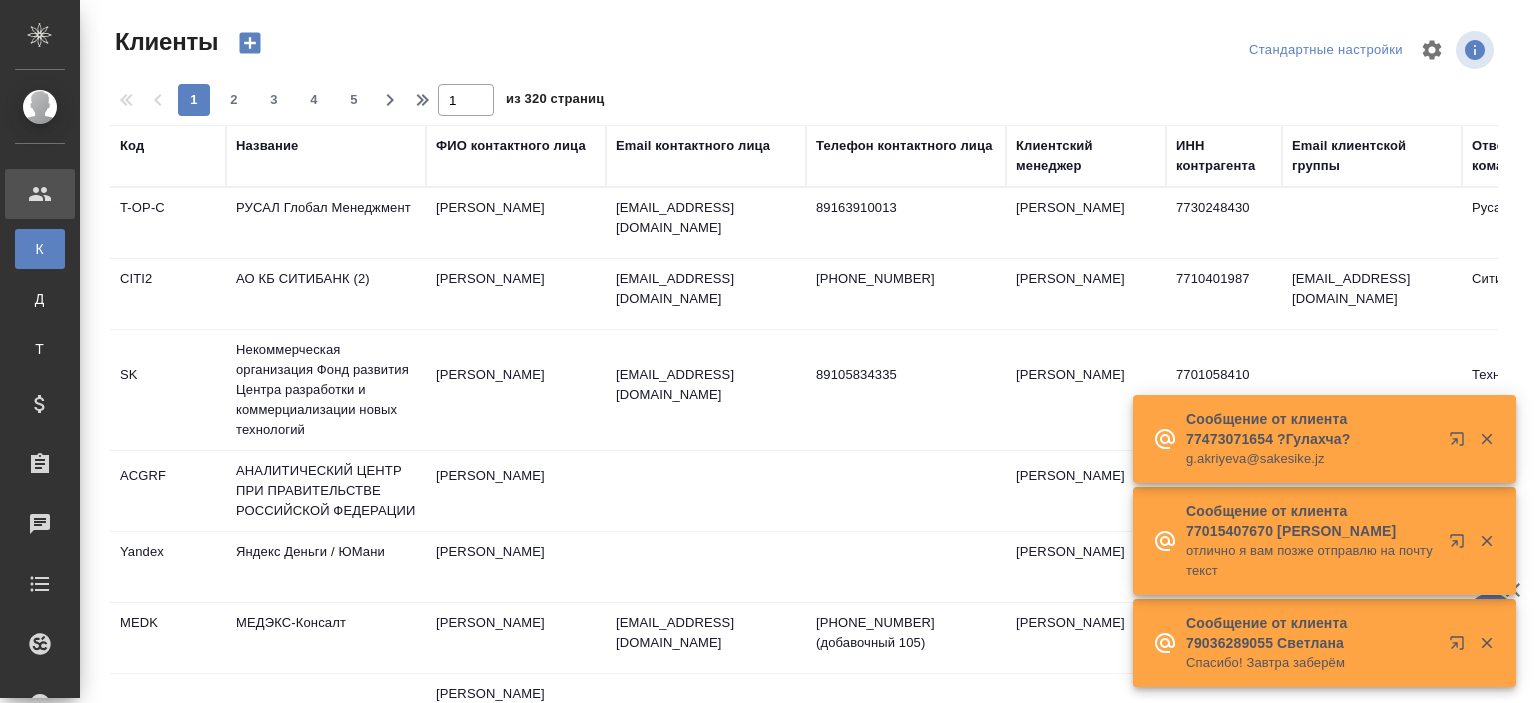 select on "RU" 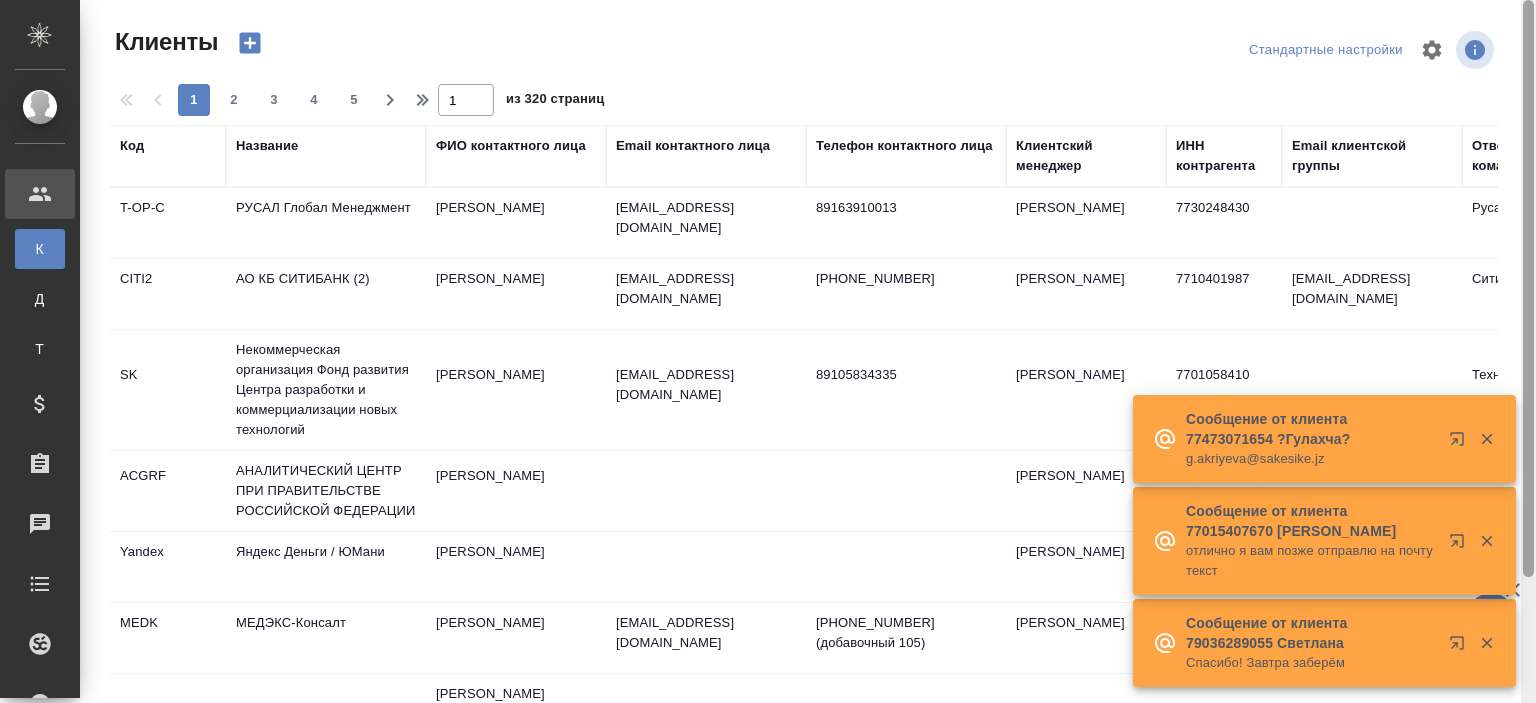 scroll, scrollTop: 0, scrollLeft: 0, axis: both 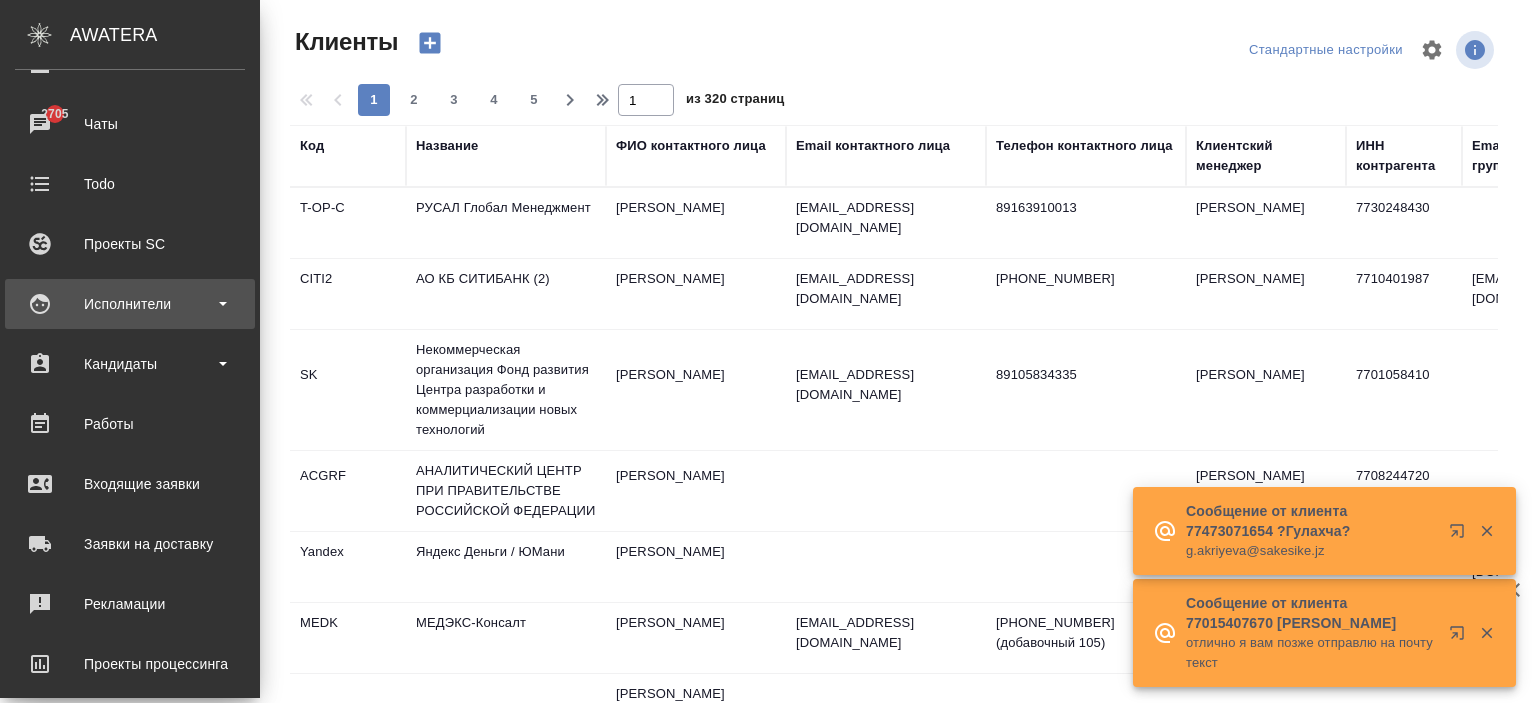 click on "Исполнители" at bounding box center (130, 304) 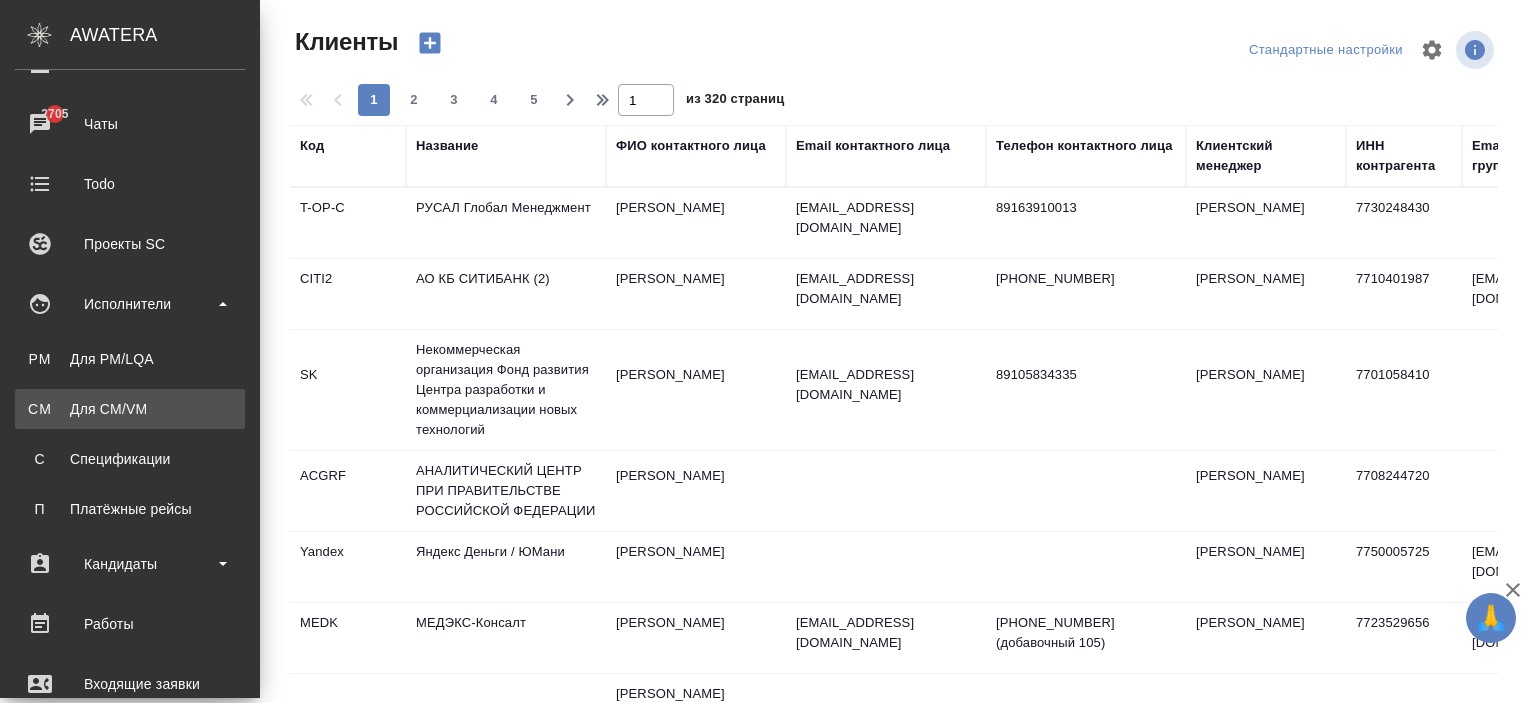 click on "Для CM/VM" at bounding box center (130, 409) 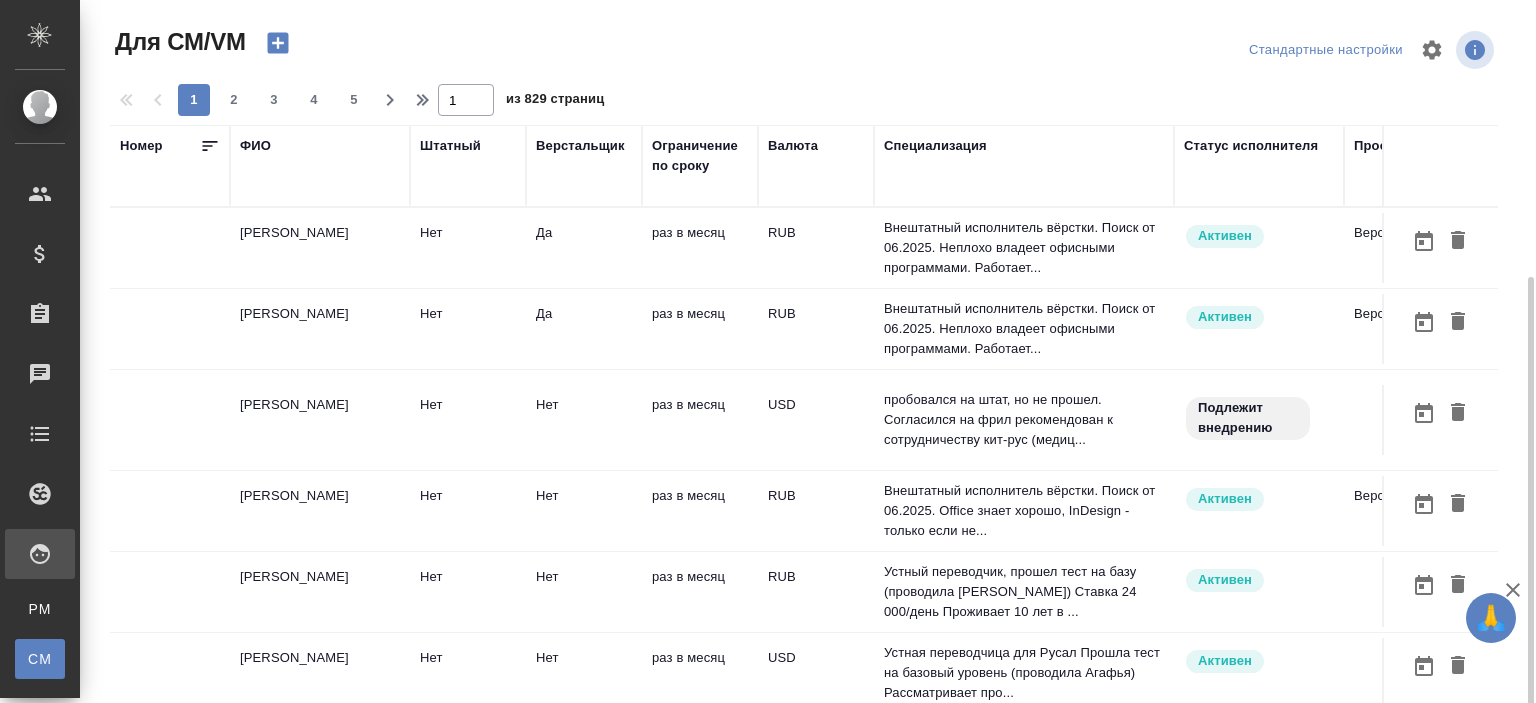 scroll, scrollTop: 152, scrollLeft: 0, axis: vertical 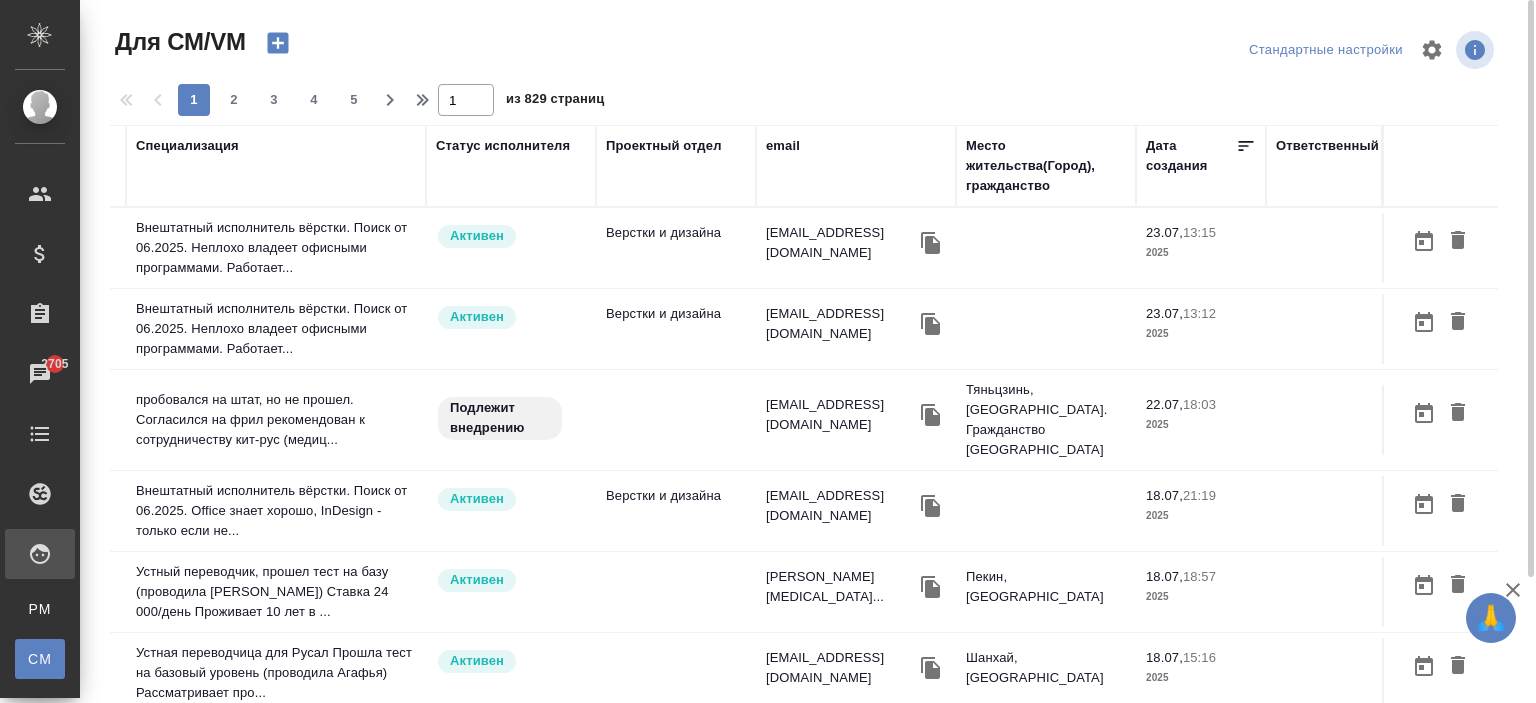click on "email" at bounding box center [856, 166] 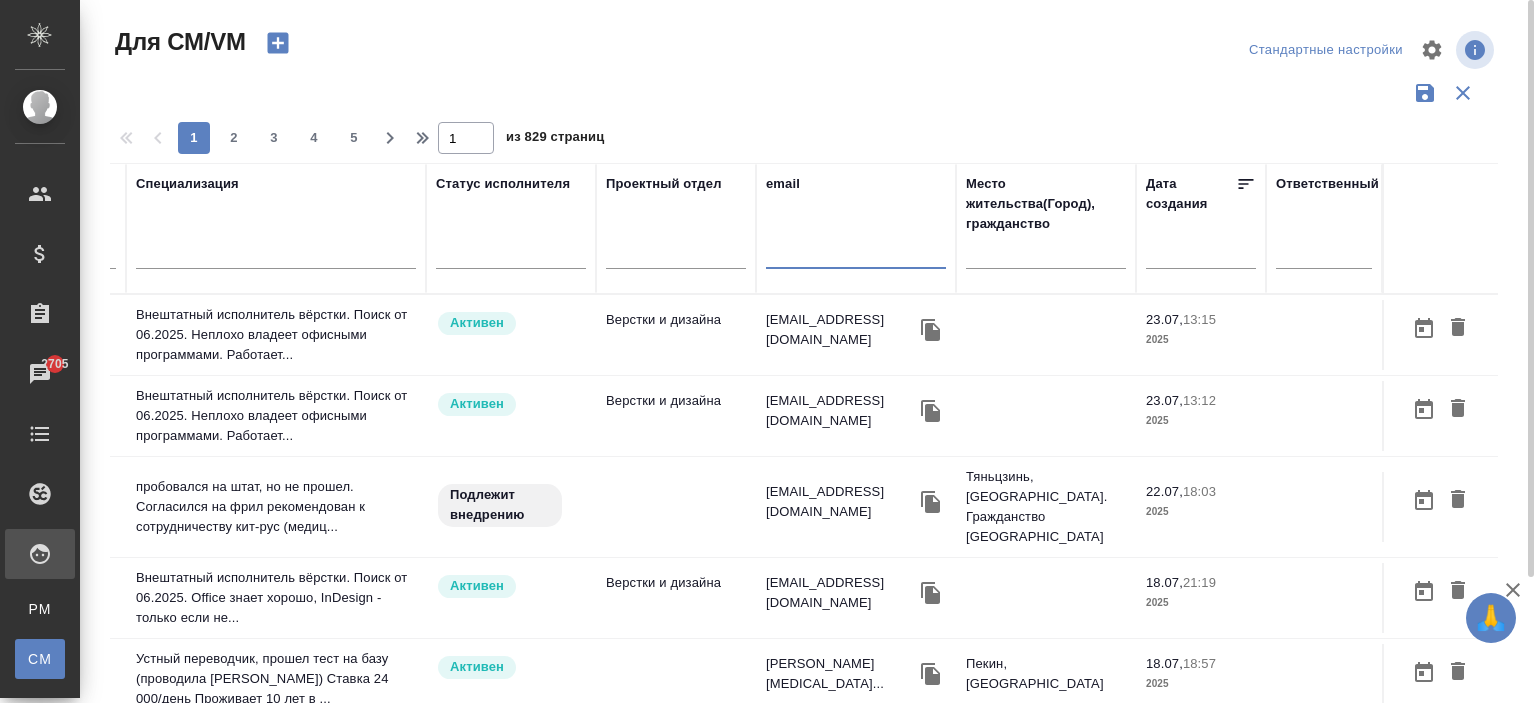 paste on "[EMAIL_ADDRESS][DOMAIN_NAME]" 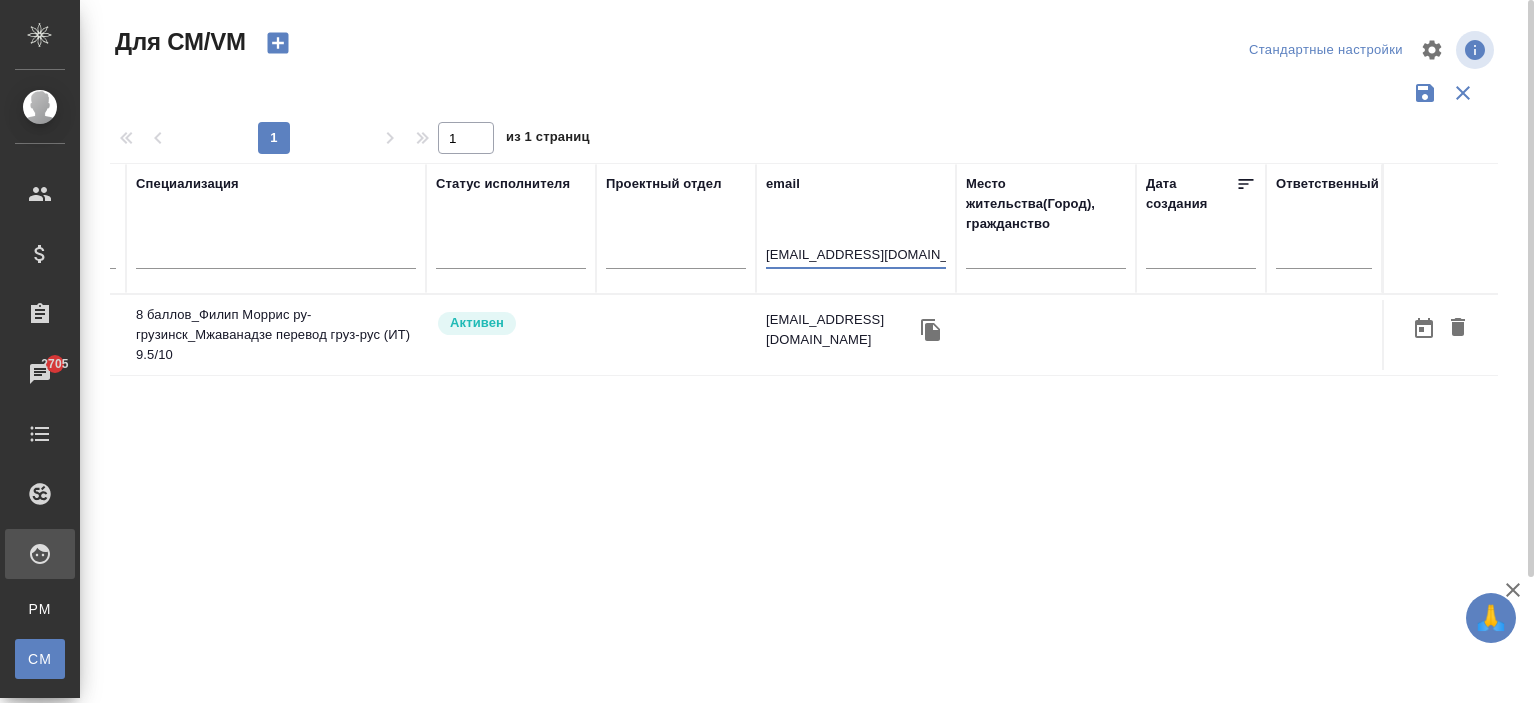 scroll, scrollTop: 0, scrollLeft: 748, axis: horizontal 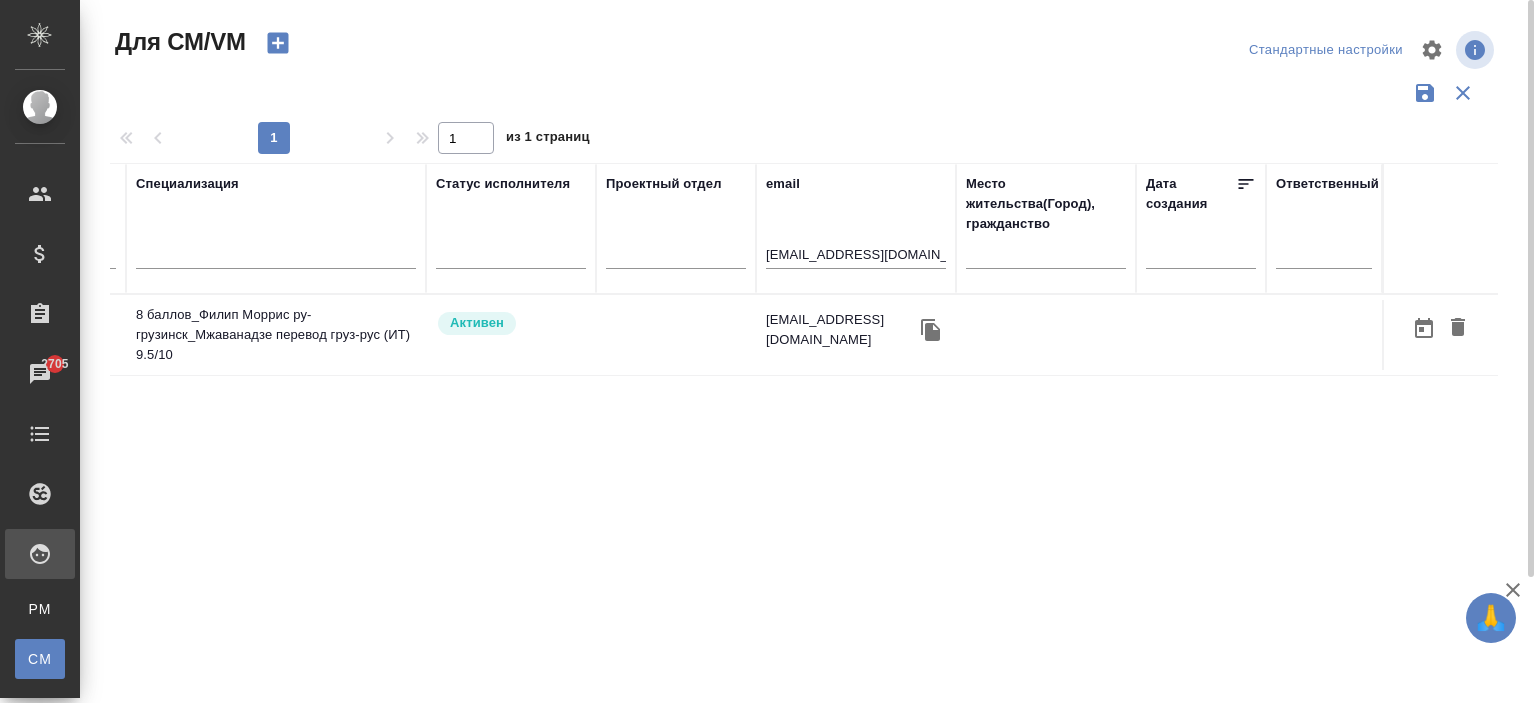 click on "13260 Мжаванадзе Хатуна Зурабовна Нет Нет раз в месяц RUB 8 баллов_Филип Моррис ру-грузинск_Мжаванадзе
перевод груз-рус (ИТ) 9.5/10
Активен hato76@mail.ru" at bounding box center [430, 335] 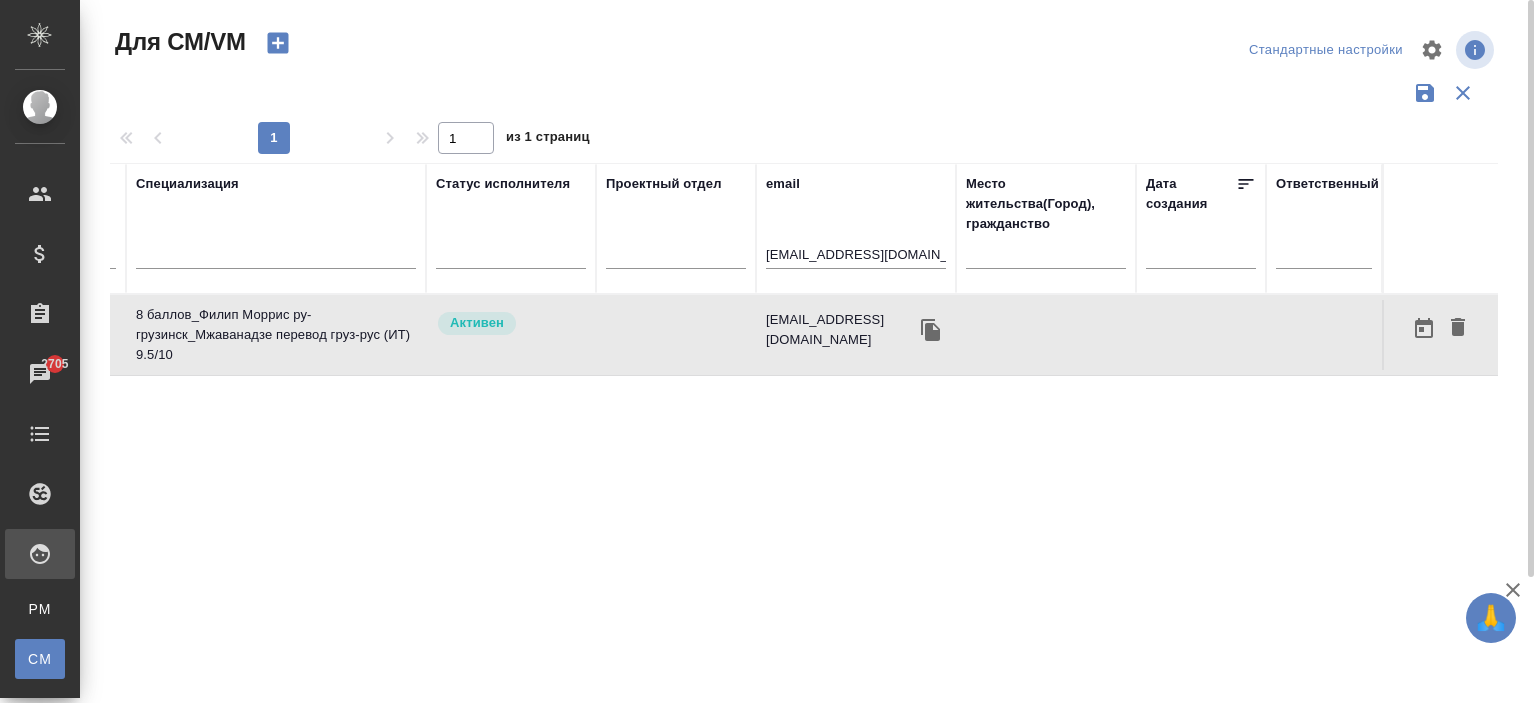 click on "13260 Мжаванадзе Хатуна Зурабовна Нет Нет раз в месяц RUB 8 баллов_Филип Моррис ру-грузинск_Мжаванадзе
перевод груз-рус (ИТ) 9.5/10
Активен hato76@mail.ru" at bounding box center [430, 335] 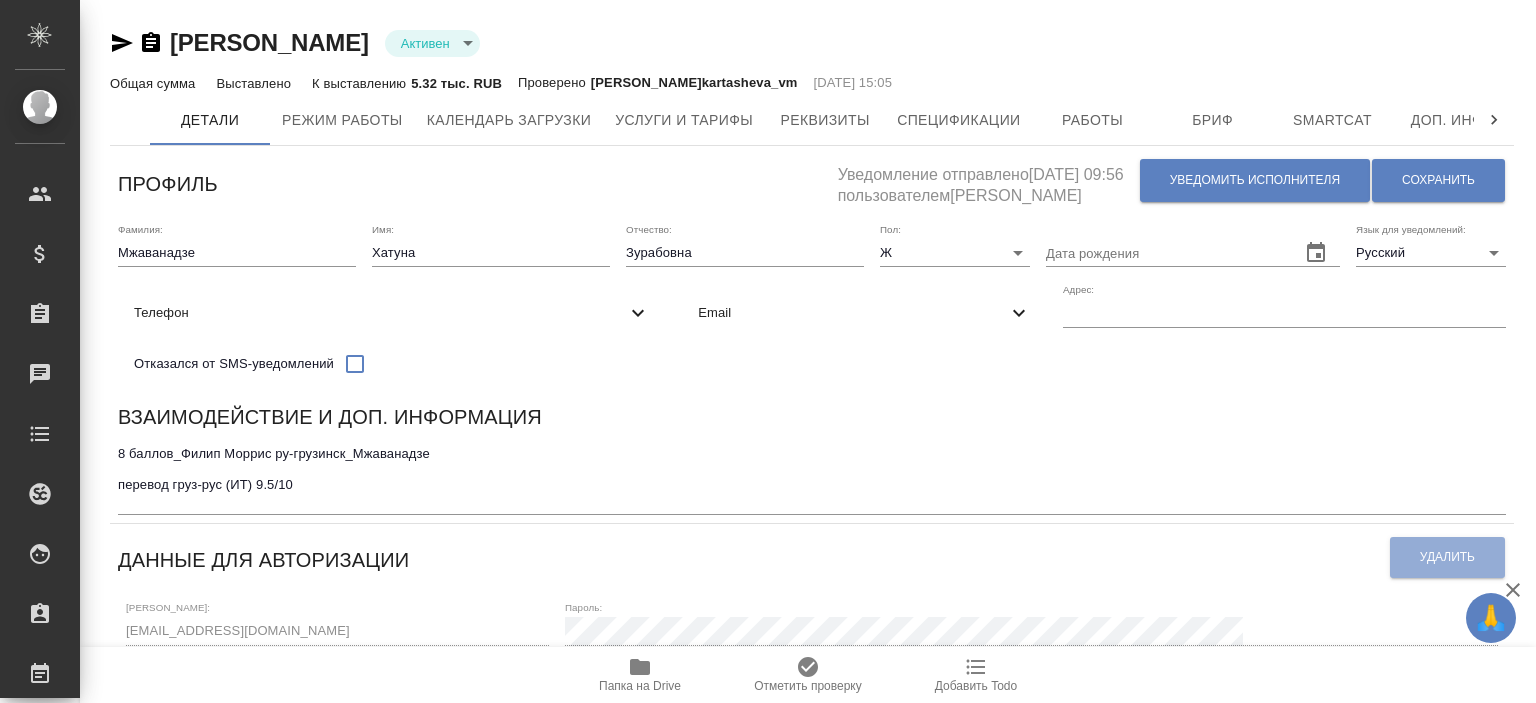 scroll, scrollTop: 0, scrollLeft: 0, axis: both 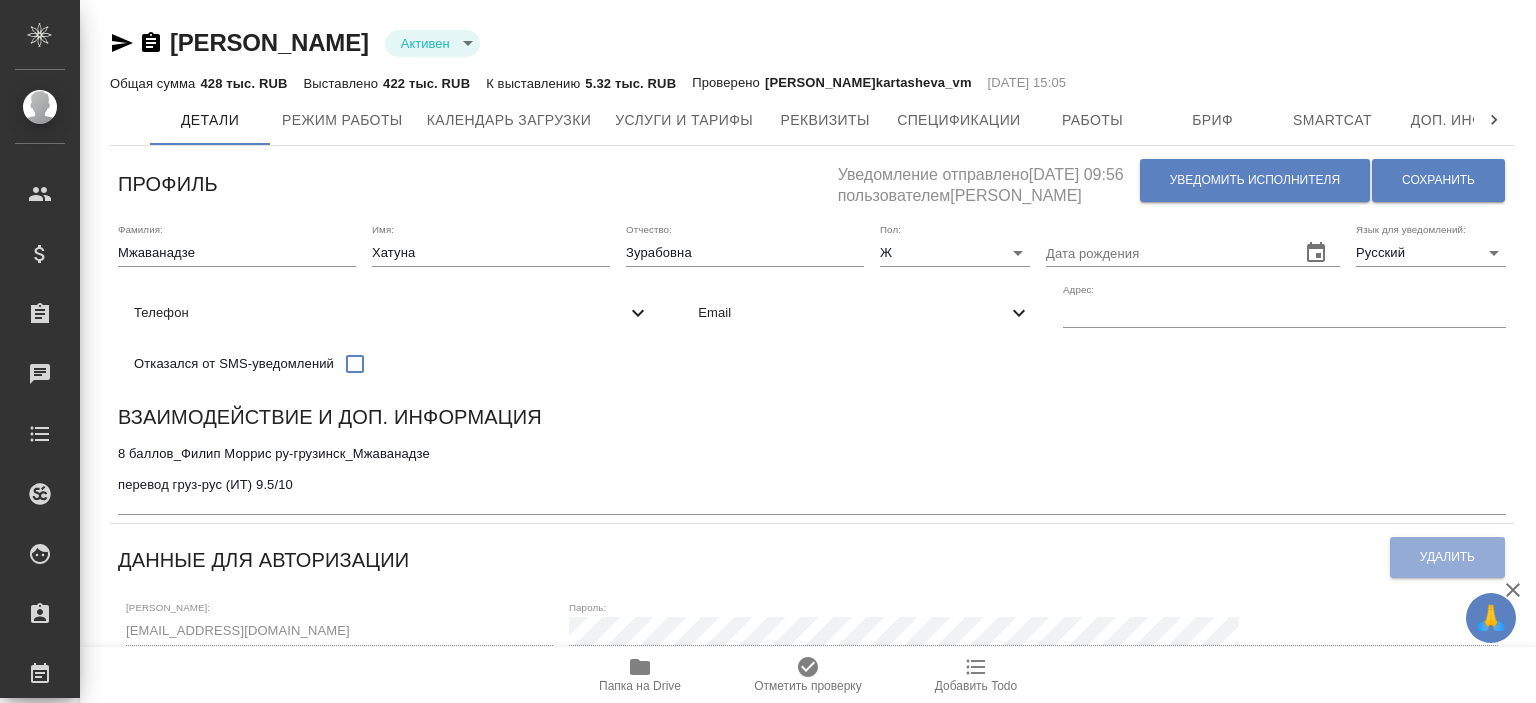 click on "Email" at bounding box center [864, 313] 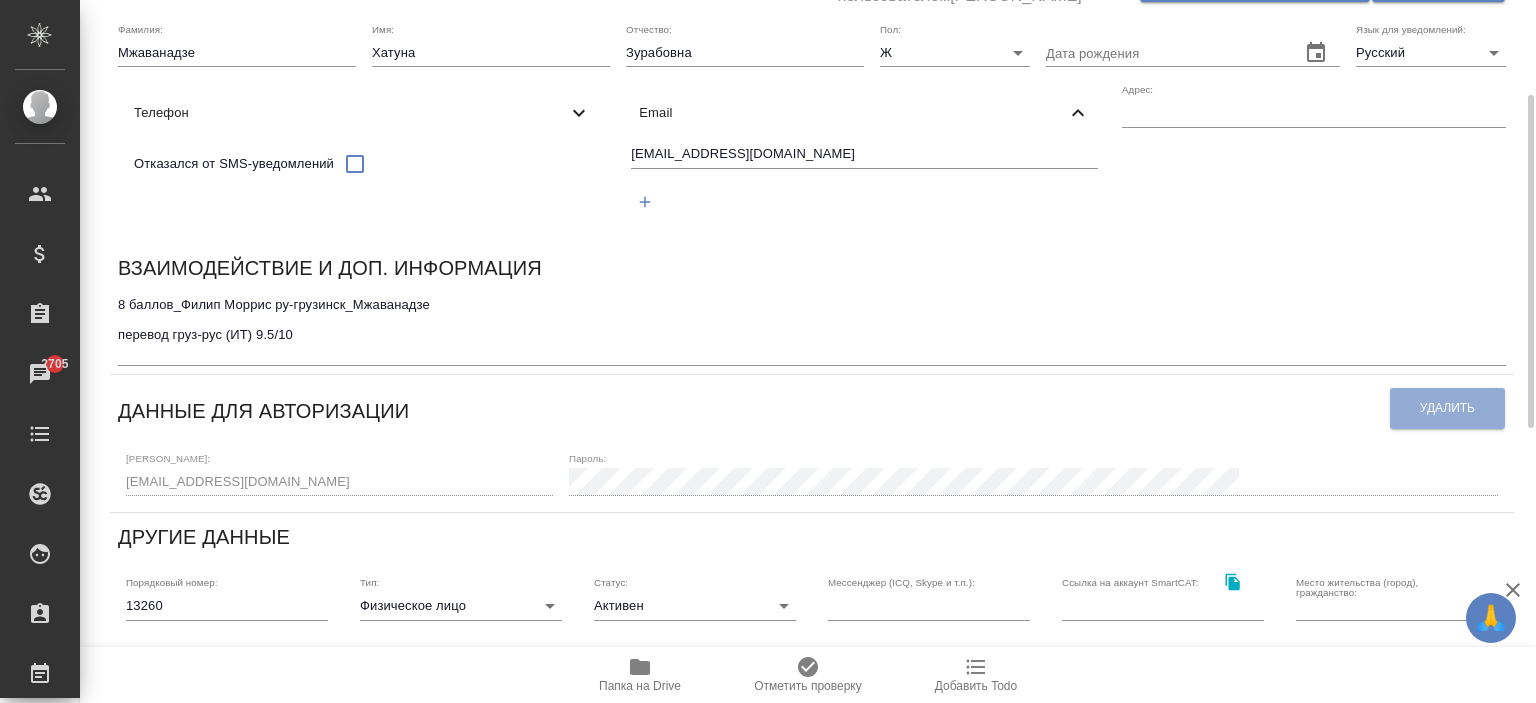 scroll, scrollTop: 0, scrollLeft: 0, axis: both 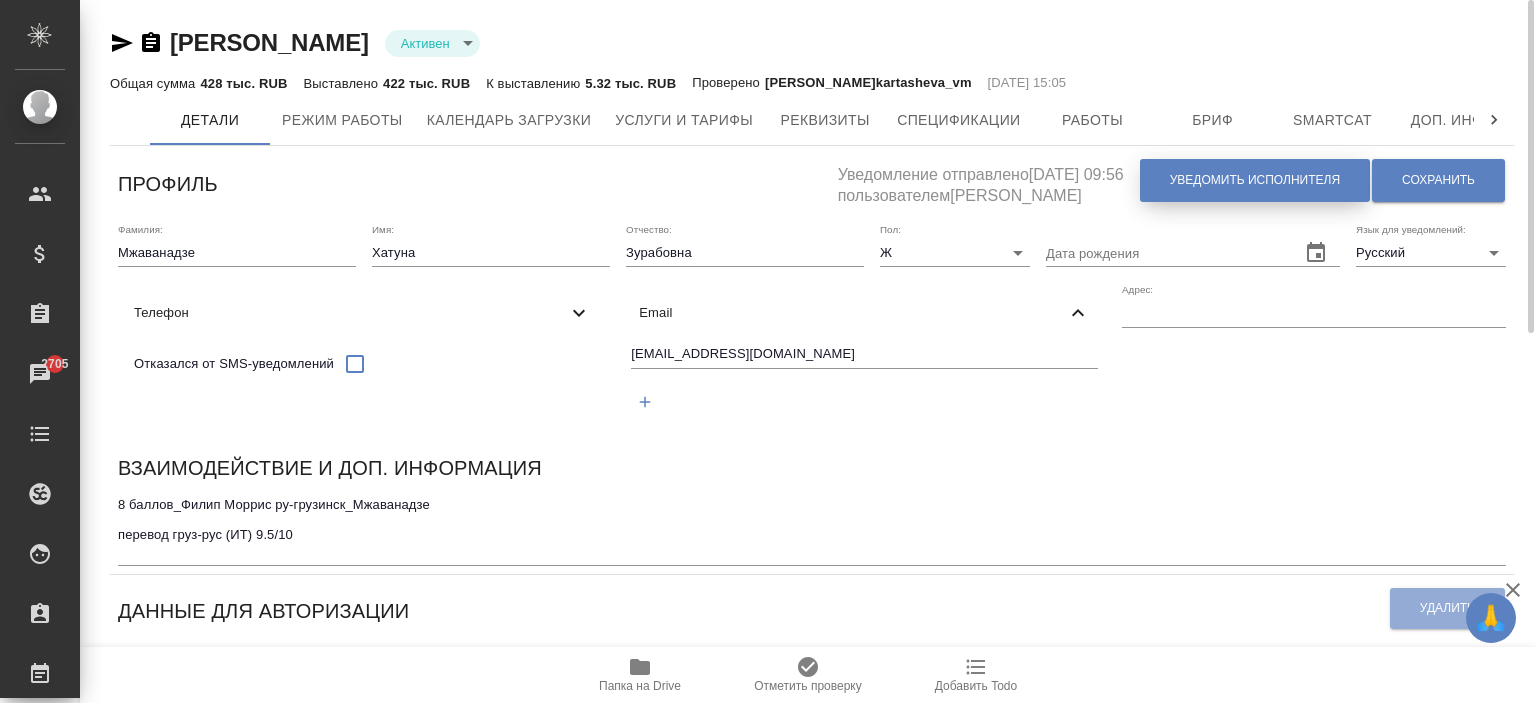 click on "Уведомить исполнителя" at bounding box center [1255, 180] 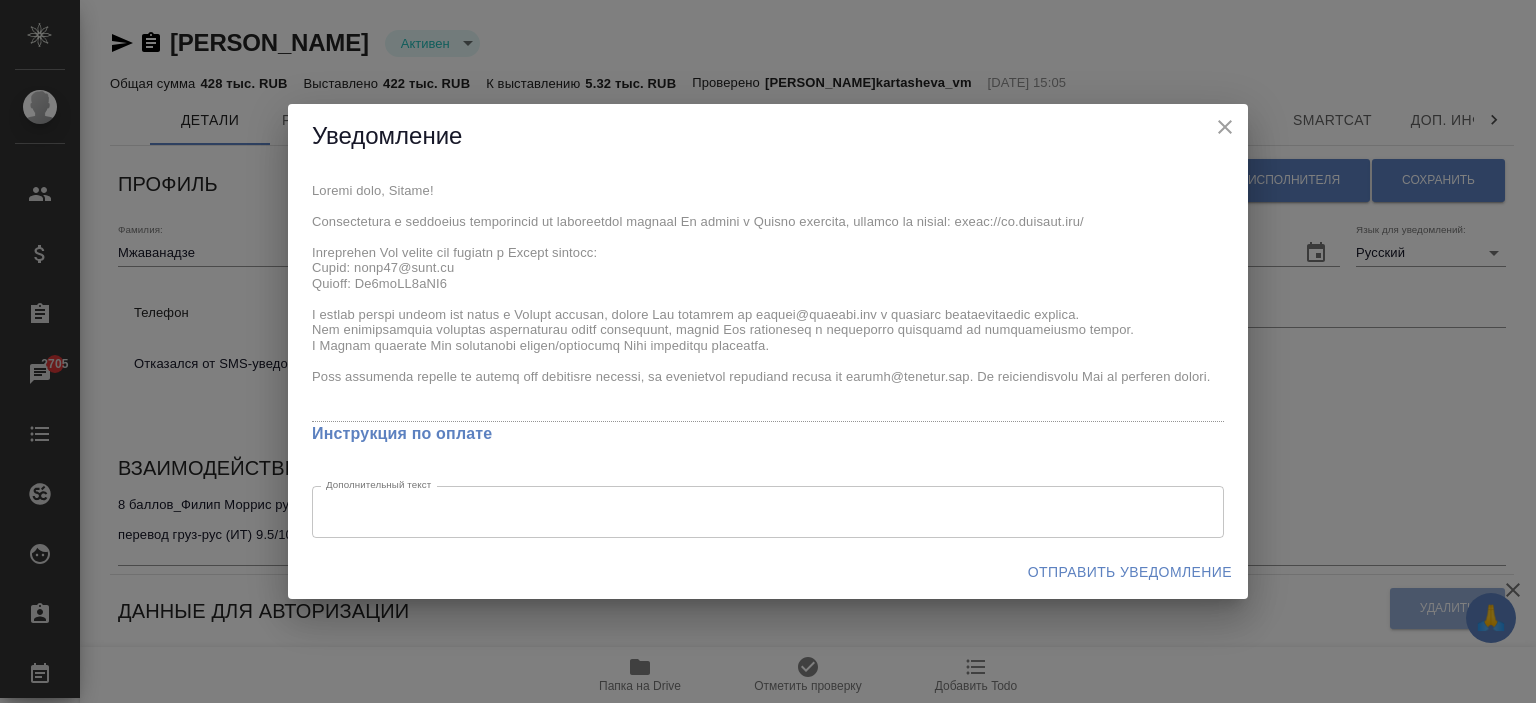 click on "x Инструкция по оплате Дополнительный текст x Дополнительный текст" at bounding box center [768, 357] 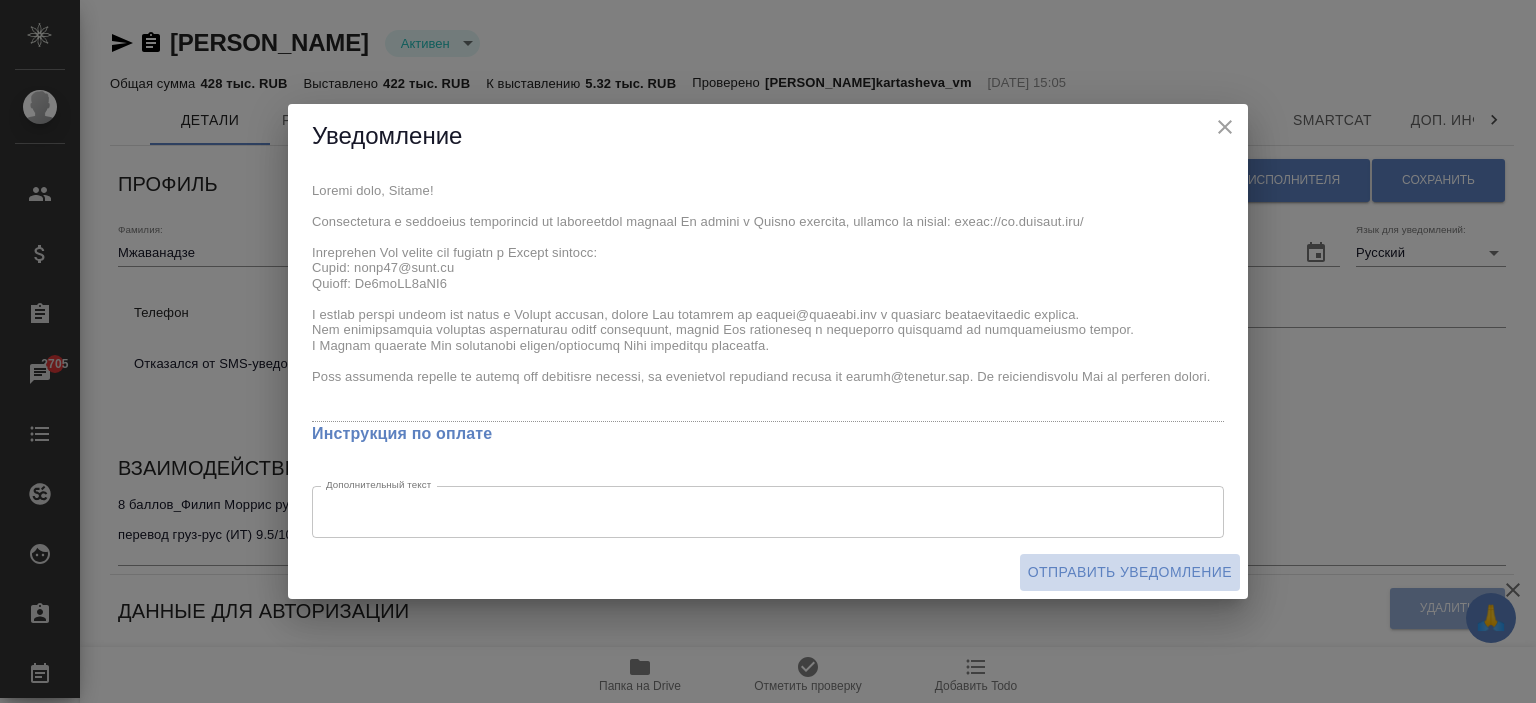 click on "Отправить уведомление" at bounding box center [1130, 572] 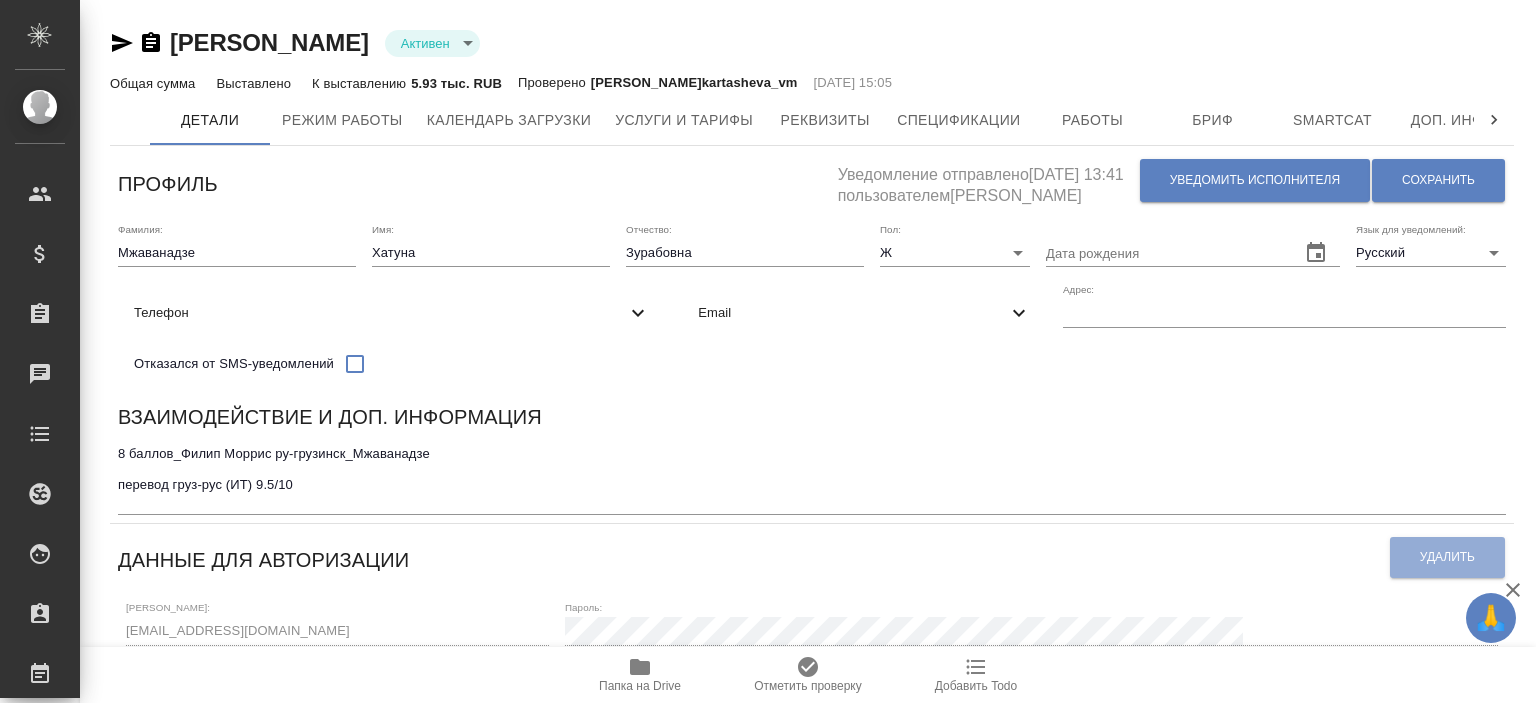 scroll, scrollTop: 0, scrollLeft: 0, axis: both 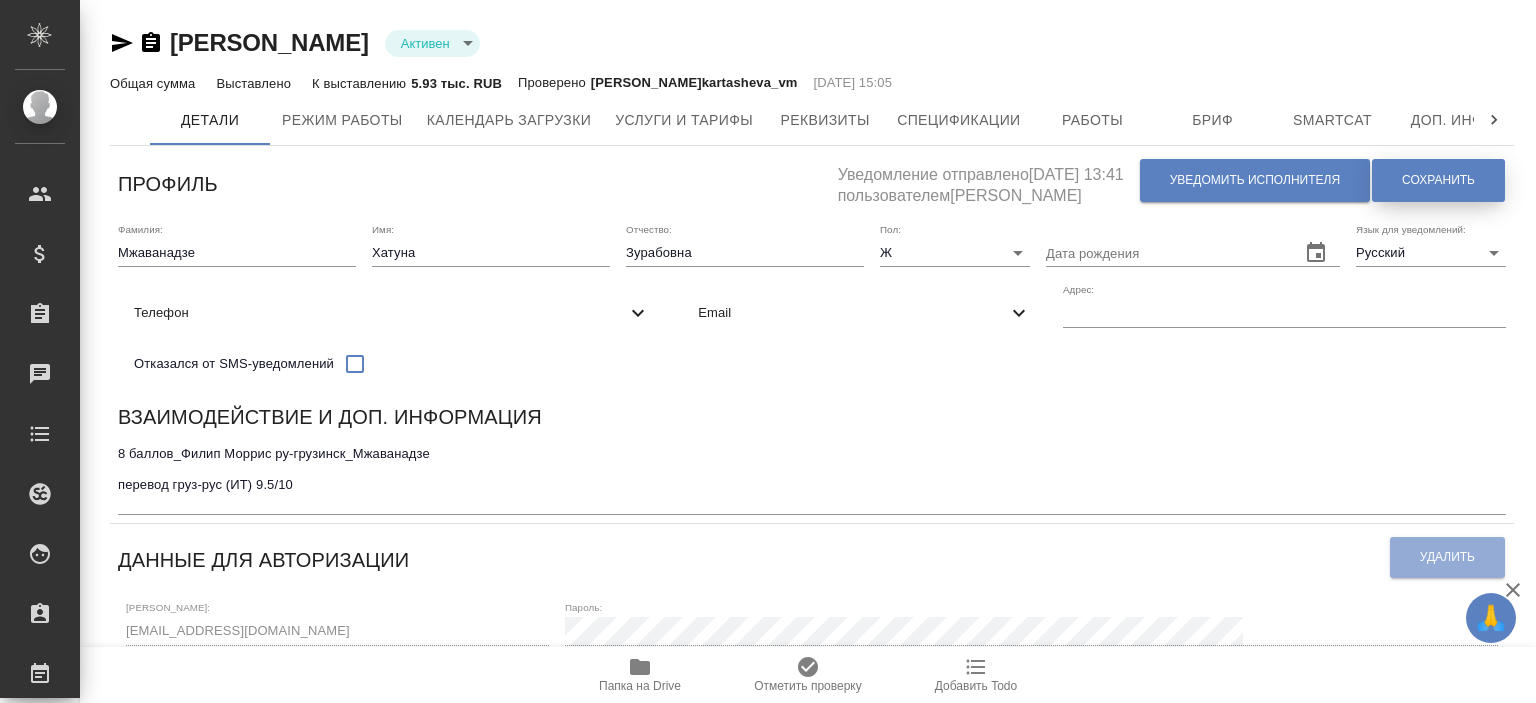click on "Сохранить" at bounding box center (1438, 180) 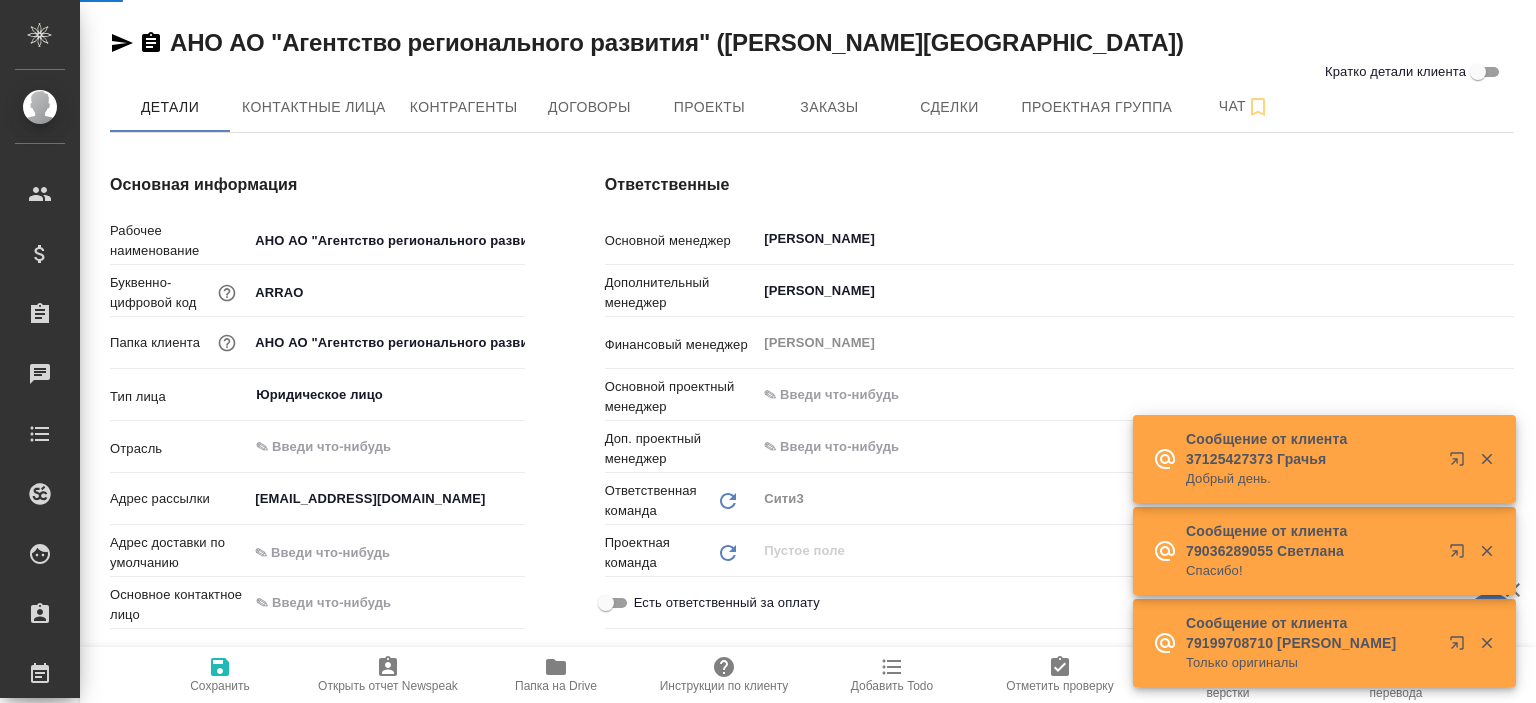 scroll, scrollTop: 0, scrollLeft: 0, axis: both 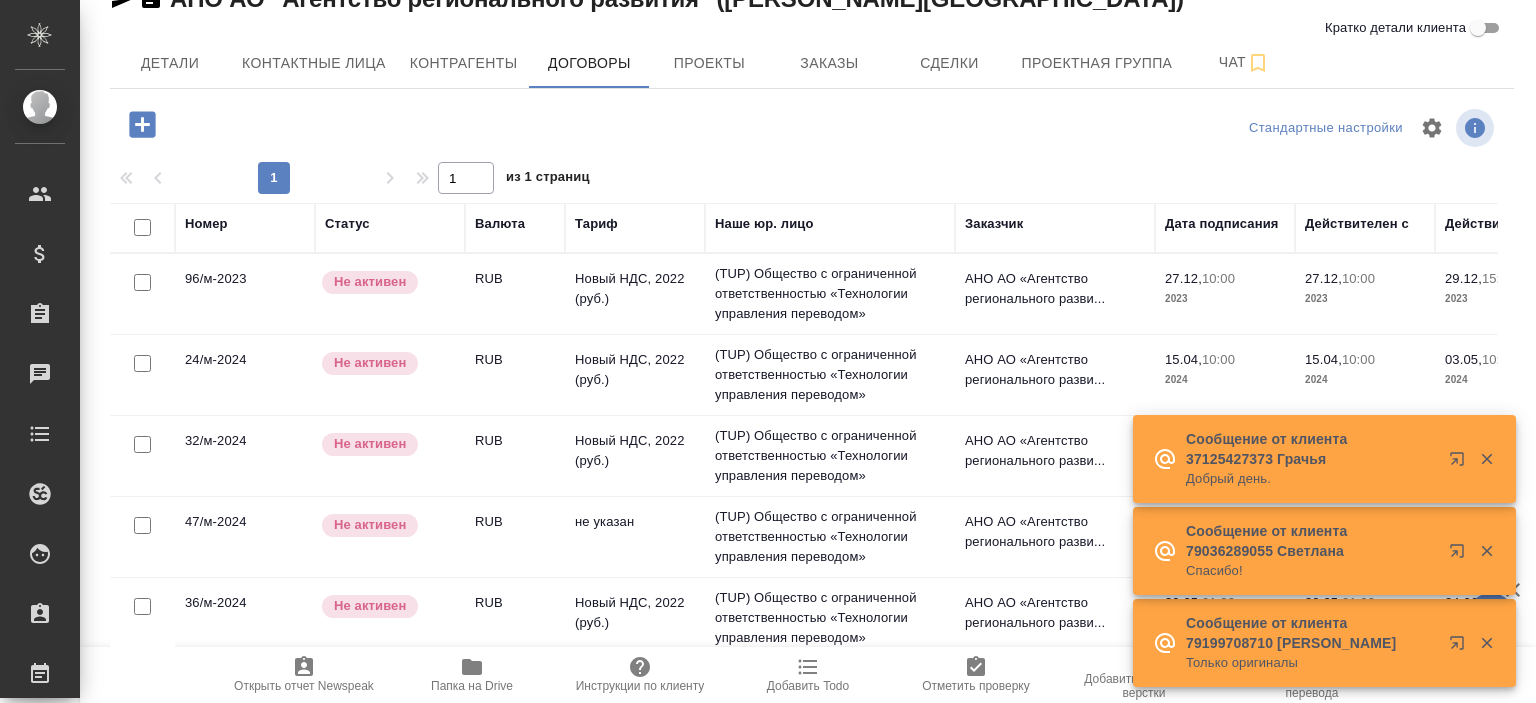 click 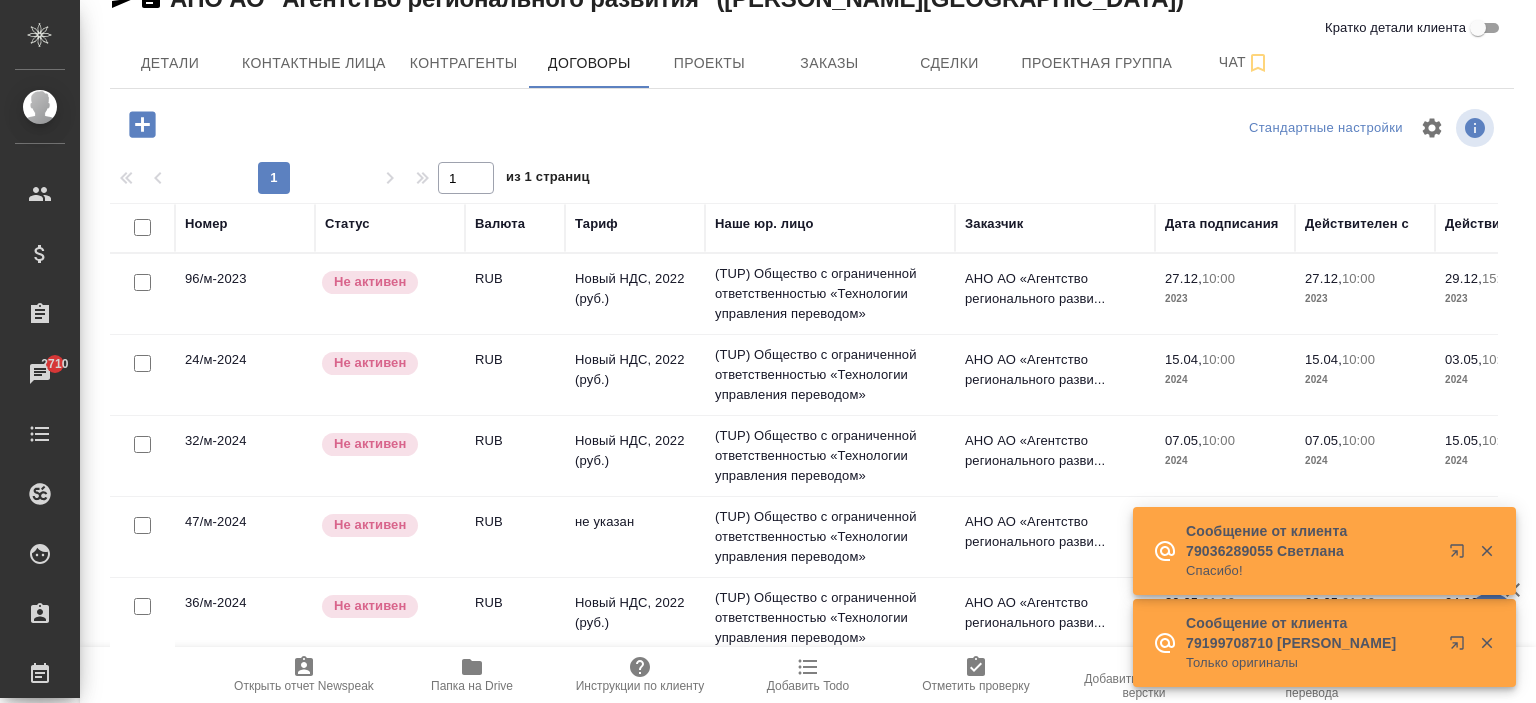 click at bounding box center [1472, 551] 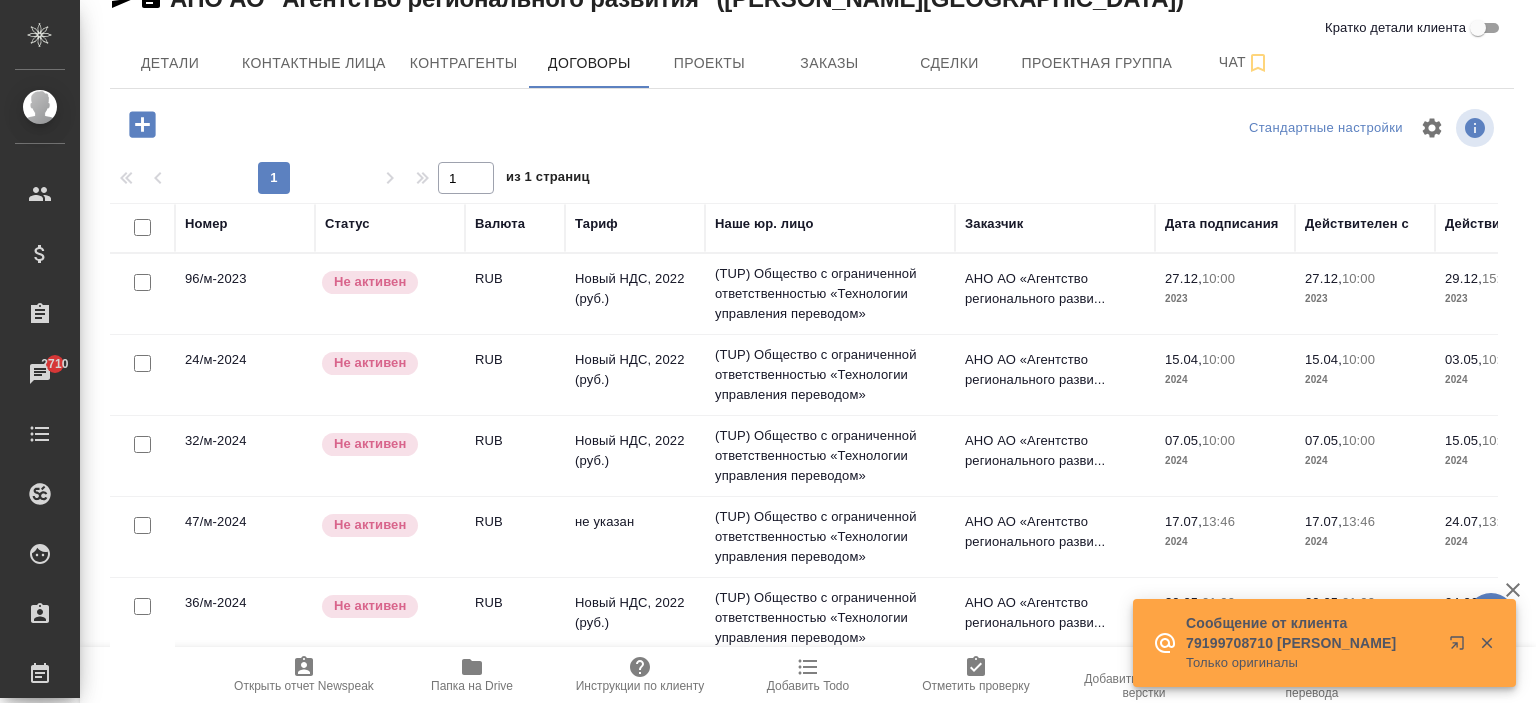 click 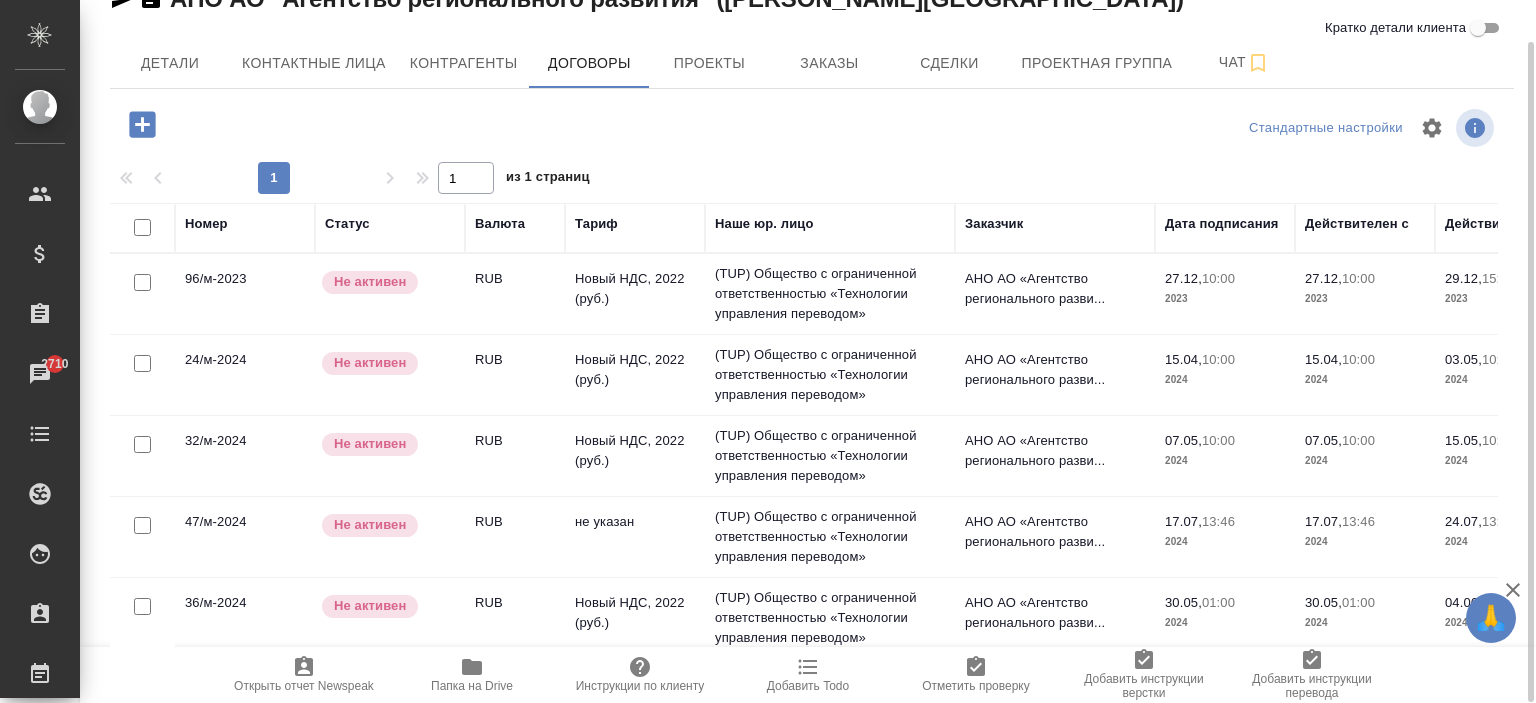 scroll, scrollTop: 160, scrollLeft: 0, axis: vertical 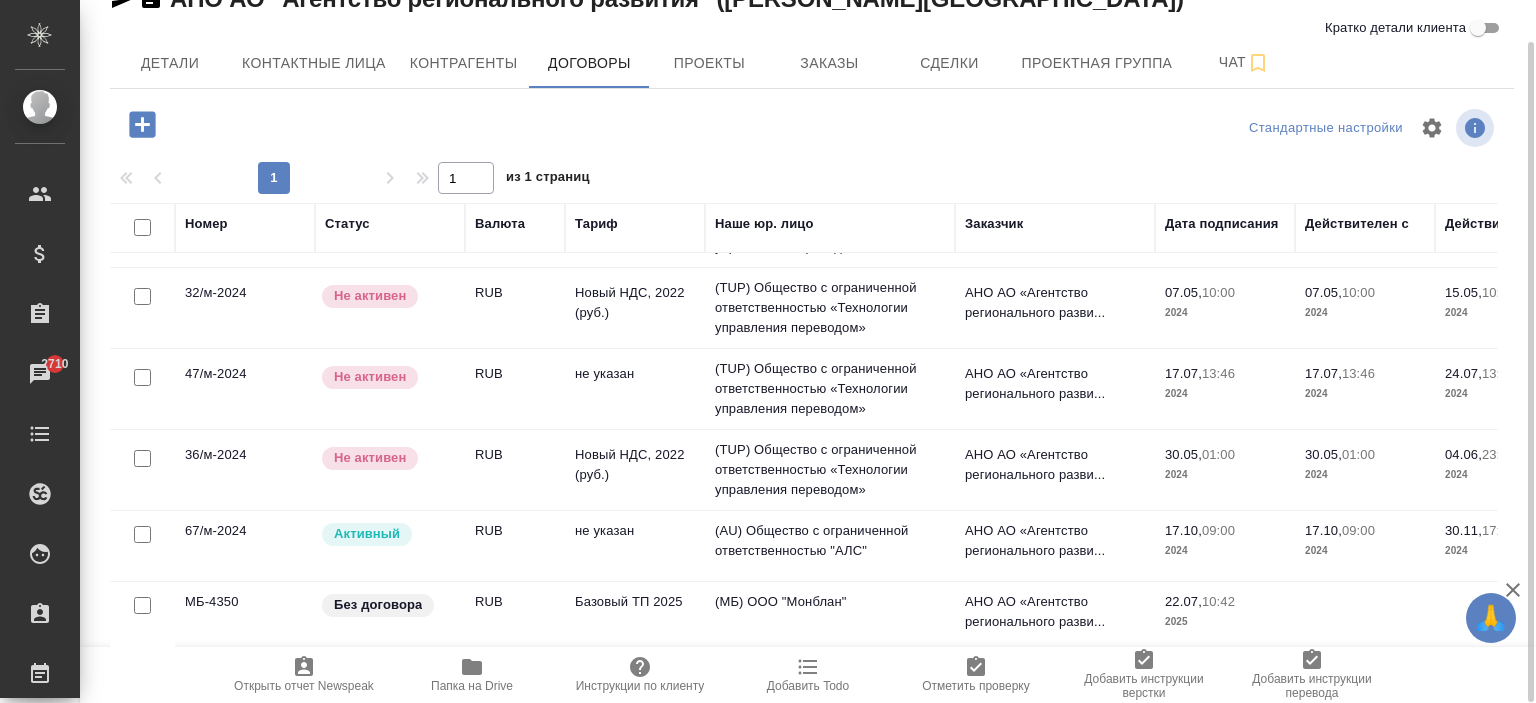 click on "(AU) Общество с ограниченной ответственностью "АЛС"" at bounding box center [830, 146] 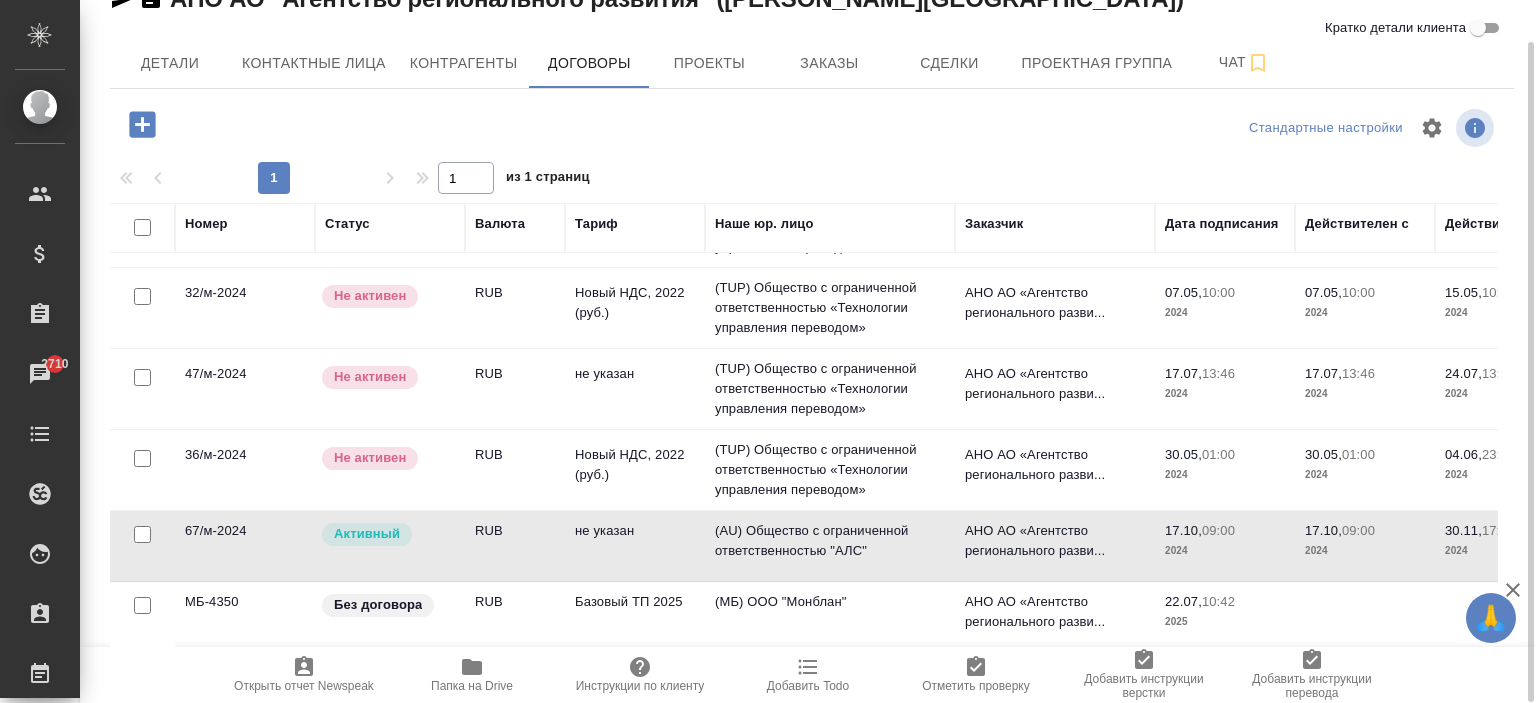 click on "(AU) Общество с ограниченной ответственностью "АЛС"" at bounding box center [830, 146] 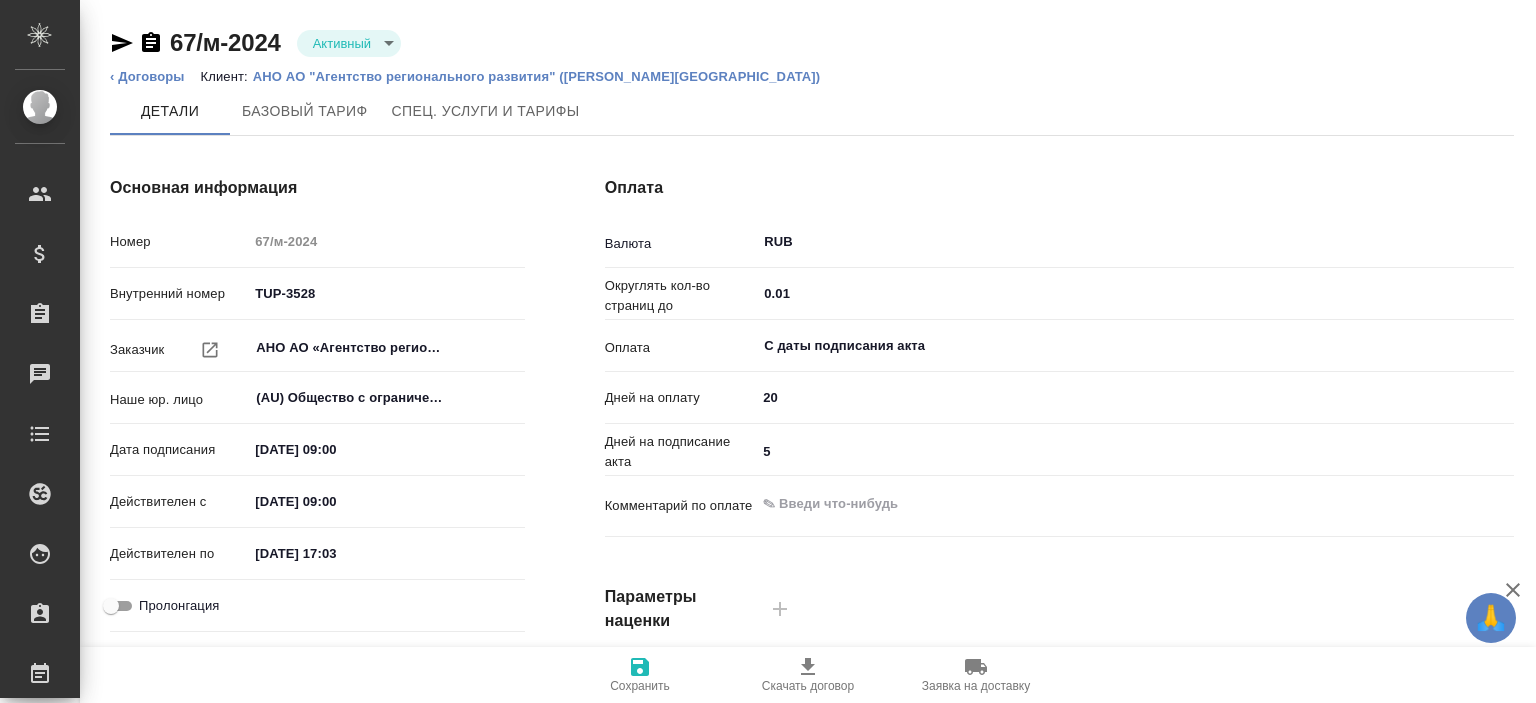 scroll, scrollTop: 0, scrollLeft: 0, axis: both 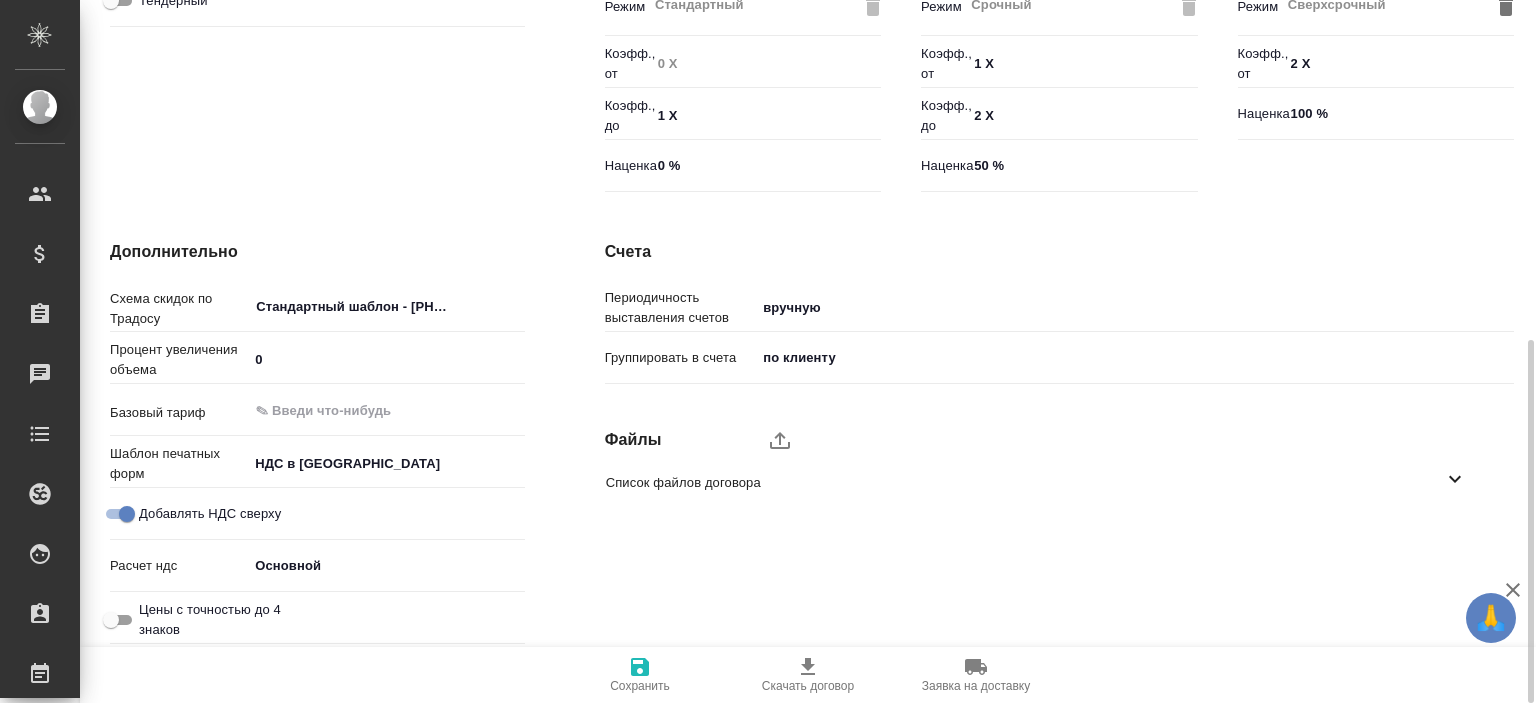 click on "Список файлов договора Договор__67м-2024_от_[DATE]_АНО_ООО_АЛС (1).pdf" at bounding box center (1044, 482) 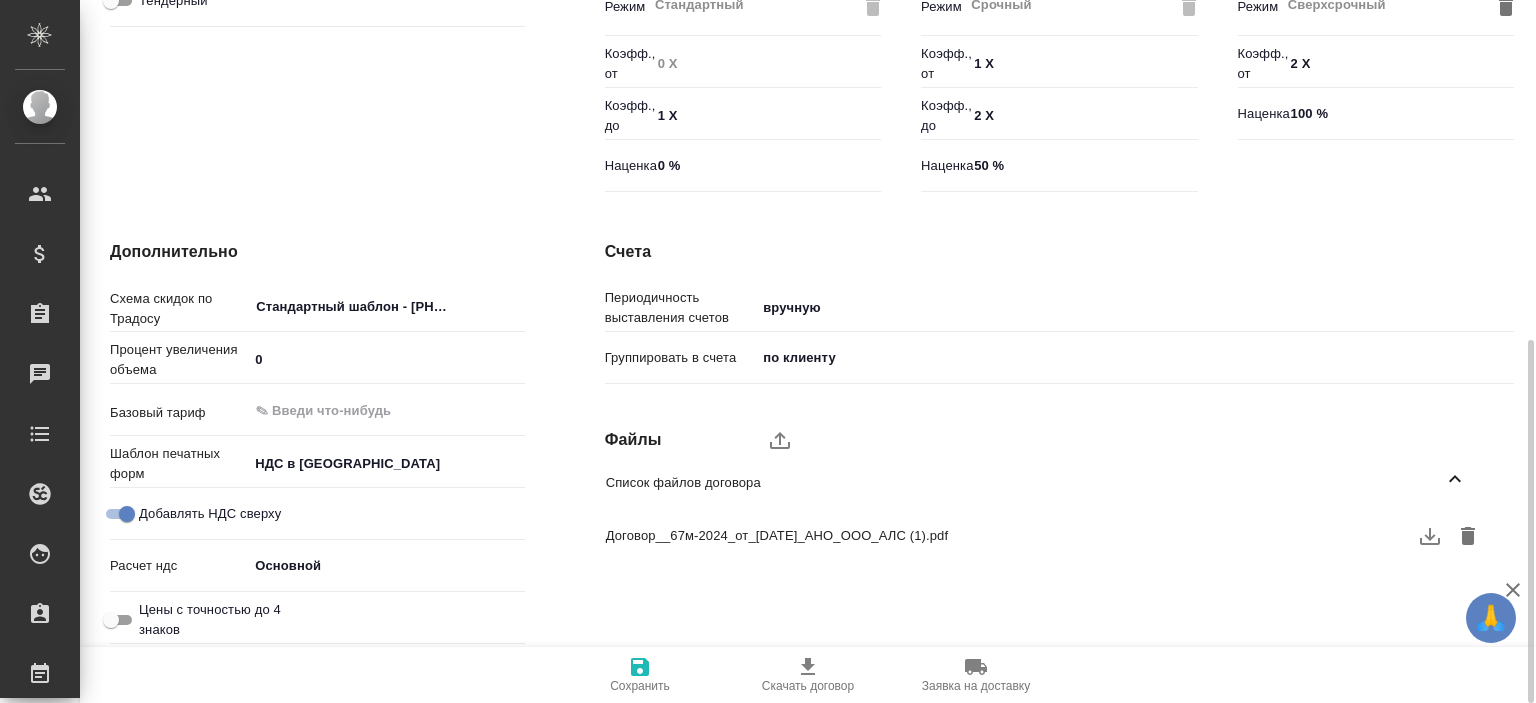 click 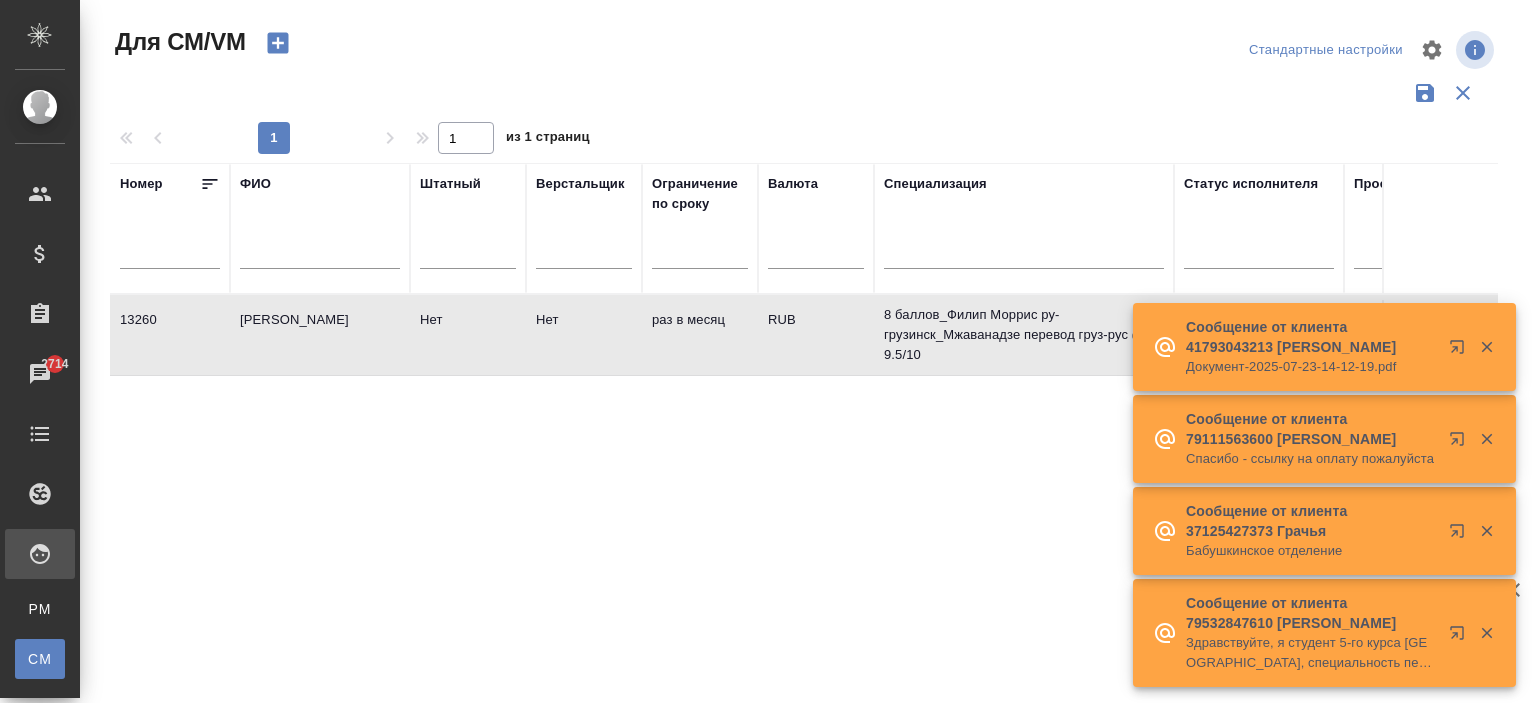 scroll, scrollTop: 0, scrollLeft: 0, axis: both 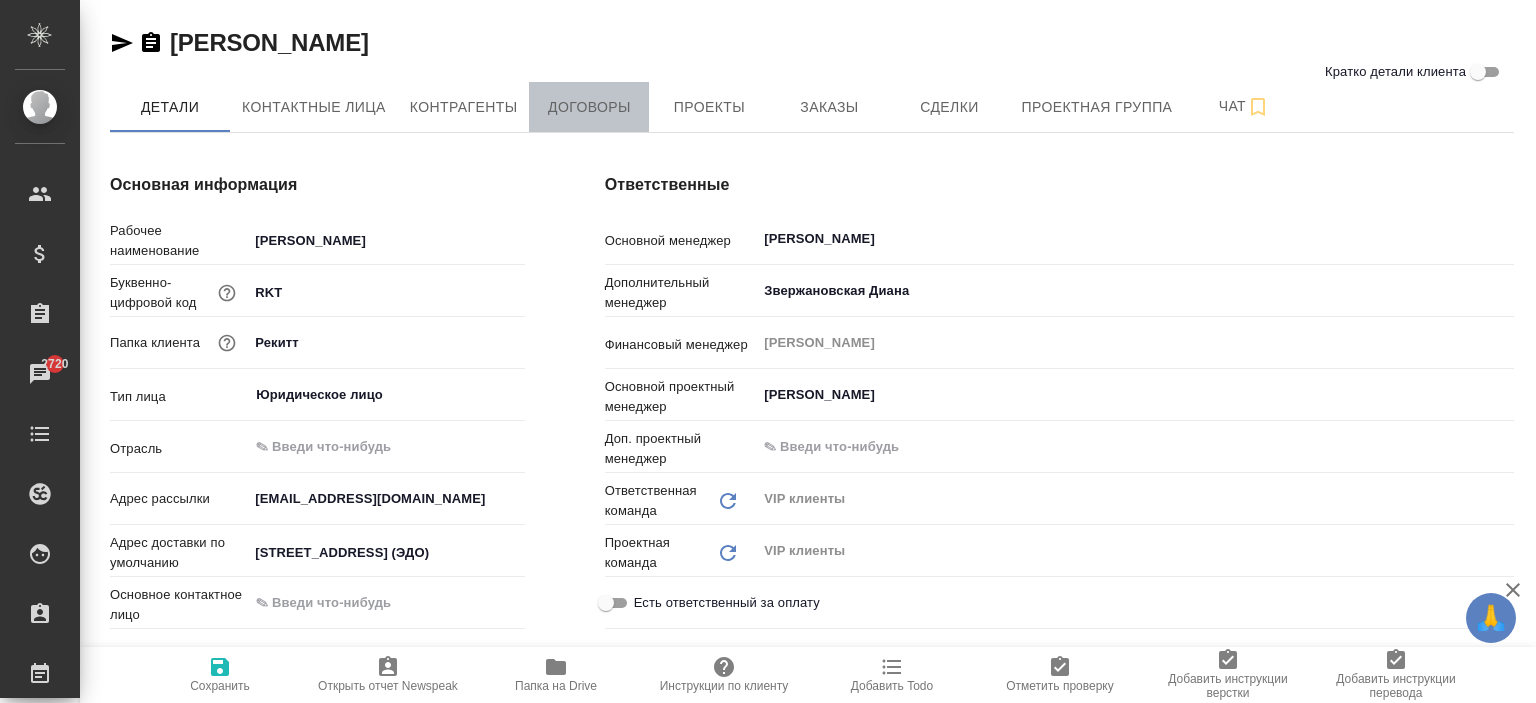 click on "Договоры" at bounding box center [589, 107] 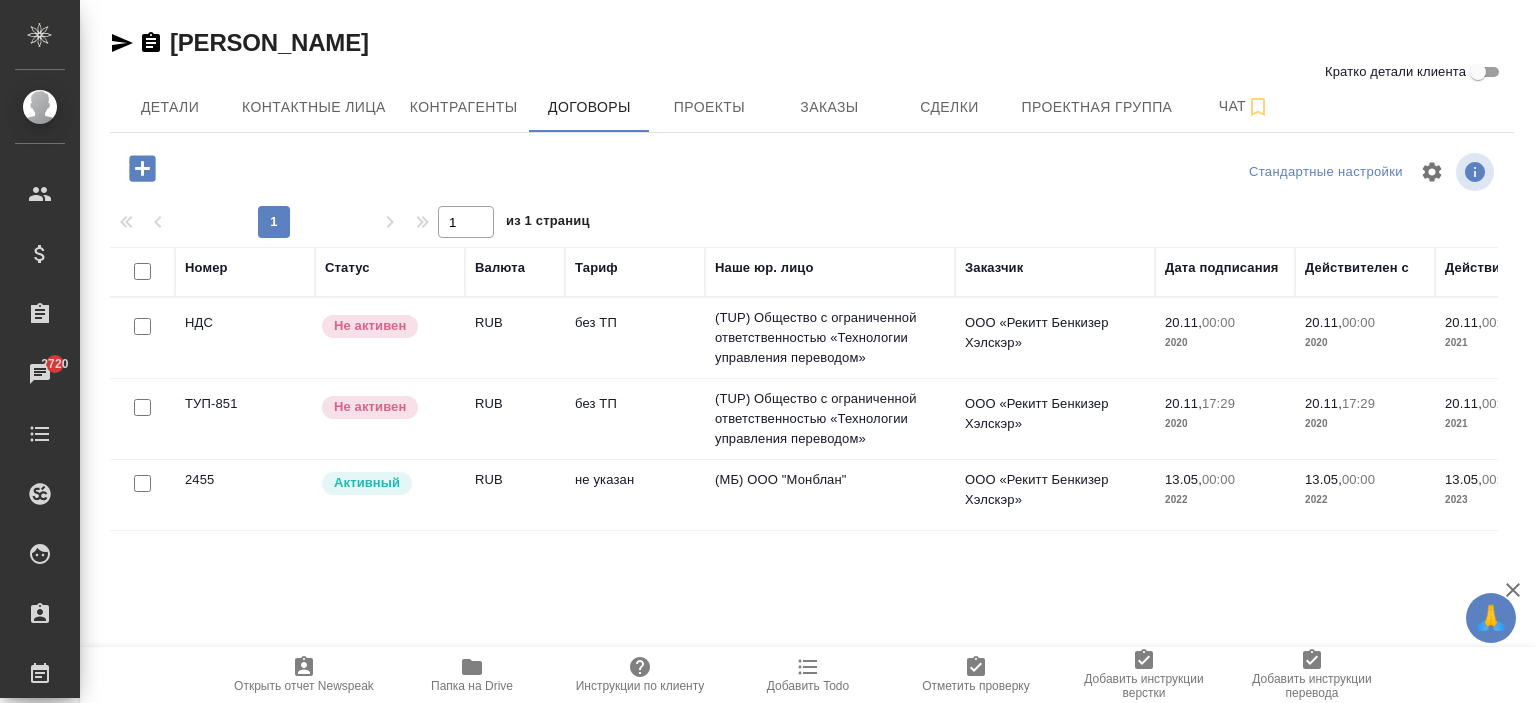 click on "(МБ) ООО "Монблан"" at bounding box center (830, 338) 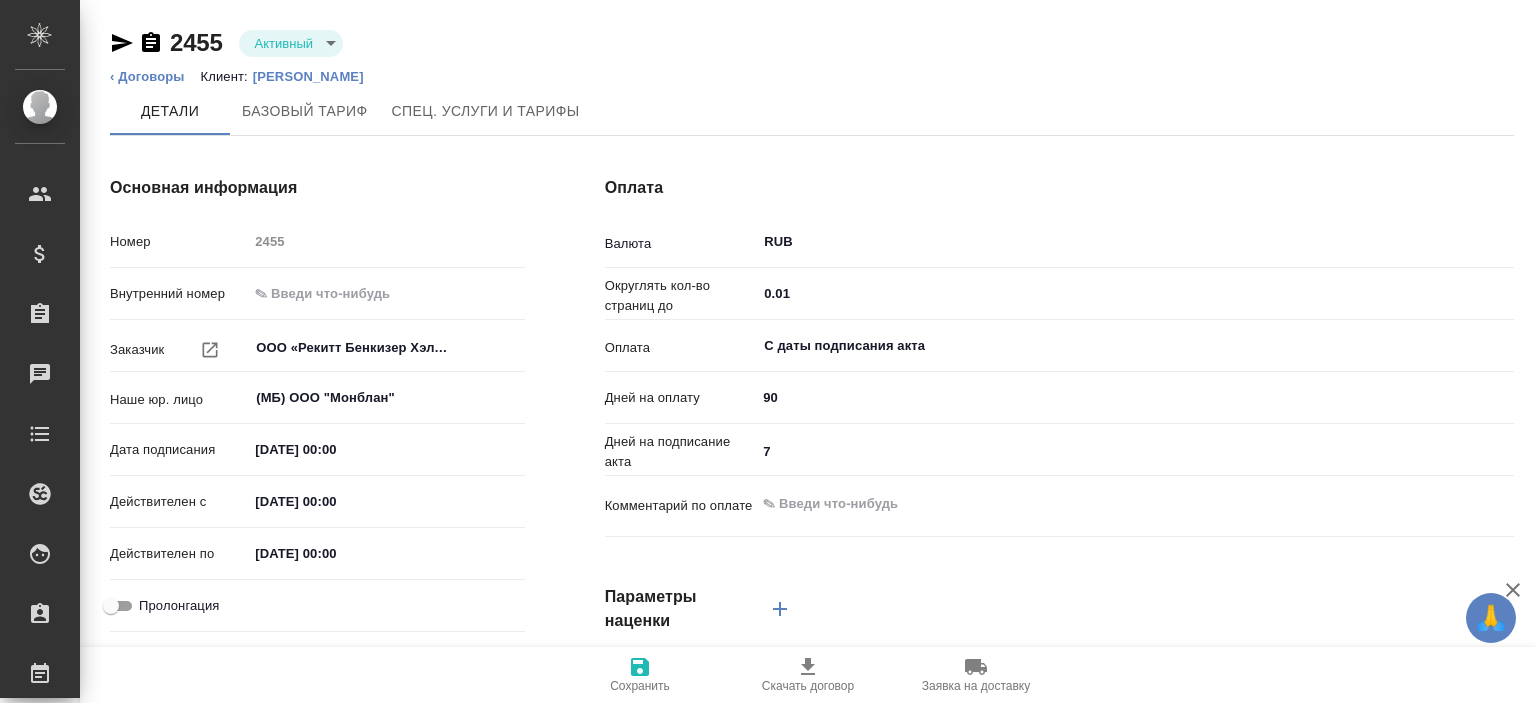 scroll, scrollTop: 0, scrollLeft: 0, axis: both 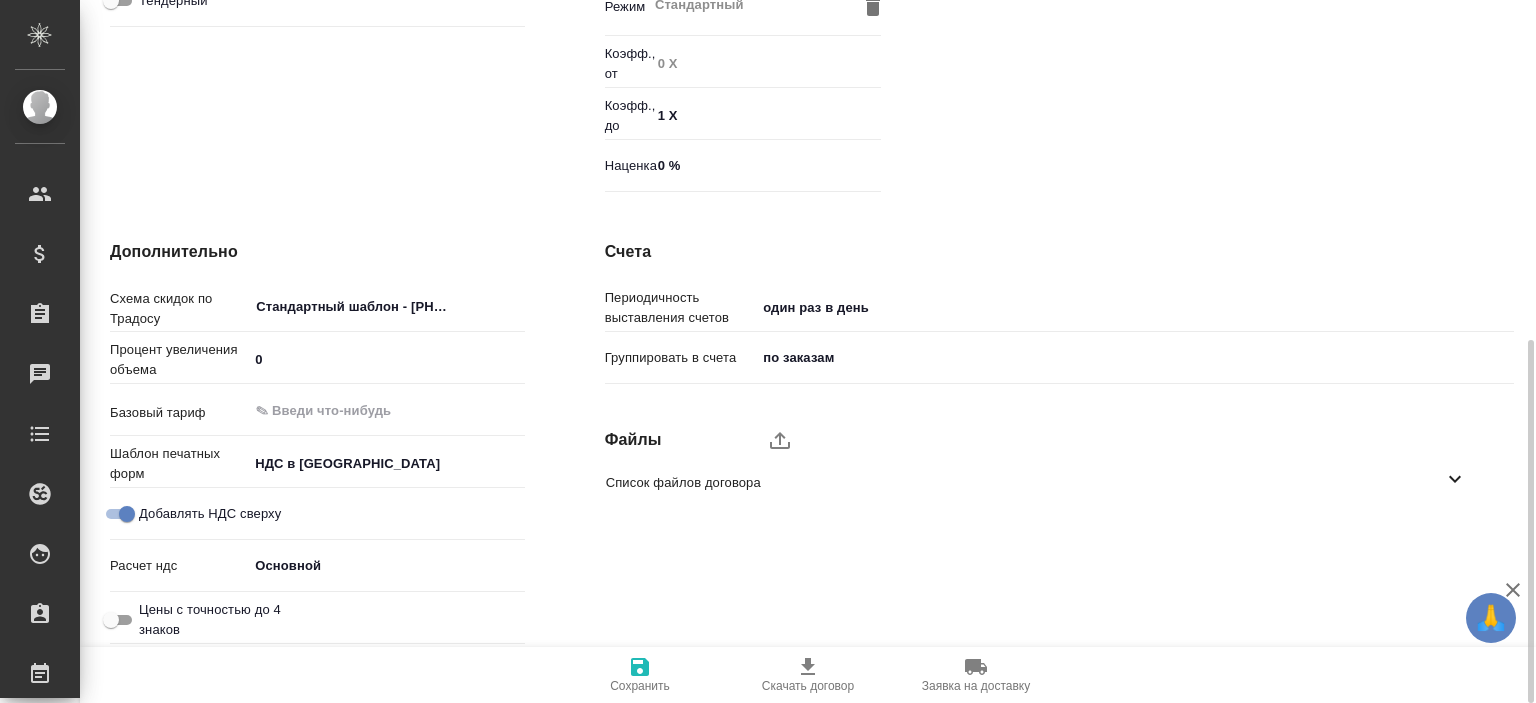 click on "Список файлов договора" at bounding box center (1024, 483) 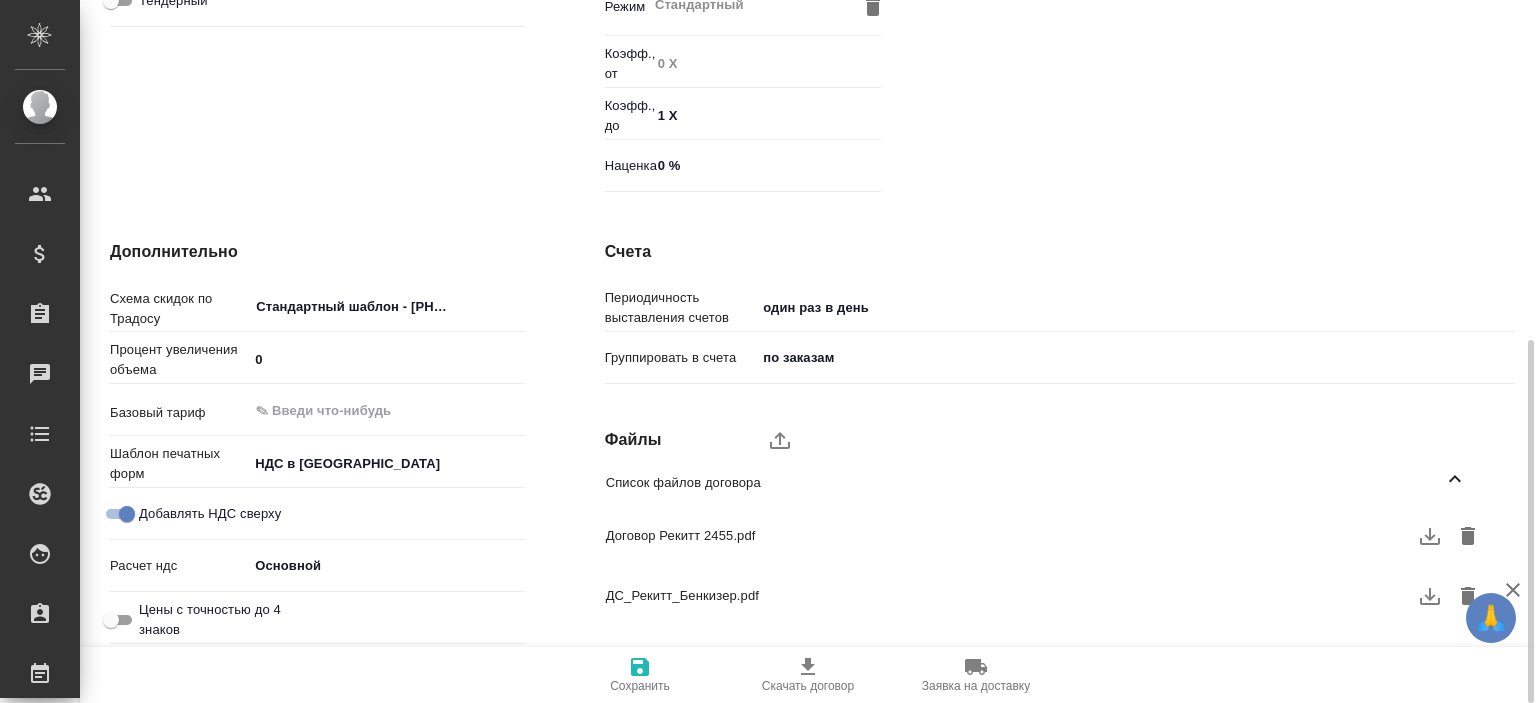 scroll, scrollTop: 758, scrollLeft: 0, axis: vertical 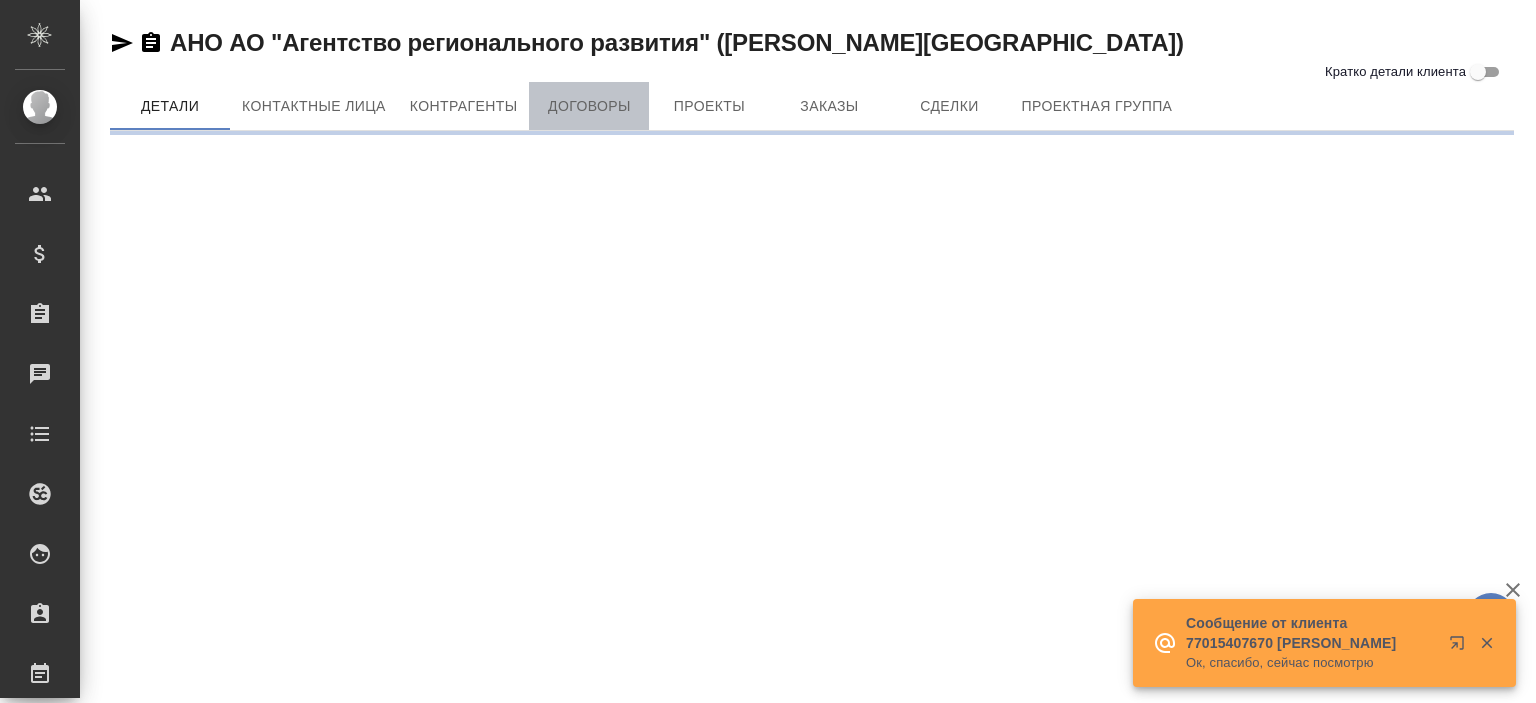 click on "Договоры" at bounding box center (589, 106) 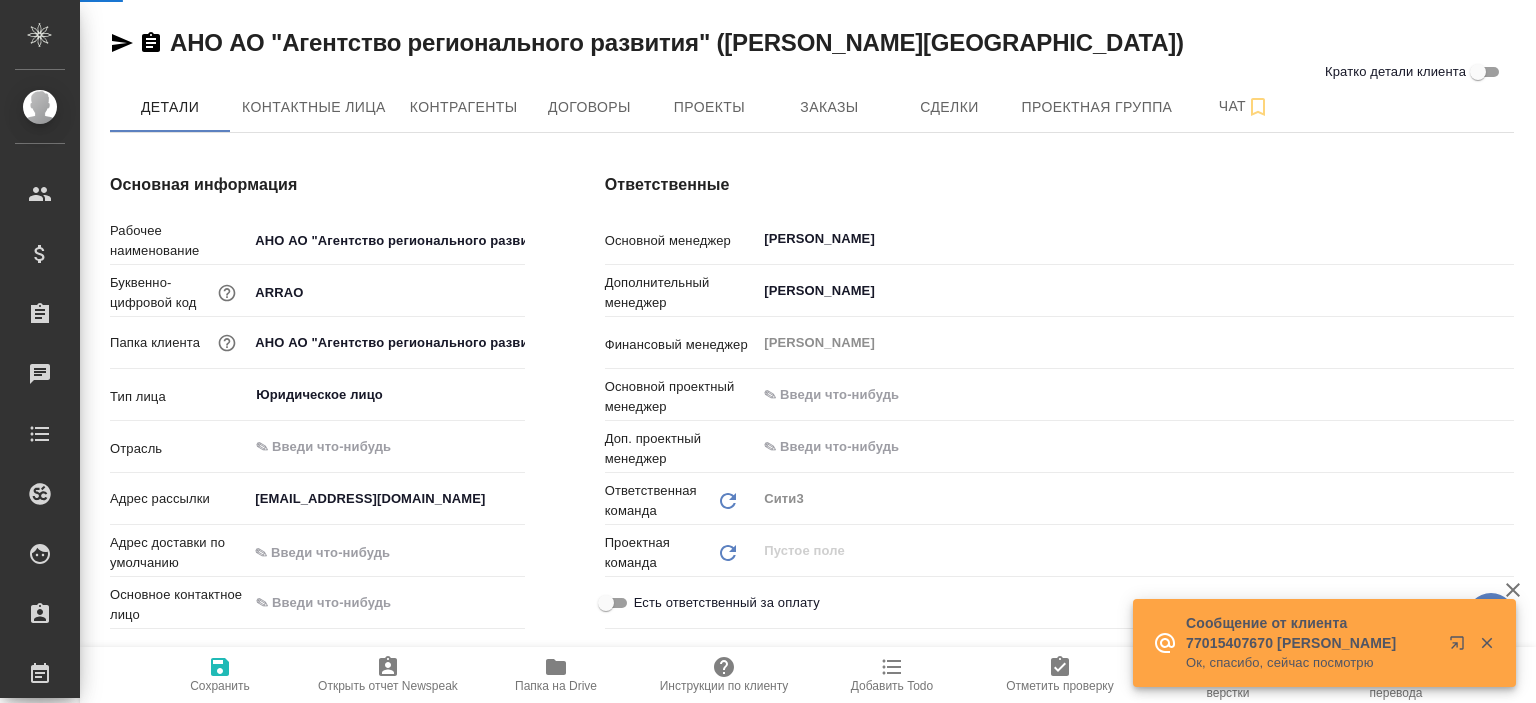 click on "АНО АО "Агентство регионального развития" ([PERSON_NAME][GEOGRAPHIC_DATA]) Кратко детали клиента Детали Контактные лица Контрагенты Договоры Проекты Заказы Сделки Проектная группа Чат Основная информация Рабочее наименование АНО АО "Агентство регионального развития" ([PERSON_NAME][GEOGRAPHIC_DATA]) Буквенно-цифровой код ARRAO Папка клиента АНО АО "Агентство регионального развития" ([PERSON_NAME][GEOGRAPHIC_DATA]) Тип лица Юридическое лицо ​ Отрасль ​ Адрес рассылки [EMAIL_ADDRESS][DOMAIN_NAME] [PERSON_NAME] доставки по умолчанию Основное контактное лицо ​ Основной контрагент ​ Наше юр. лицо ​ x ​ x ​" at bounding box center (812, 989) 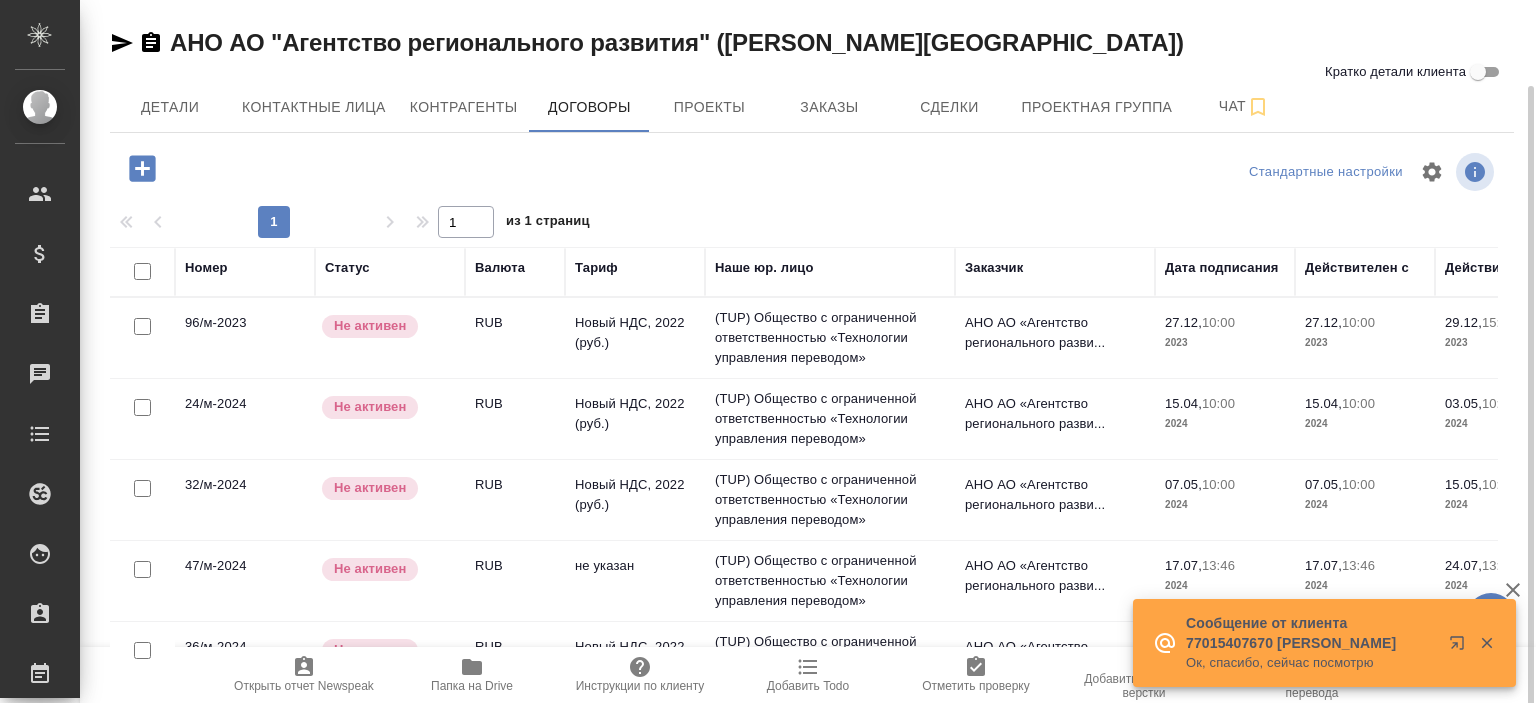 scroll, scrollTop: 44, scrollLeft: 0, axis: vertical 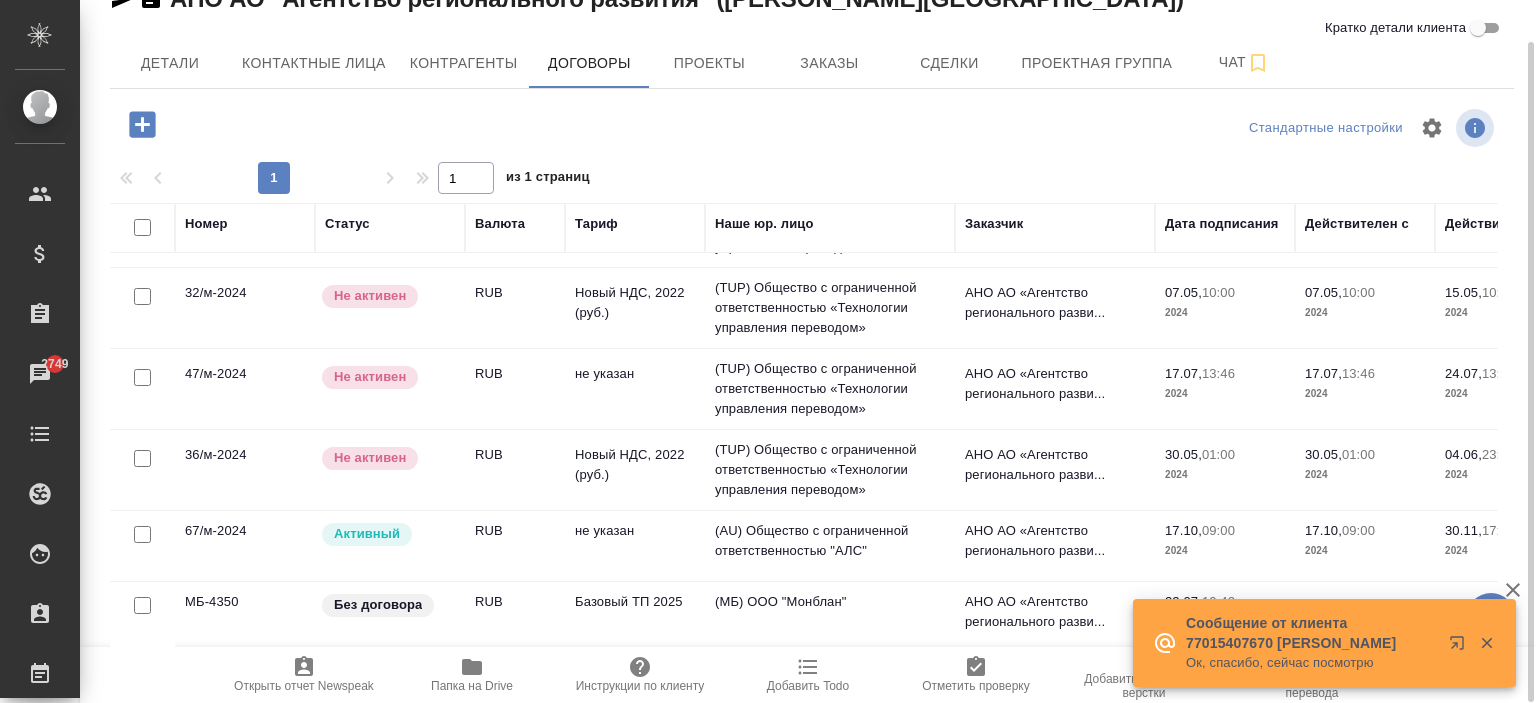 click on "Базовый ТП 2025" at bounding box center (635, 146) 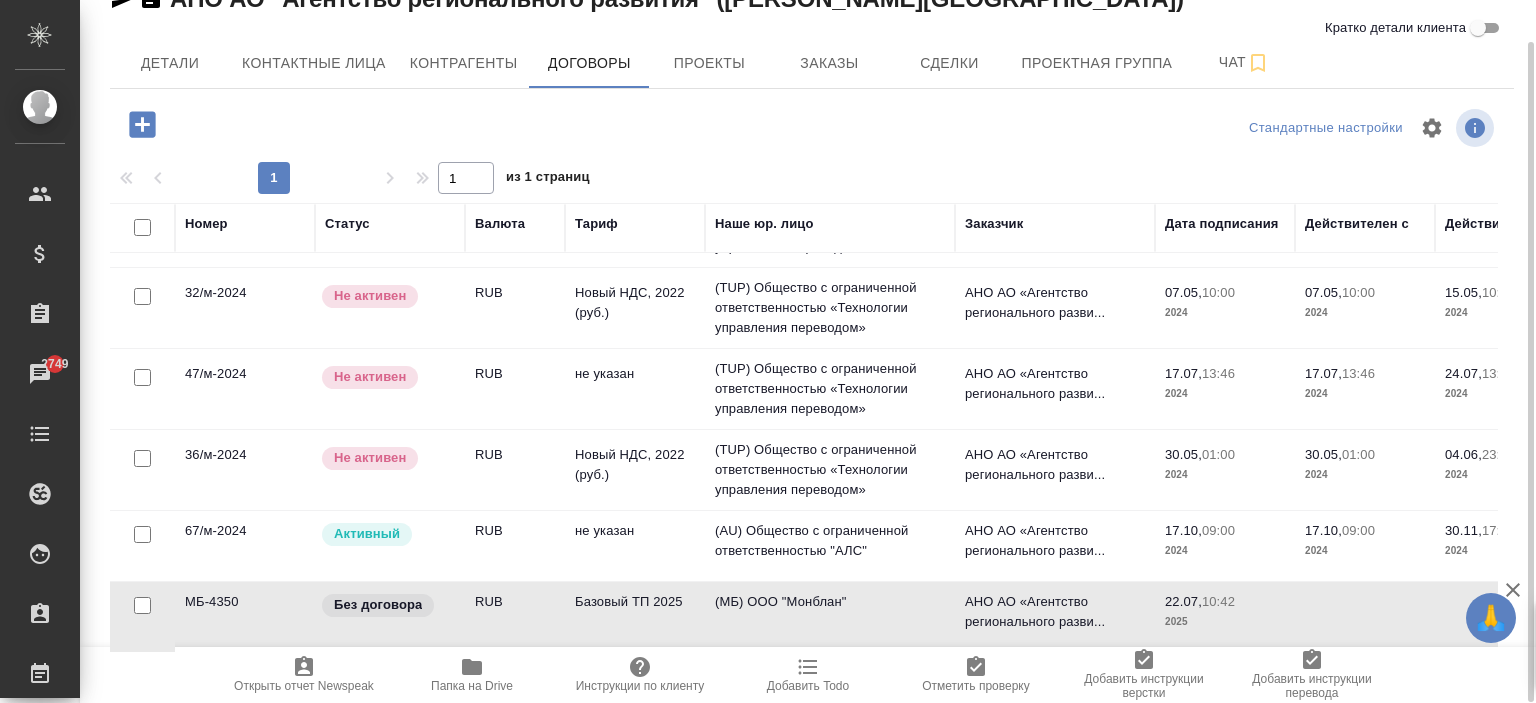 click on "Базовый ТП 2025" at bounding box center [635, 146] 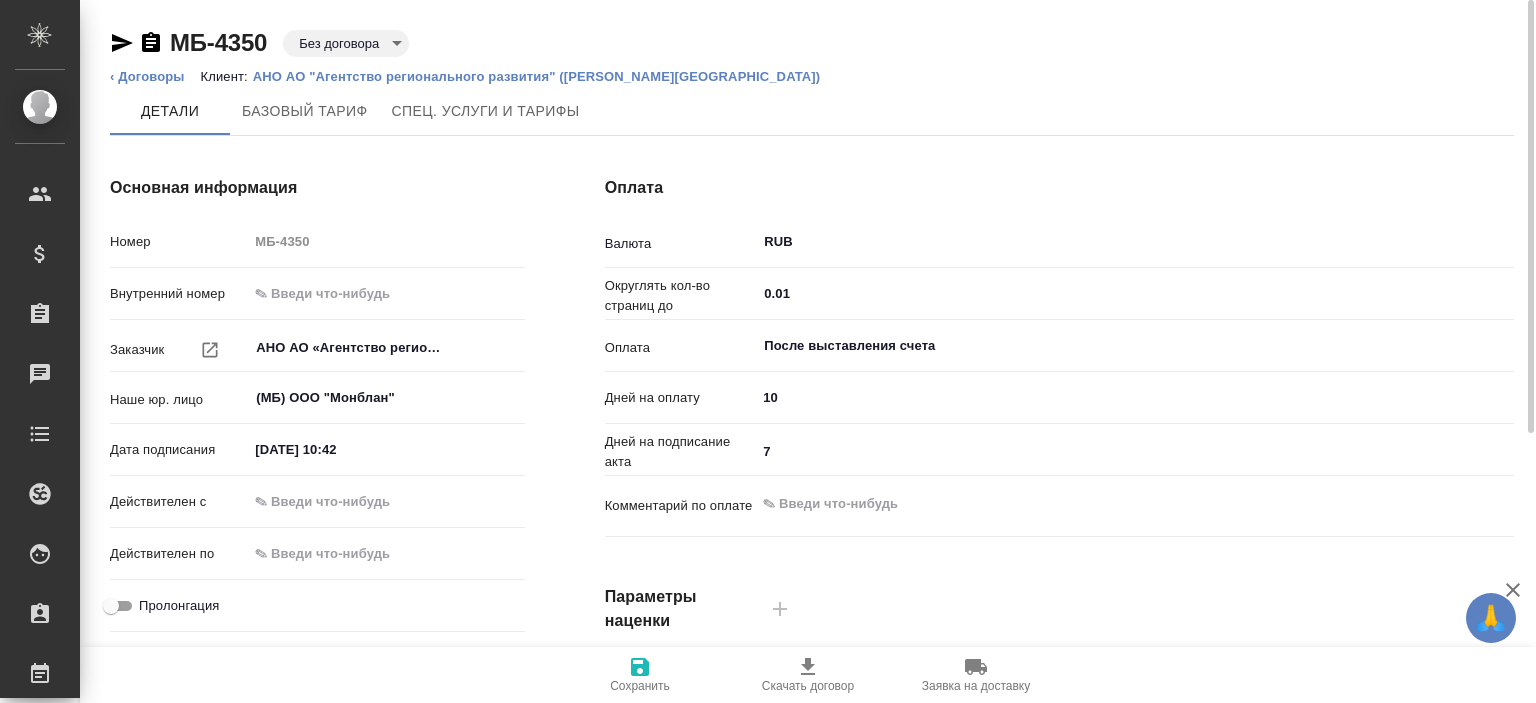 scroll, scrollTop: 0, scrollLeft: 0, axis: both 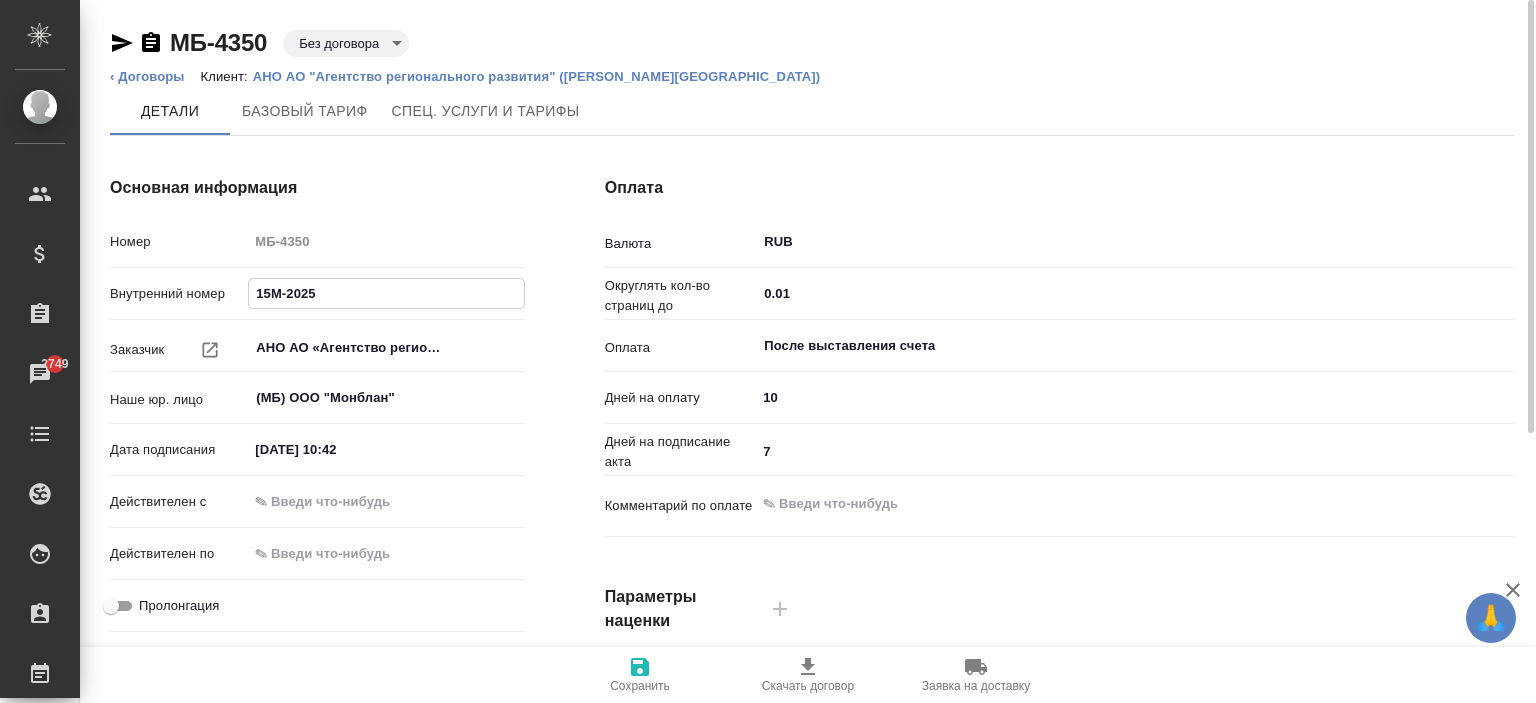 click on "15М-2025" at bounding box center (386, 293) 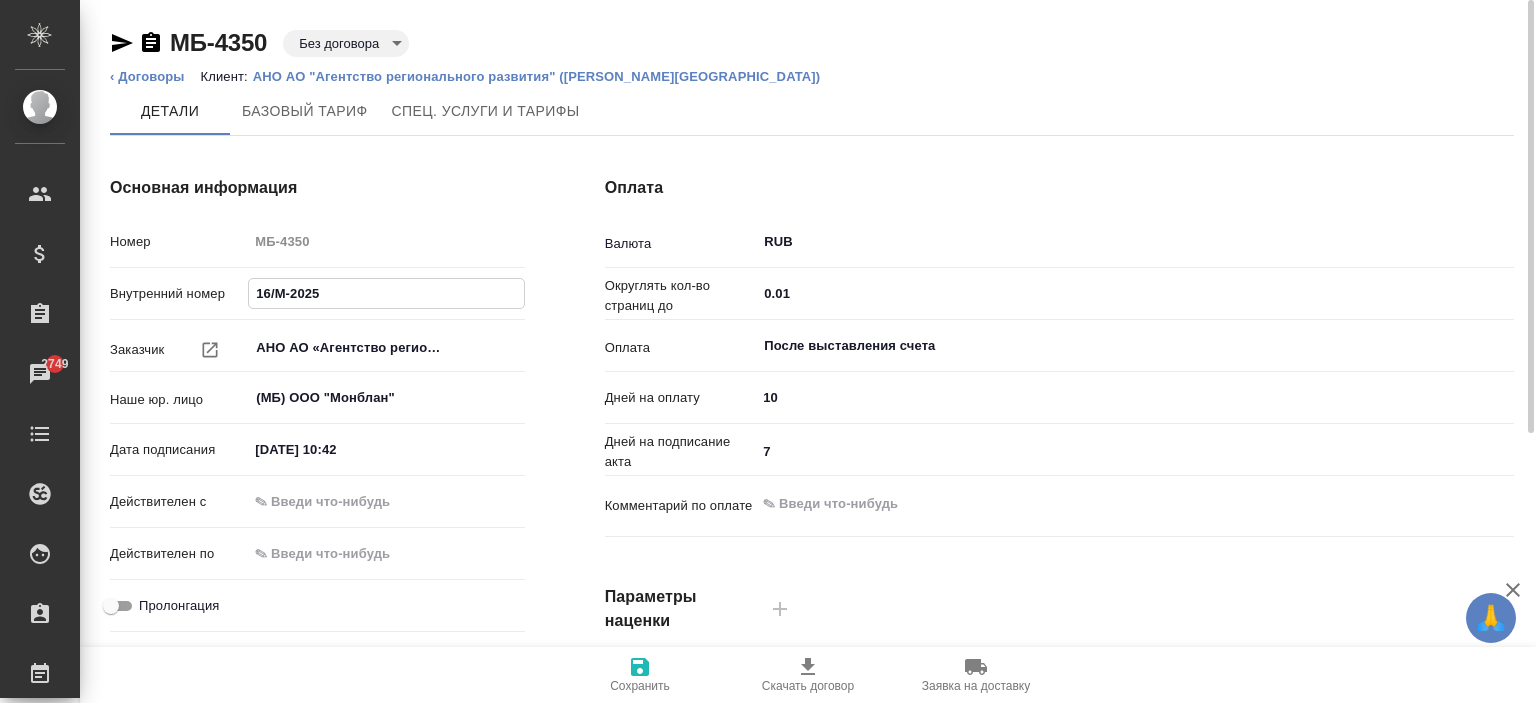 type on "16/М-2025" 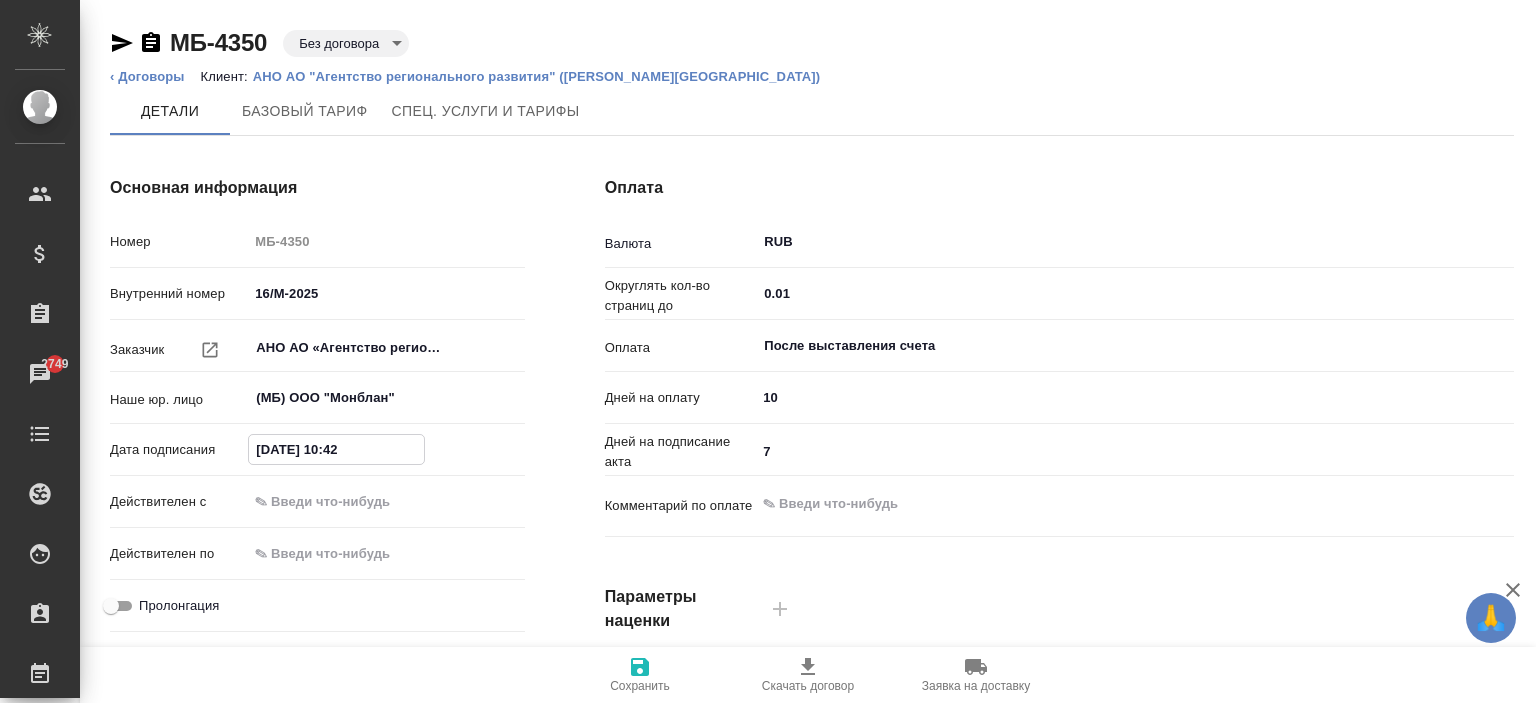 drag, startPoint x: 368, startPoint y: 445, endPoint x: 177, endPoint y: 433, distance: 191.37659 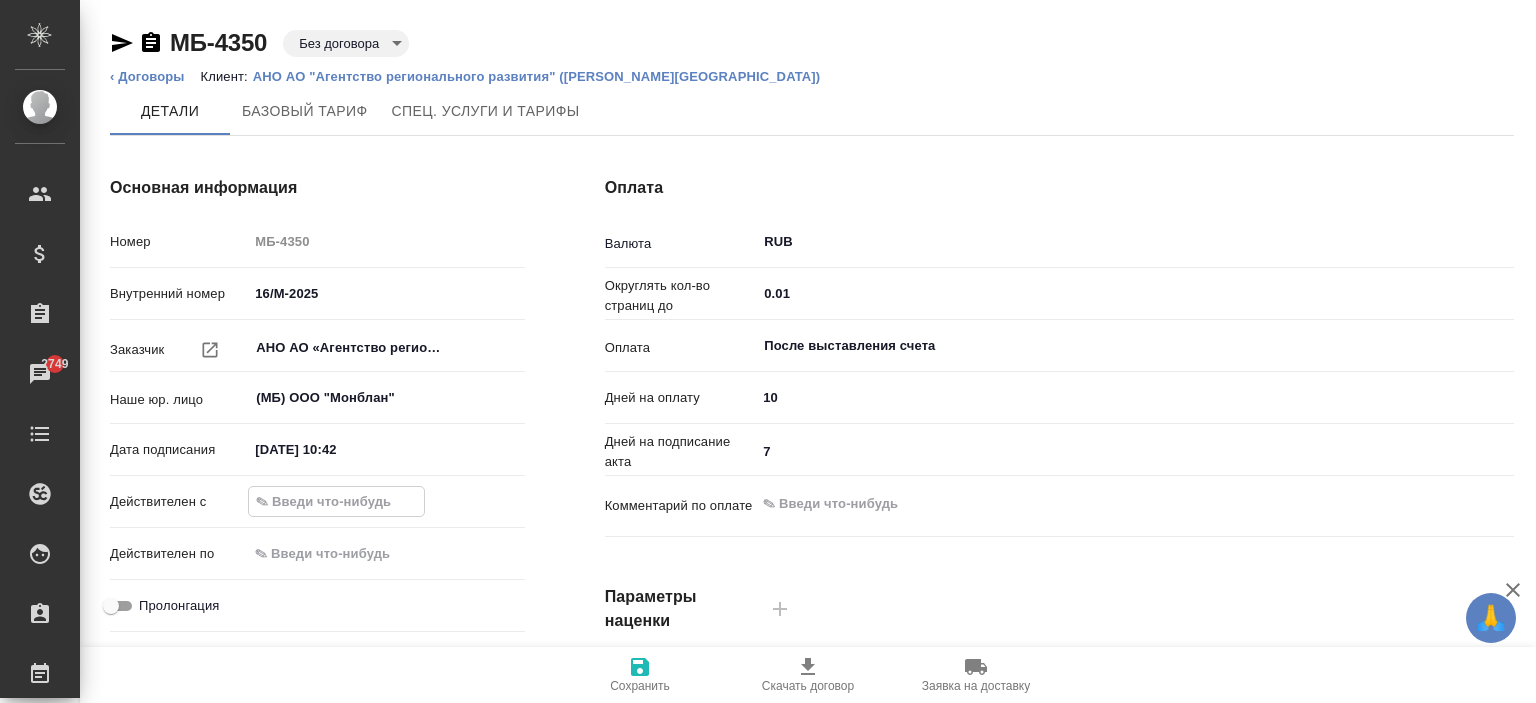 paste on "22.07.2025 10:42" 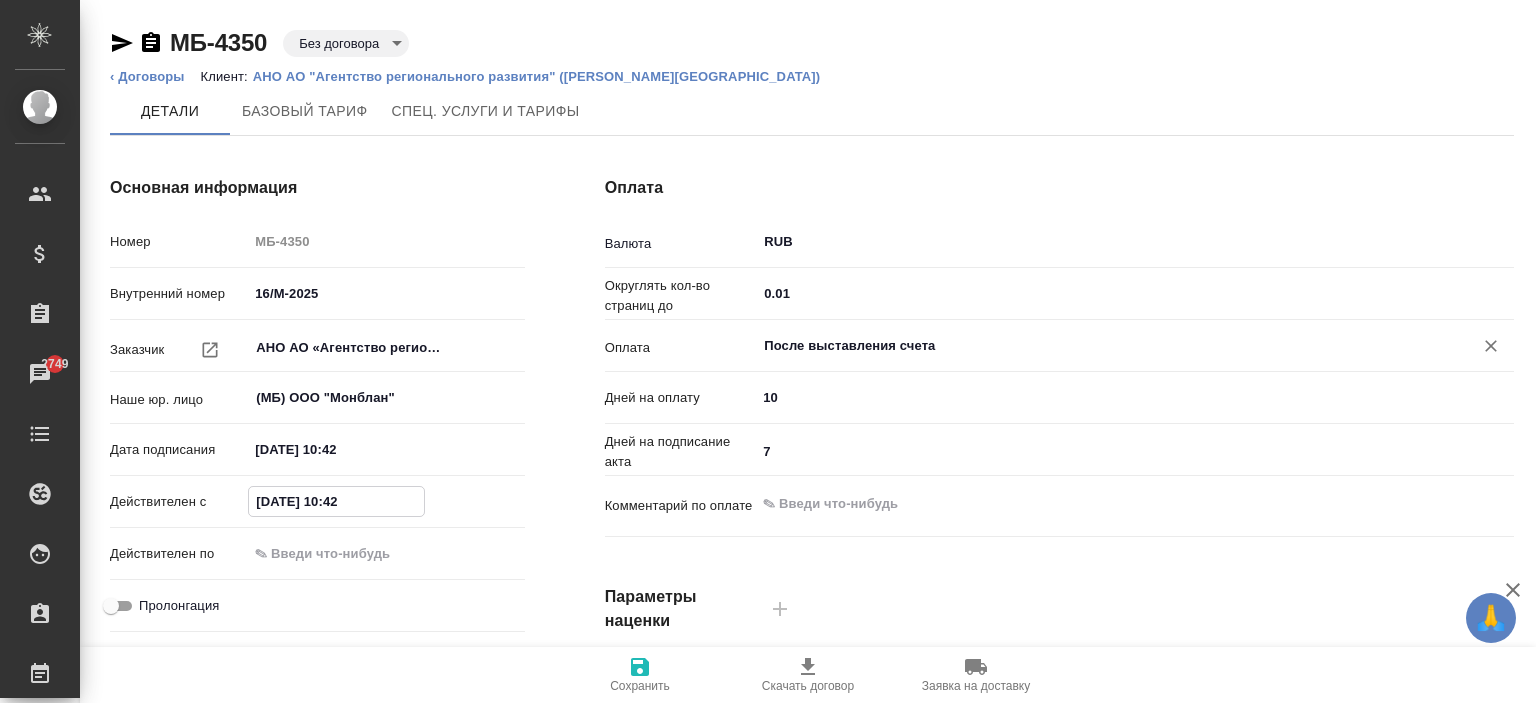 type on "22.07.2025 10:42" 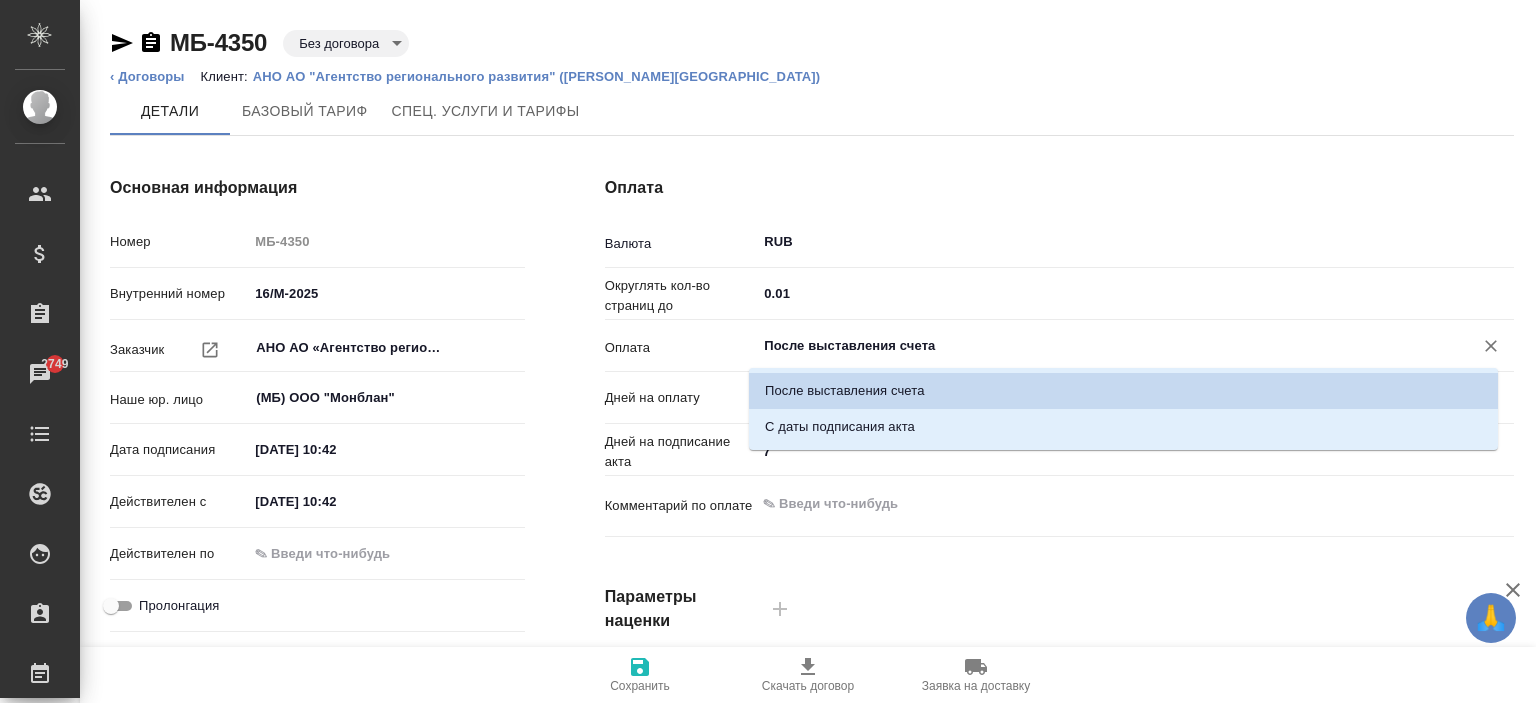 click on "После выставления счета" at bounding box center [1101, 346] 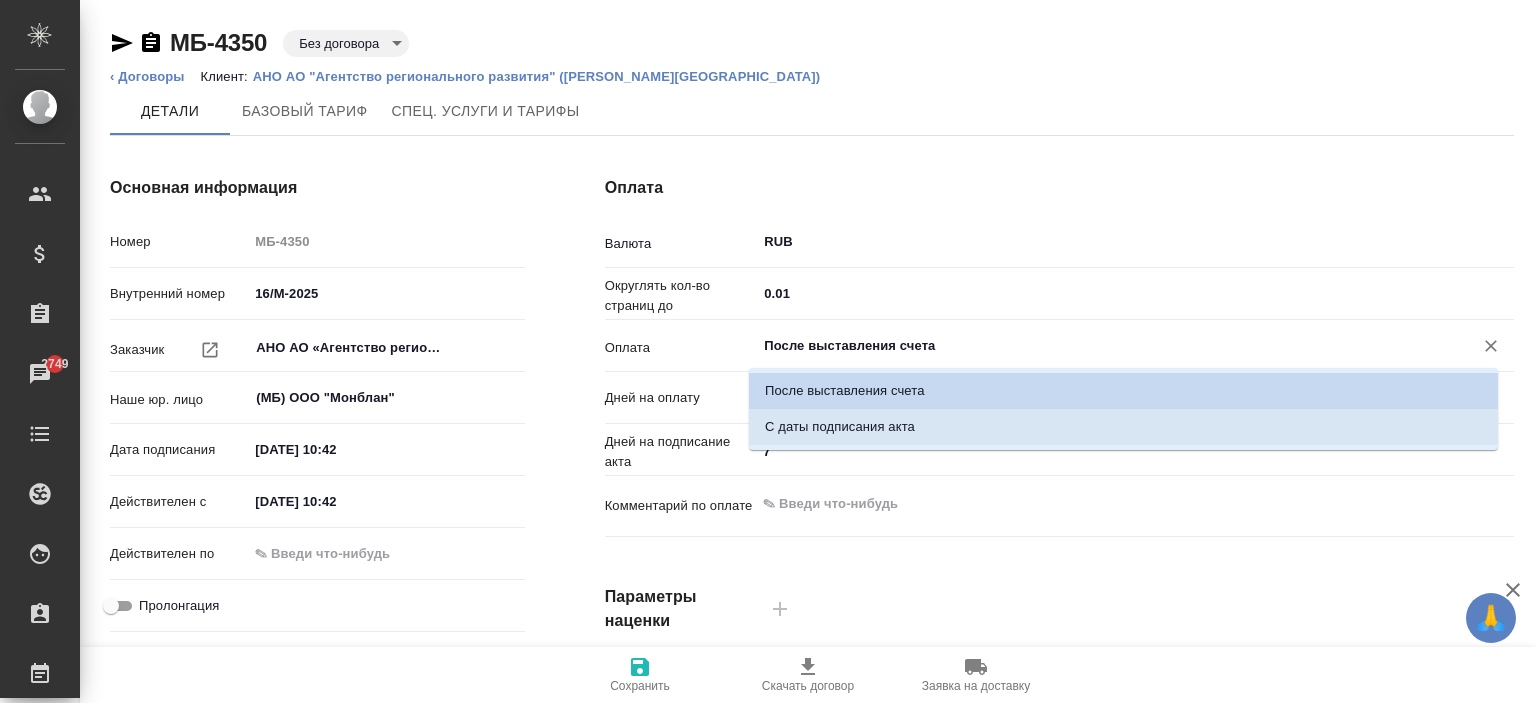 click on "С даты подписания акта" at bounding box center [1123, 427] 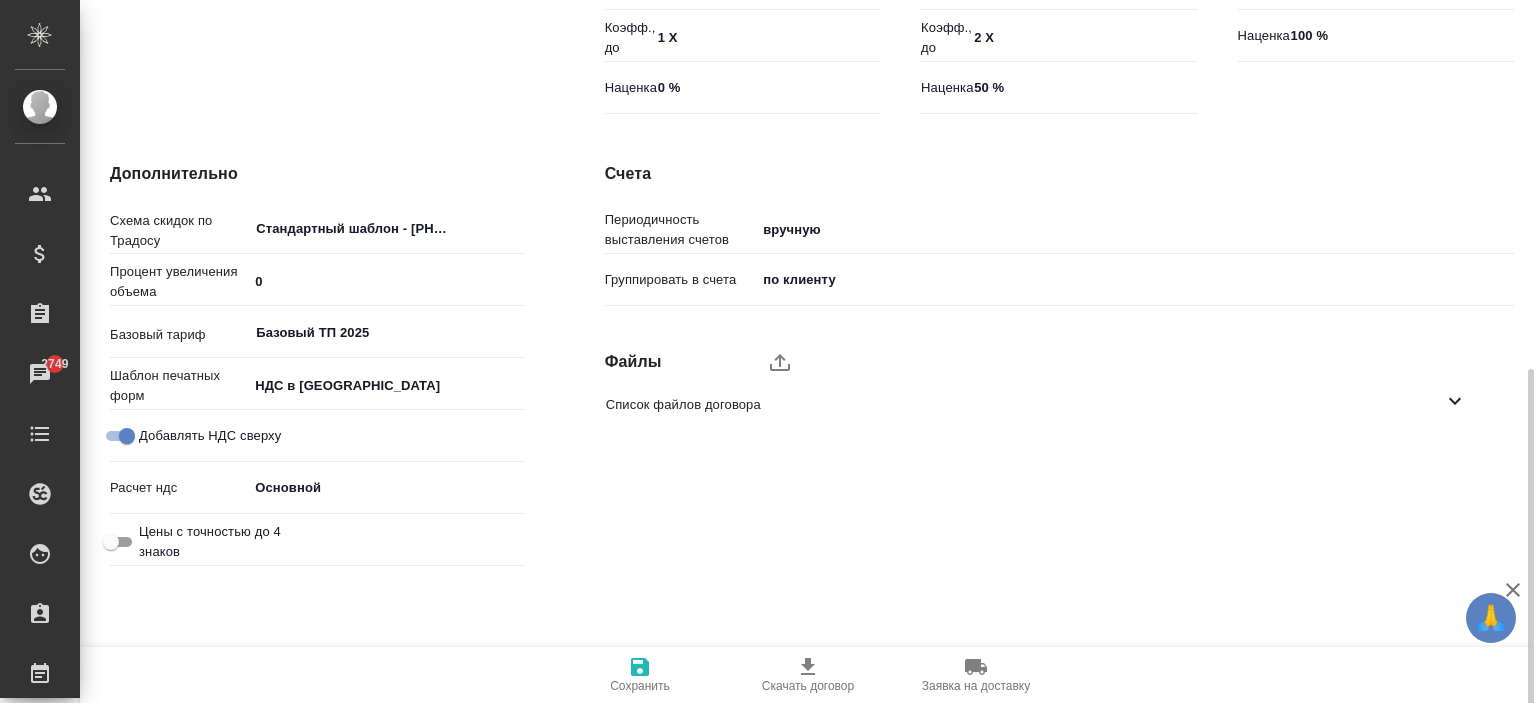 scroll, scrollTop: 745, scrollLeft: 0, axis: vertical 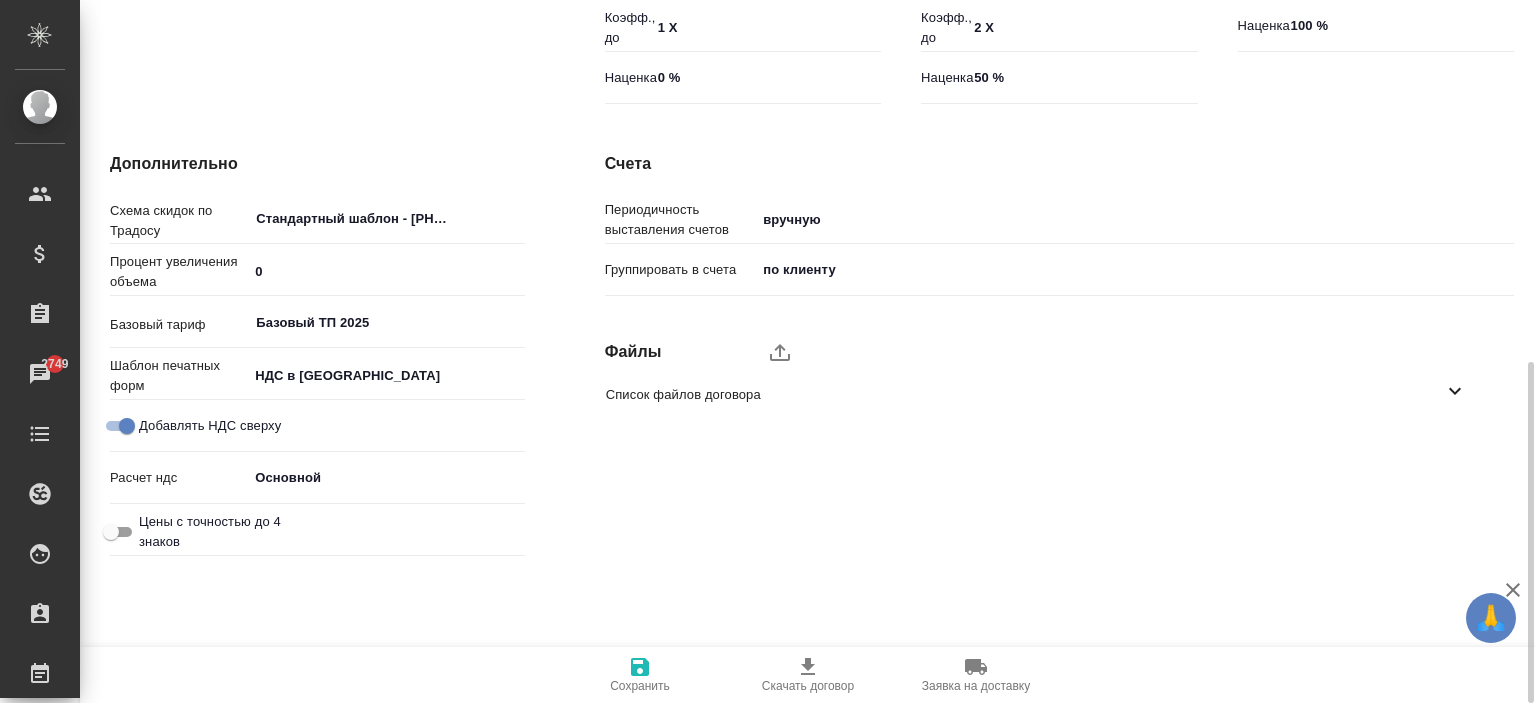 click on "Сохранить" at bounding box center (640, 686) 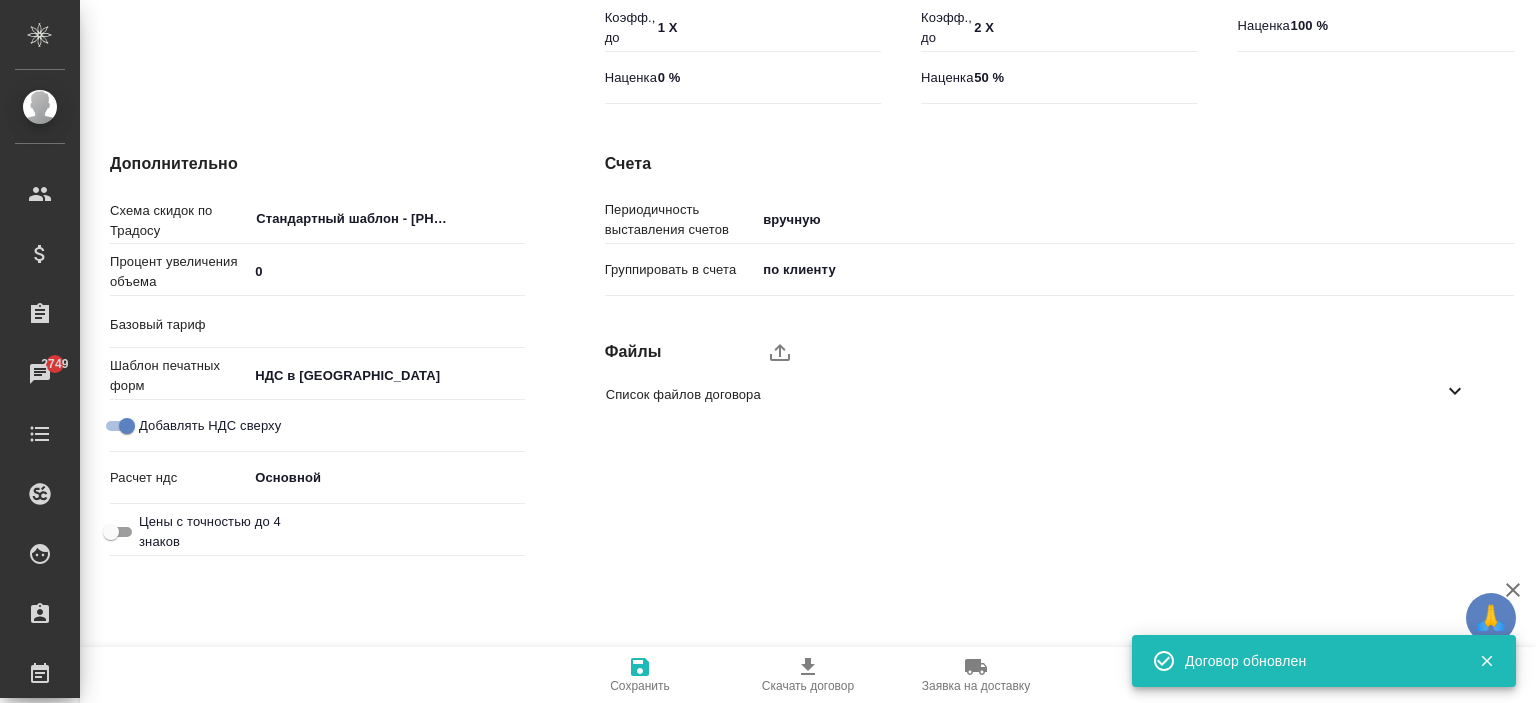 type on "Базовый ТП 2025" 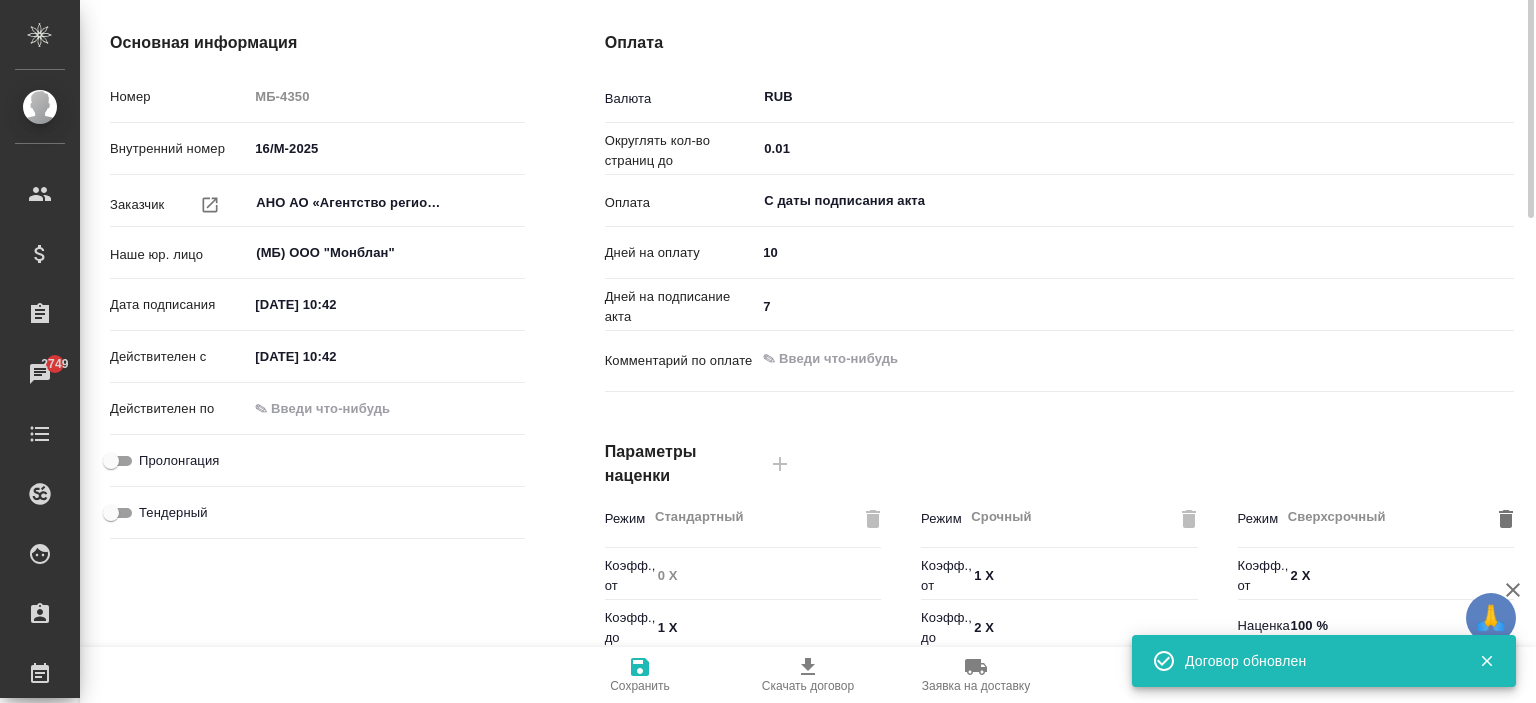 scroll, scrollTop: 0, scrollLeft: 0, axis: both 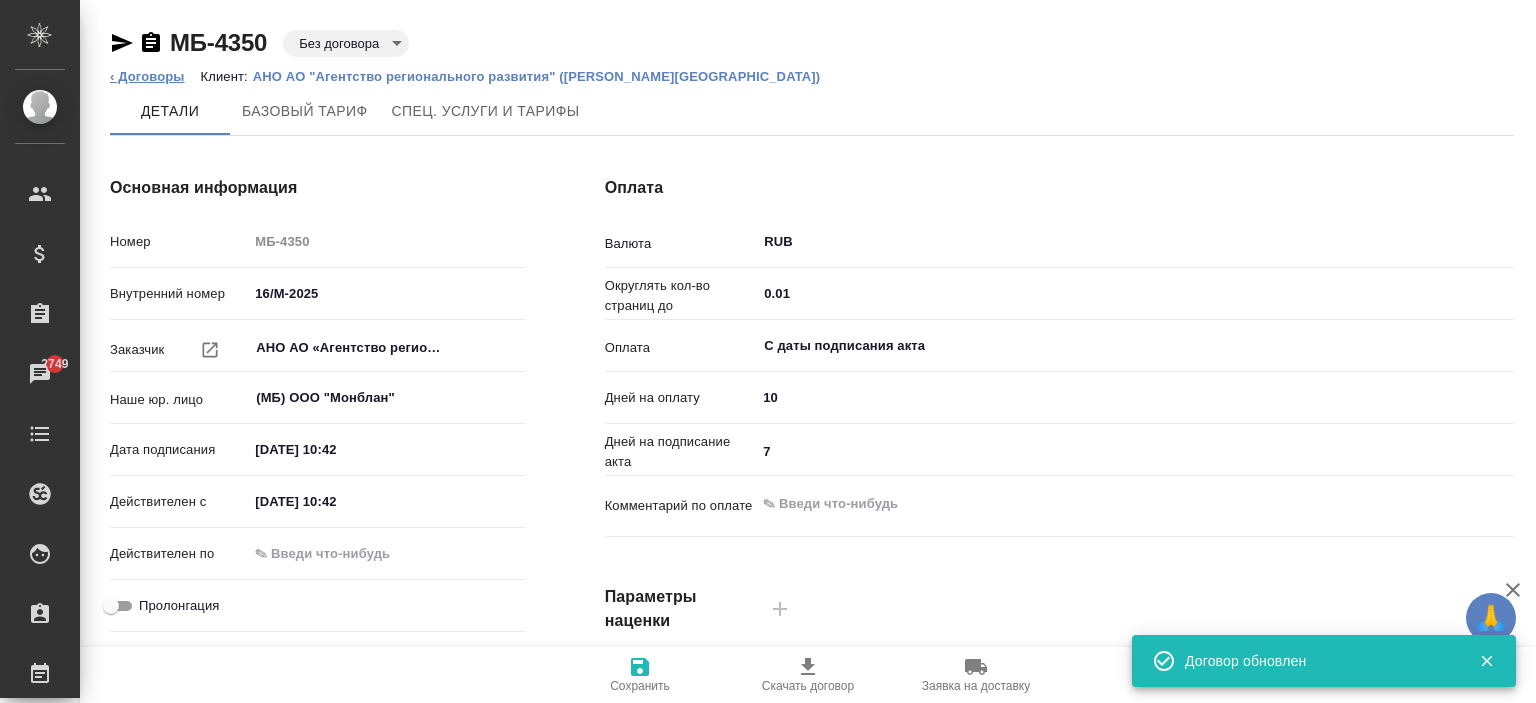 click on "‹ Договоры" at bounding box center [147, 76] 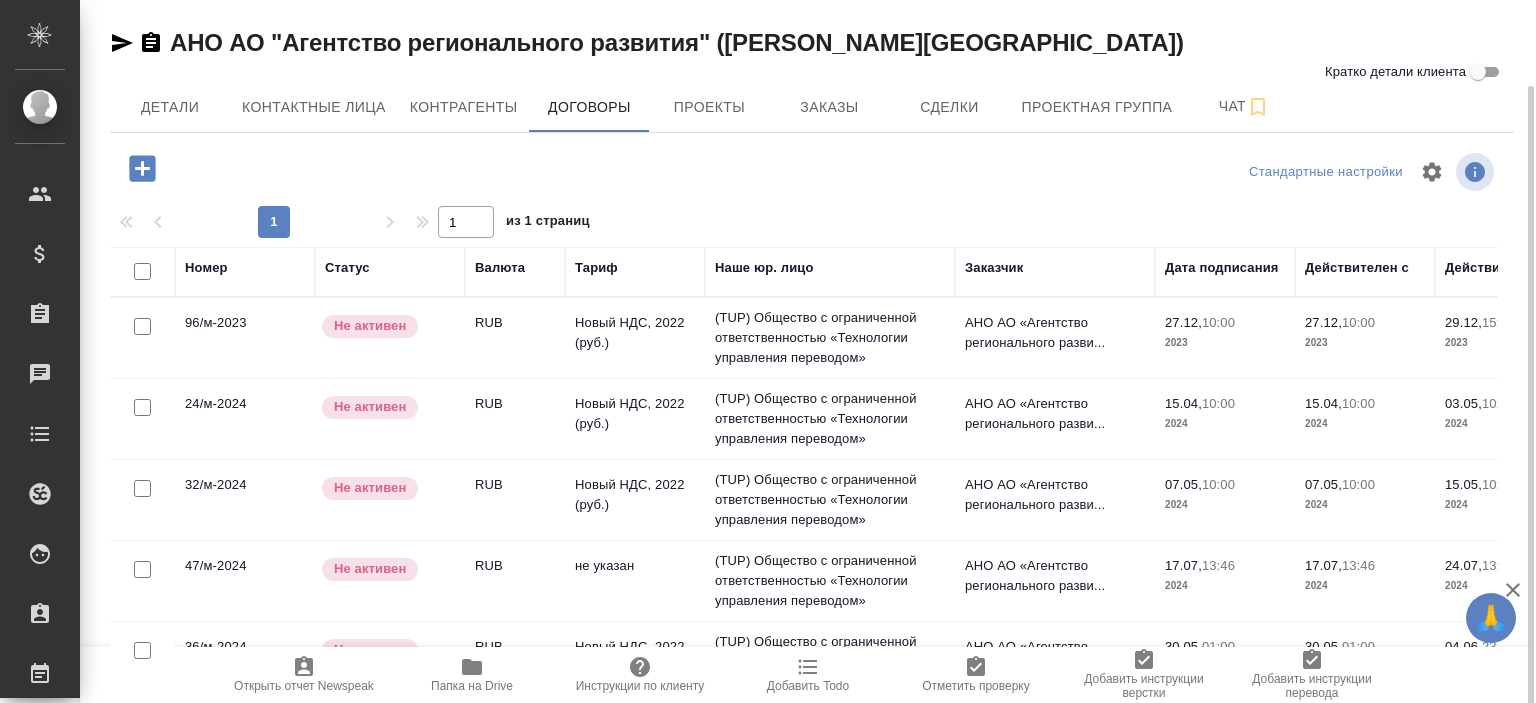 scroll, scrollTop: 0, scrollLeft: 0, axis: both 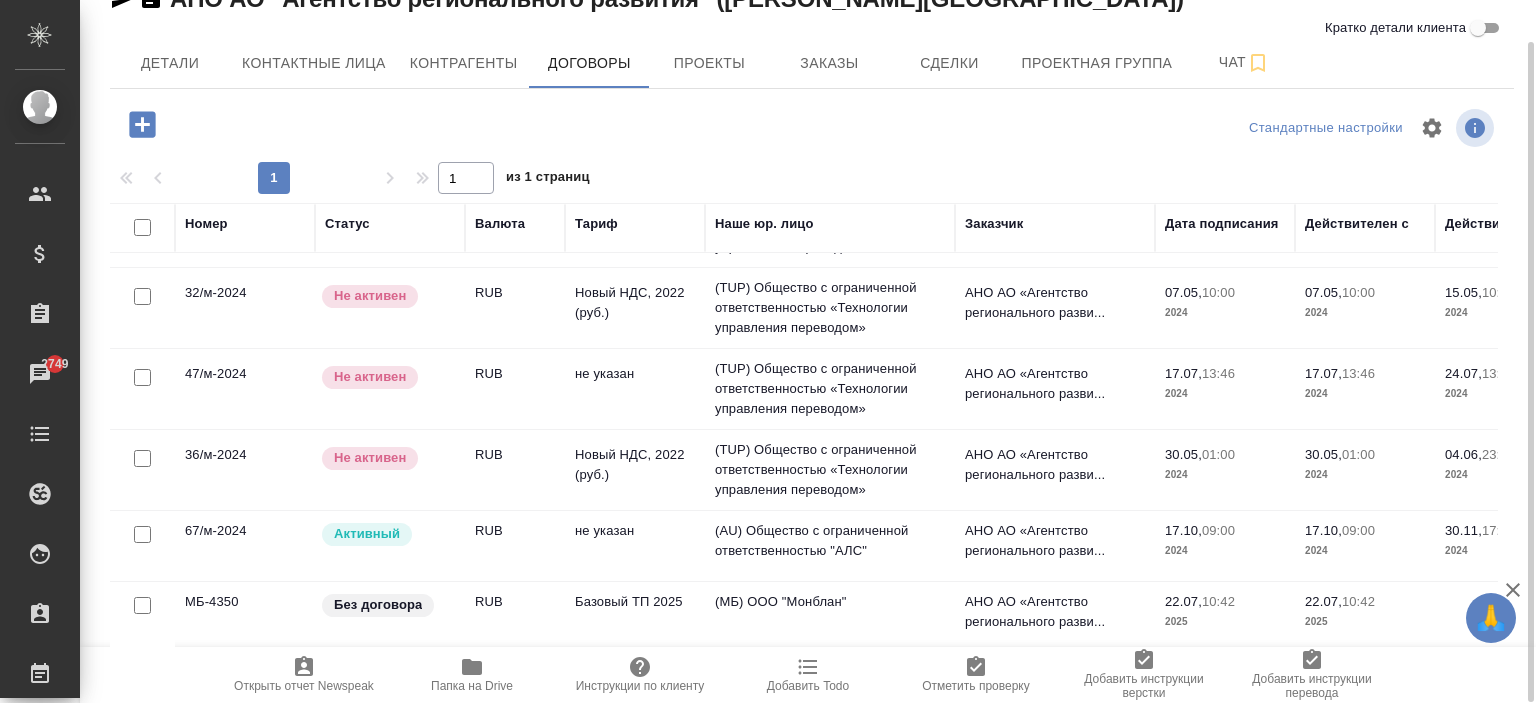 click on "RUB" at bounding box center (515, 146) 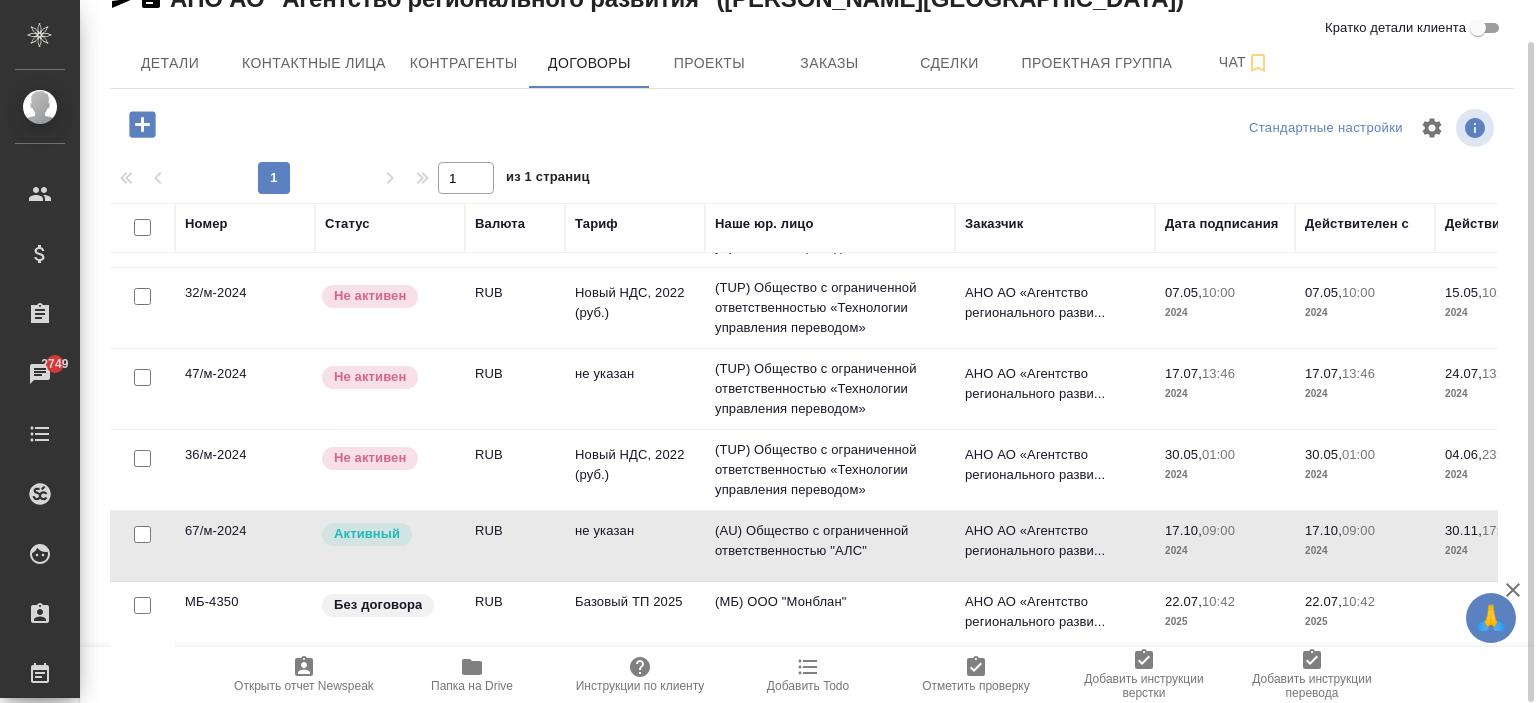 click on "RUB" at bounding box center (515, 146) 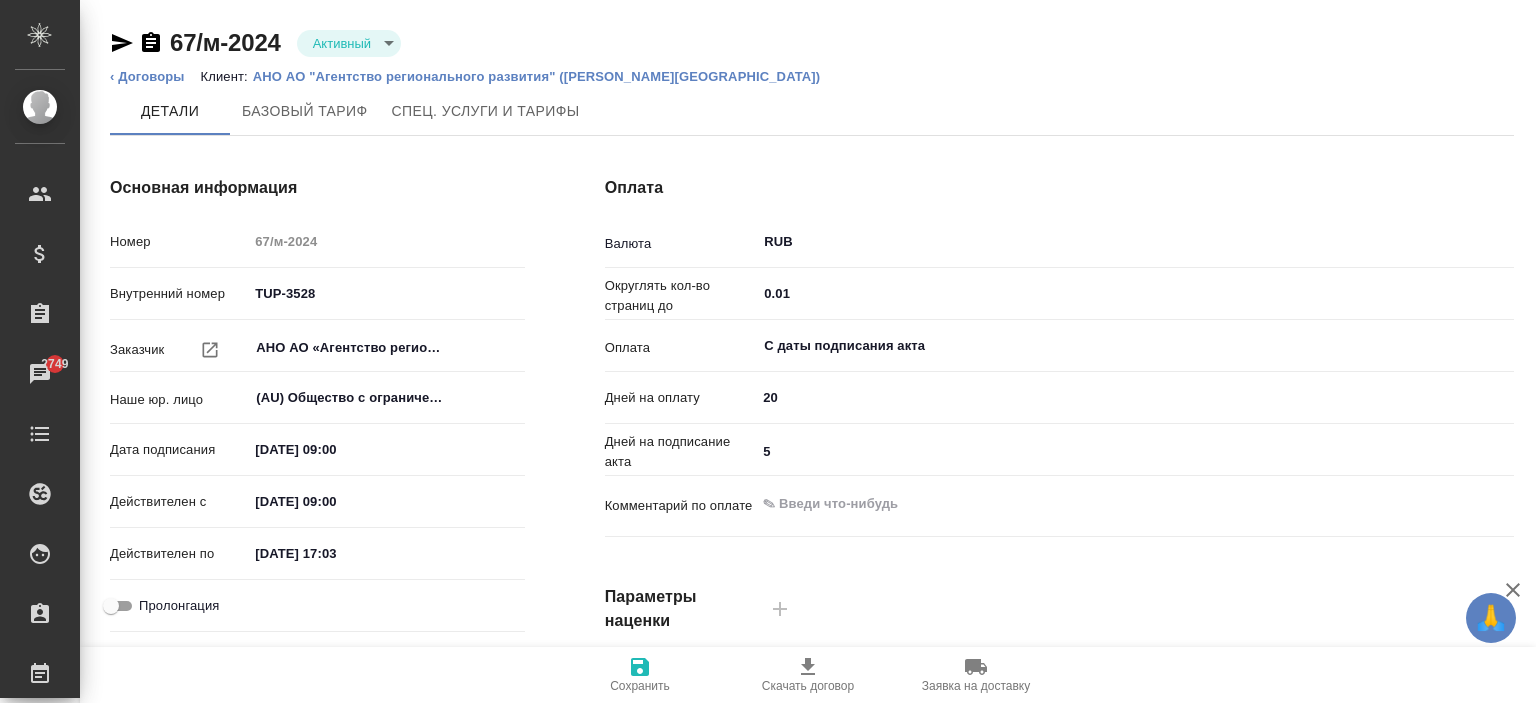 scroll, scrollTop: 0, scrollLeft: 0, axis: both 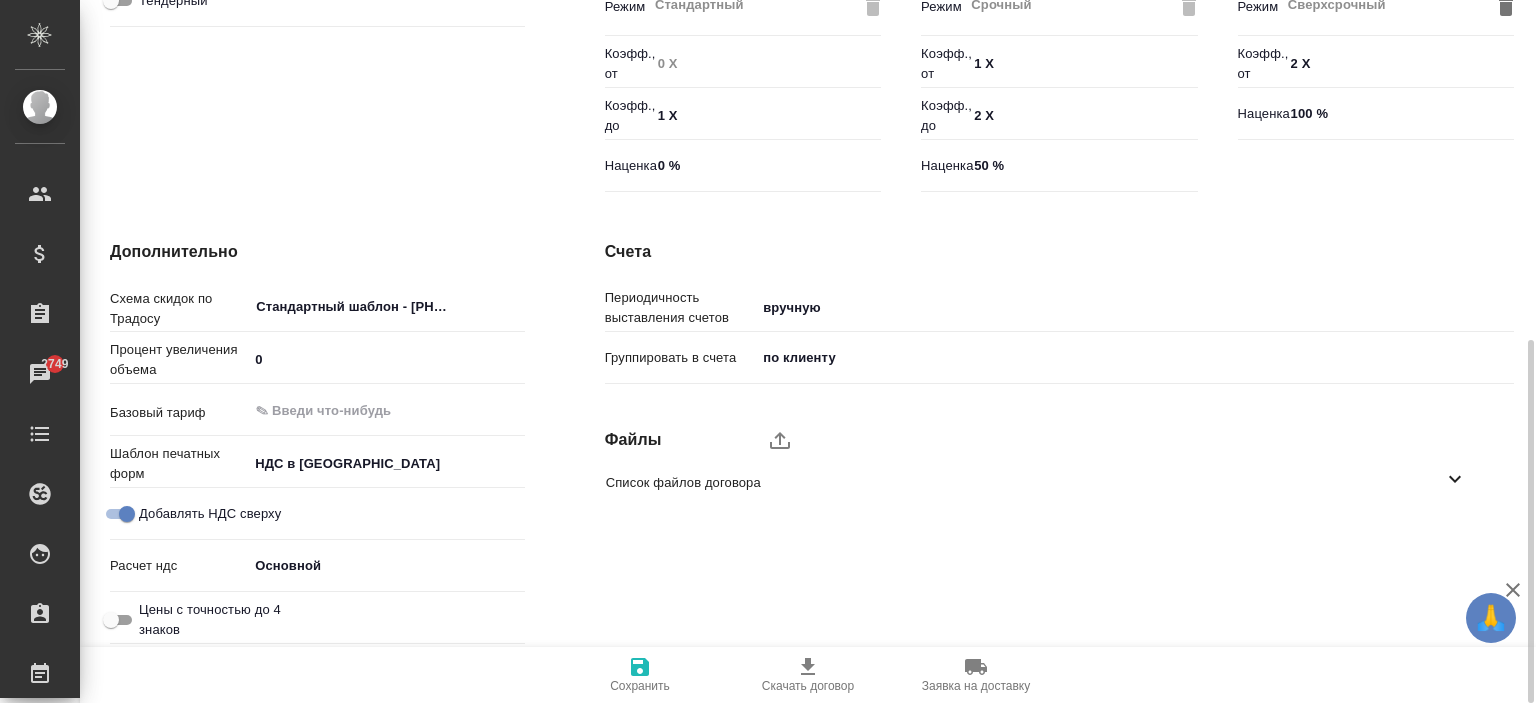 click on "Список файлов договора" at bounding box center (1024, 483) 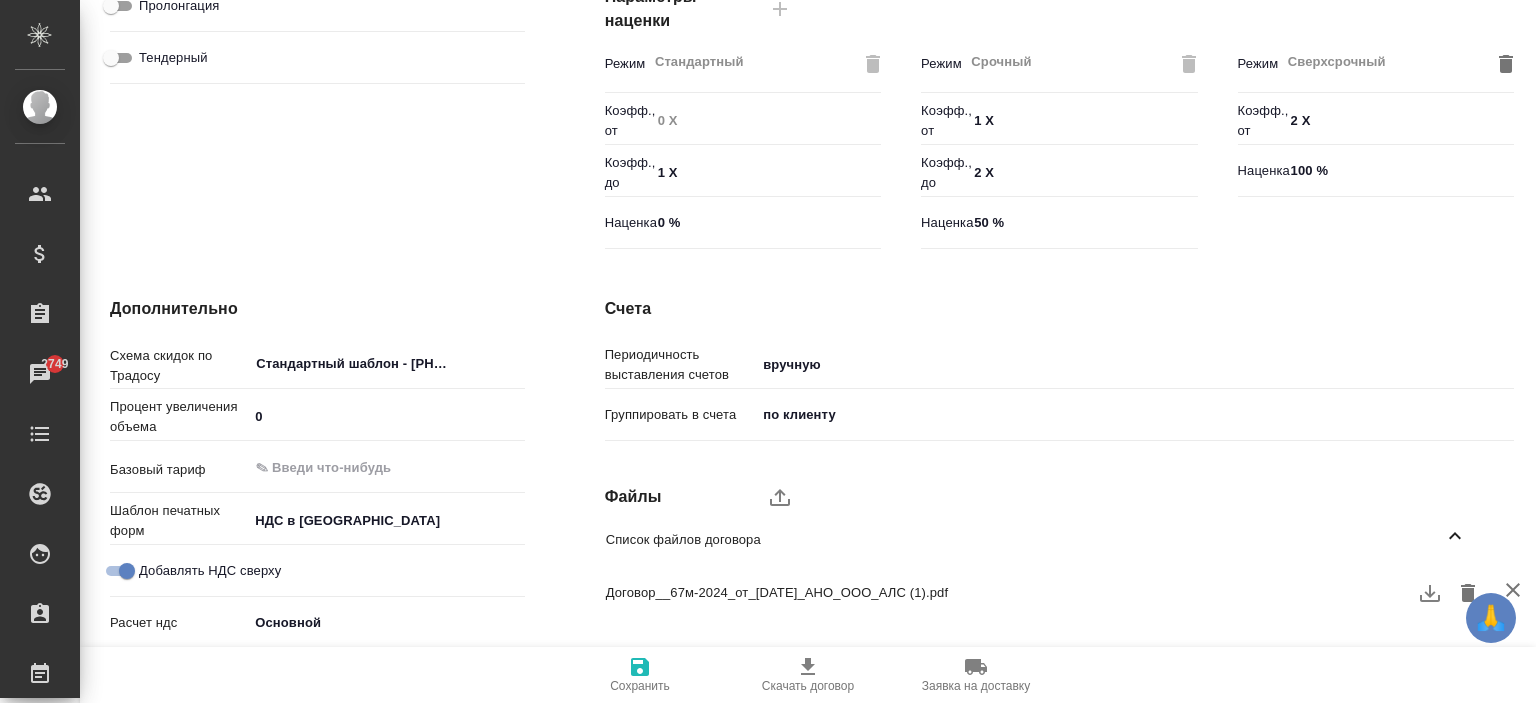 scroll, scrollTop: 0, scrollLeft: 0, axis: both 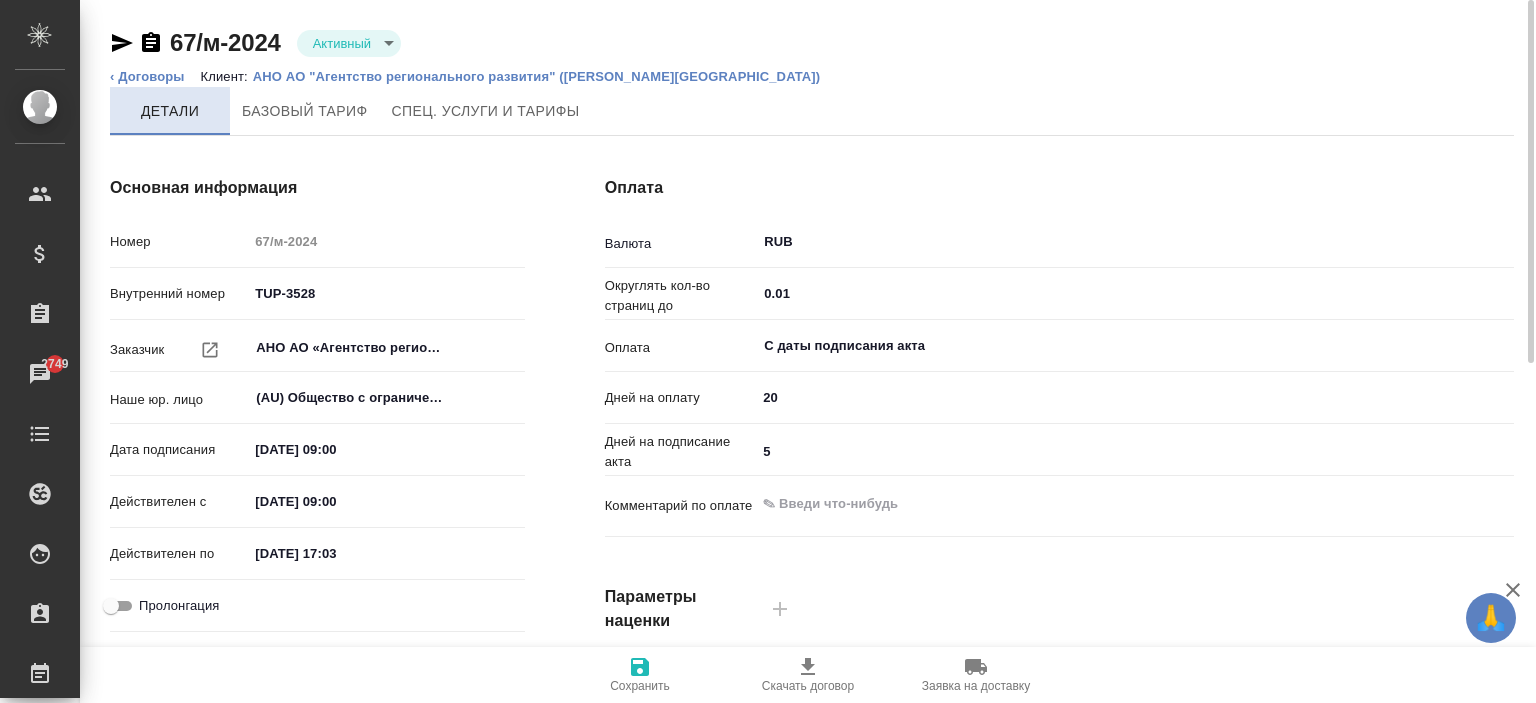 click on "Детали" at bounding box center (170, 111) 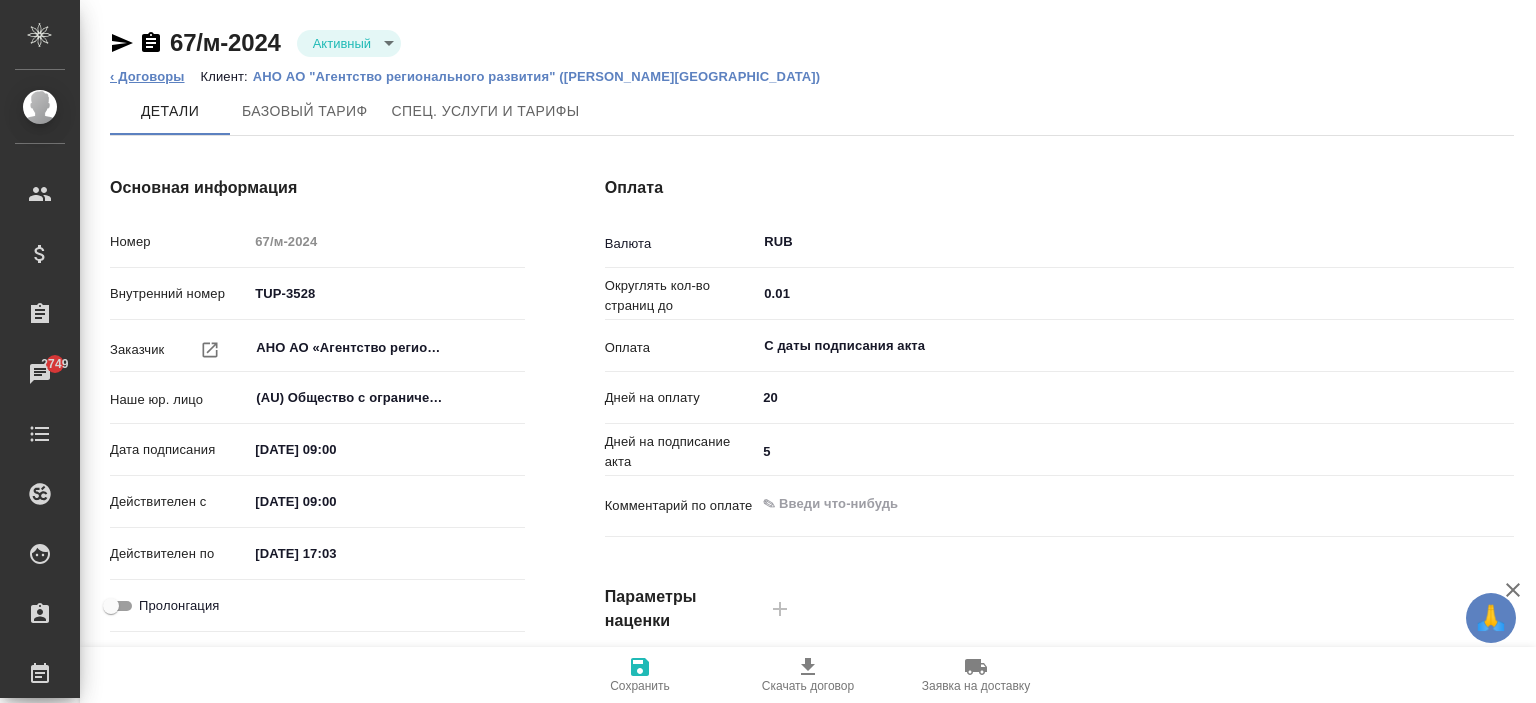 click on "‹ Договоры" at bounding box center (147, 76) 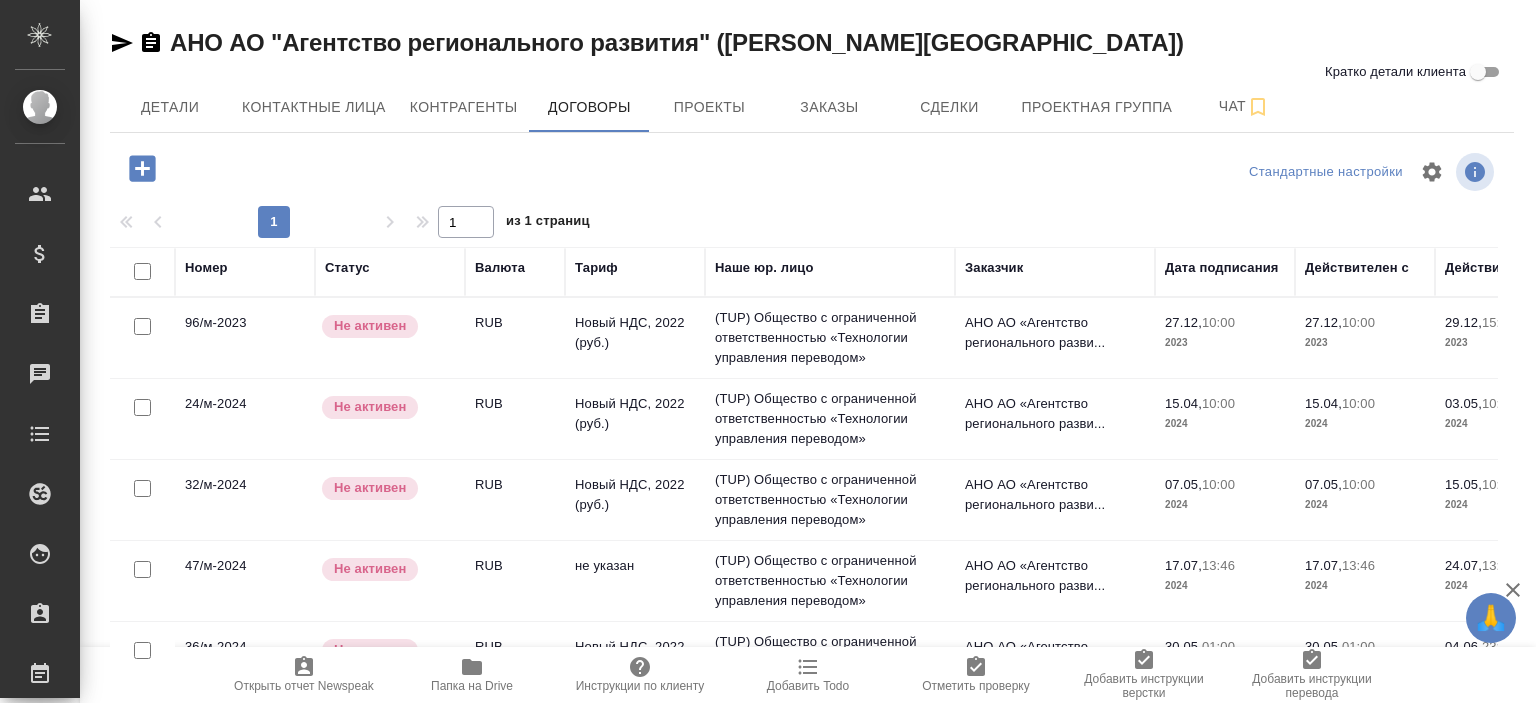 scroll, scrollTop: 0, scrollLeft: 0, axis: both 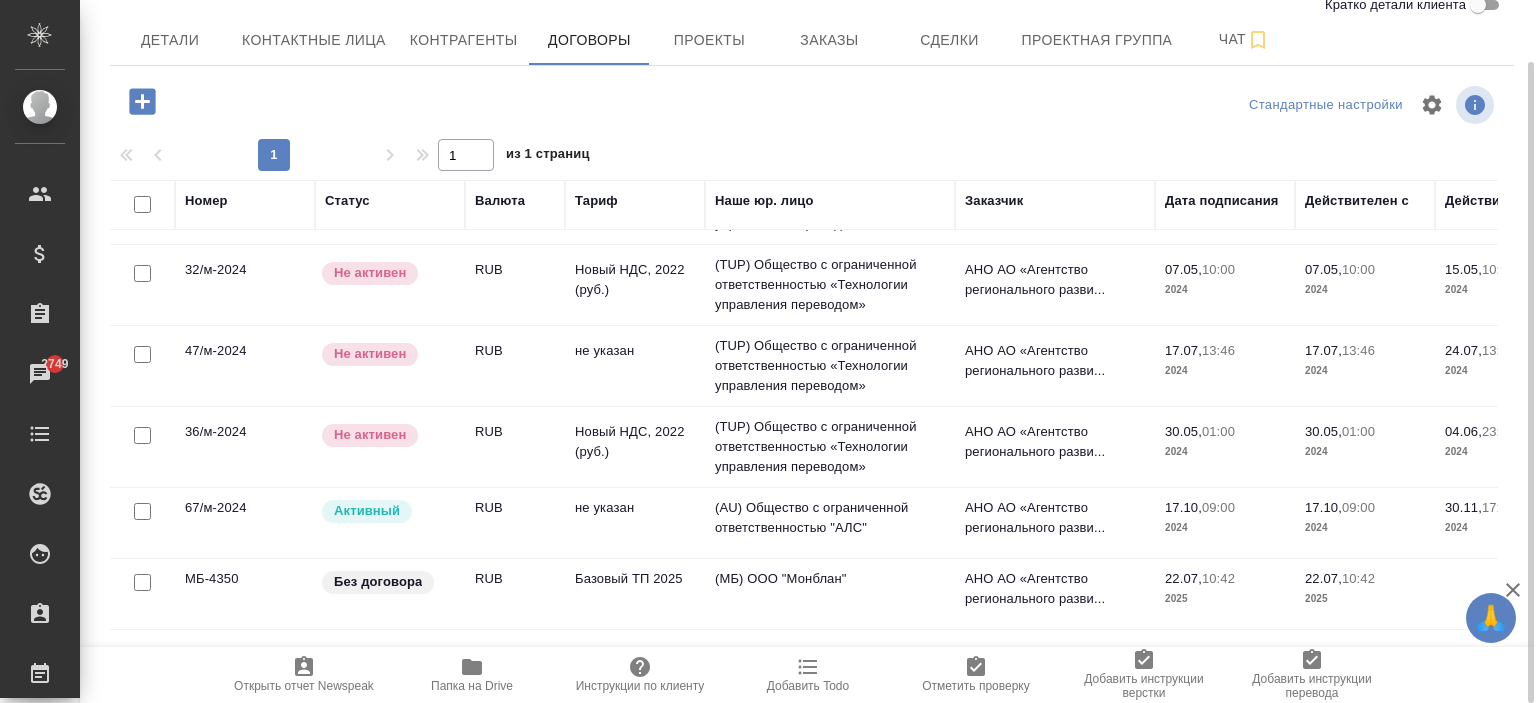click on "Без договора" at bounding box center [387, 111] 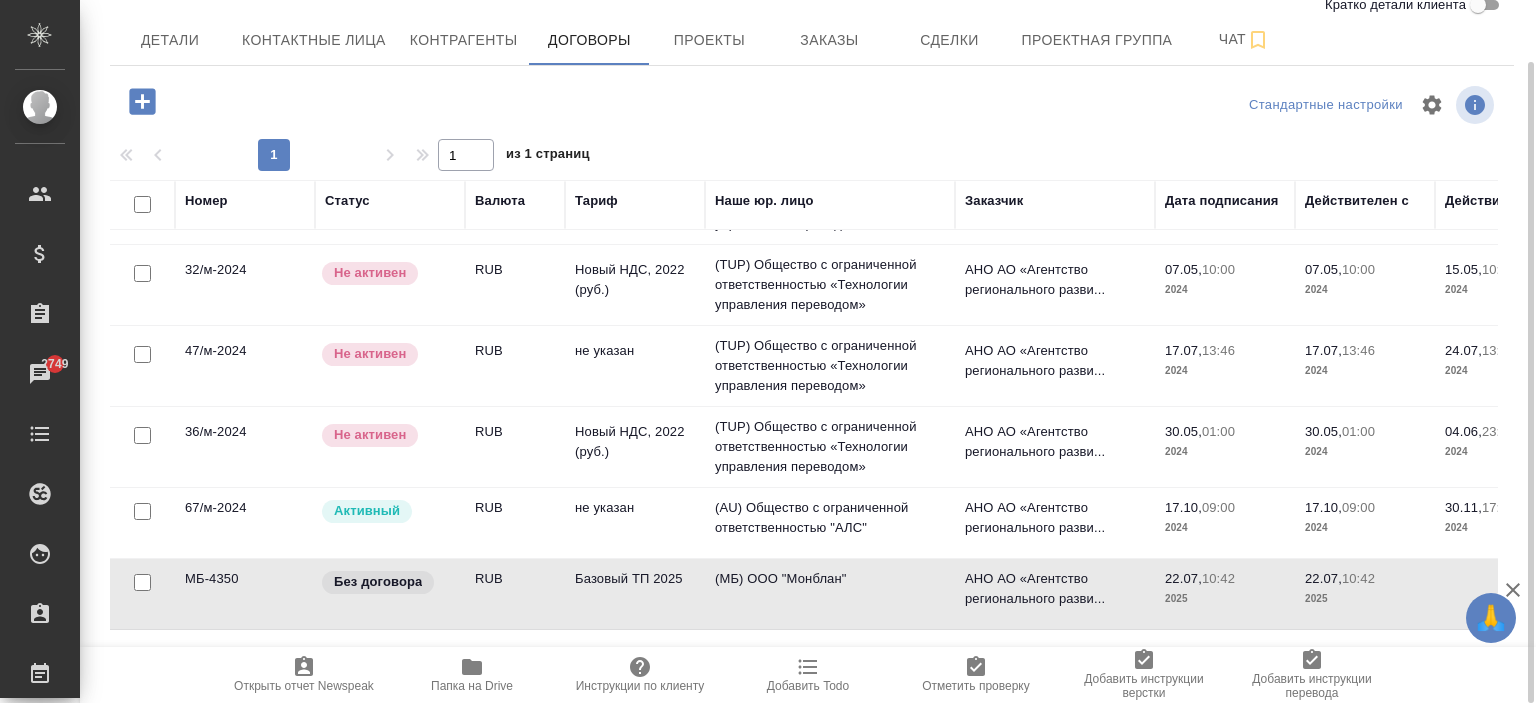 click on "Без договора" at bounding box center [387, 111] 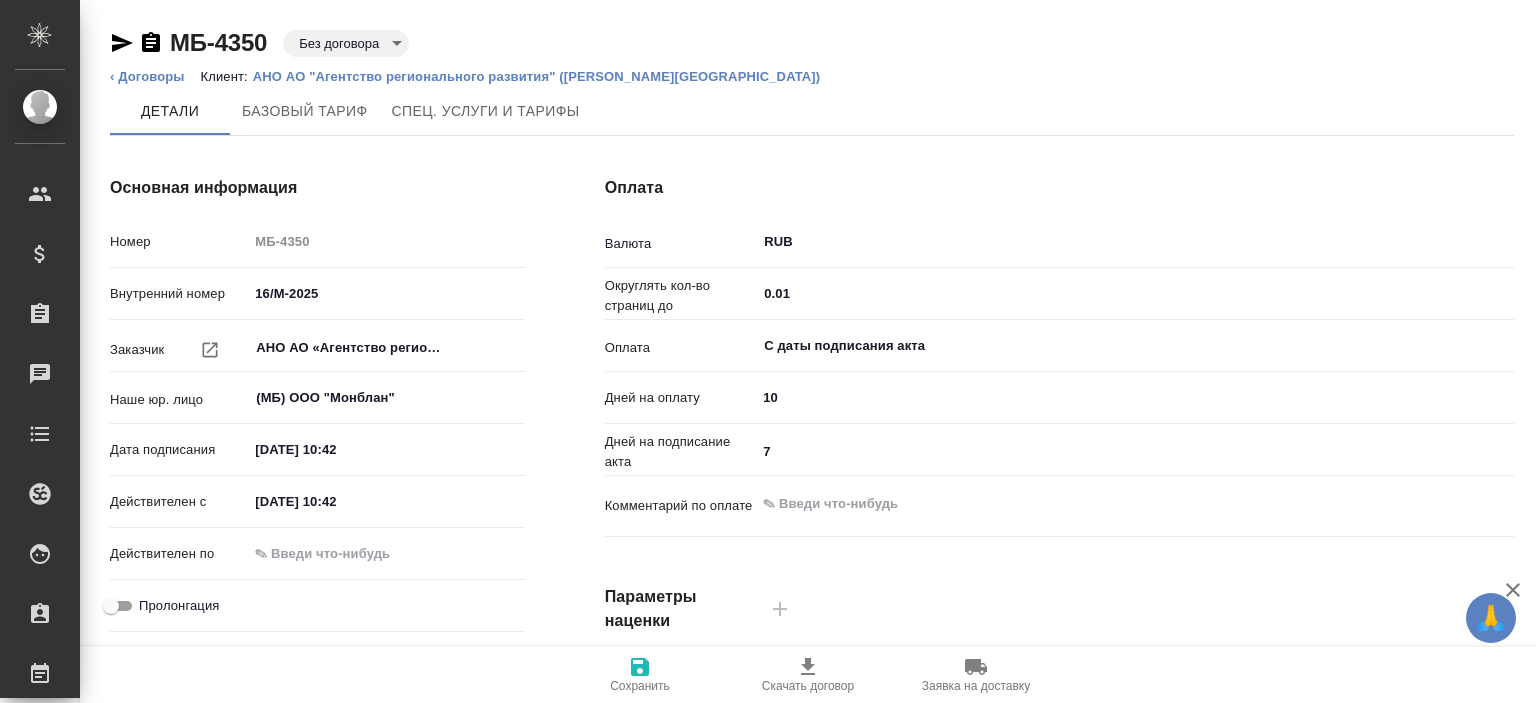 type on "Базовый ТП 2025" 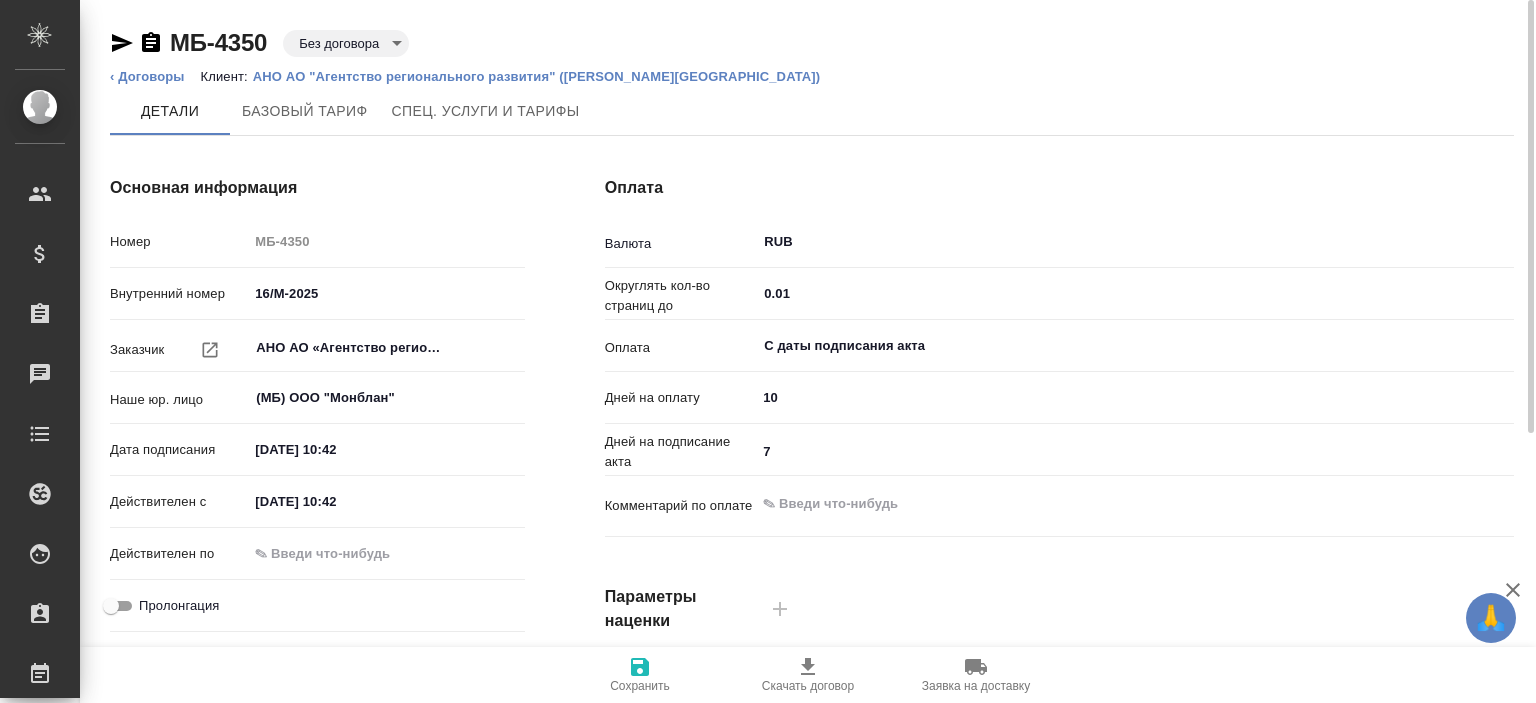 click at bounding box center (335, 553) 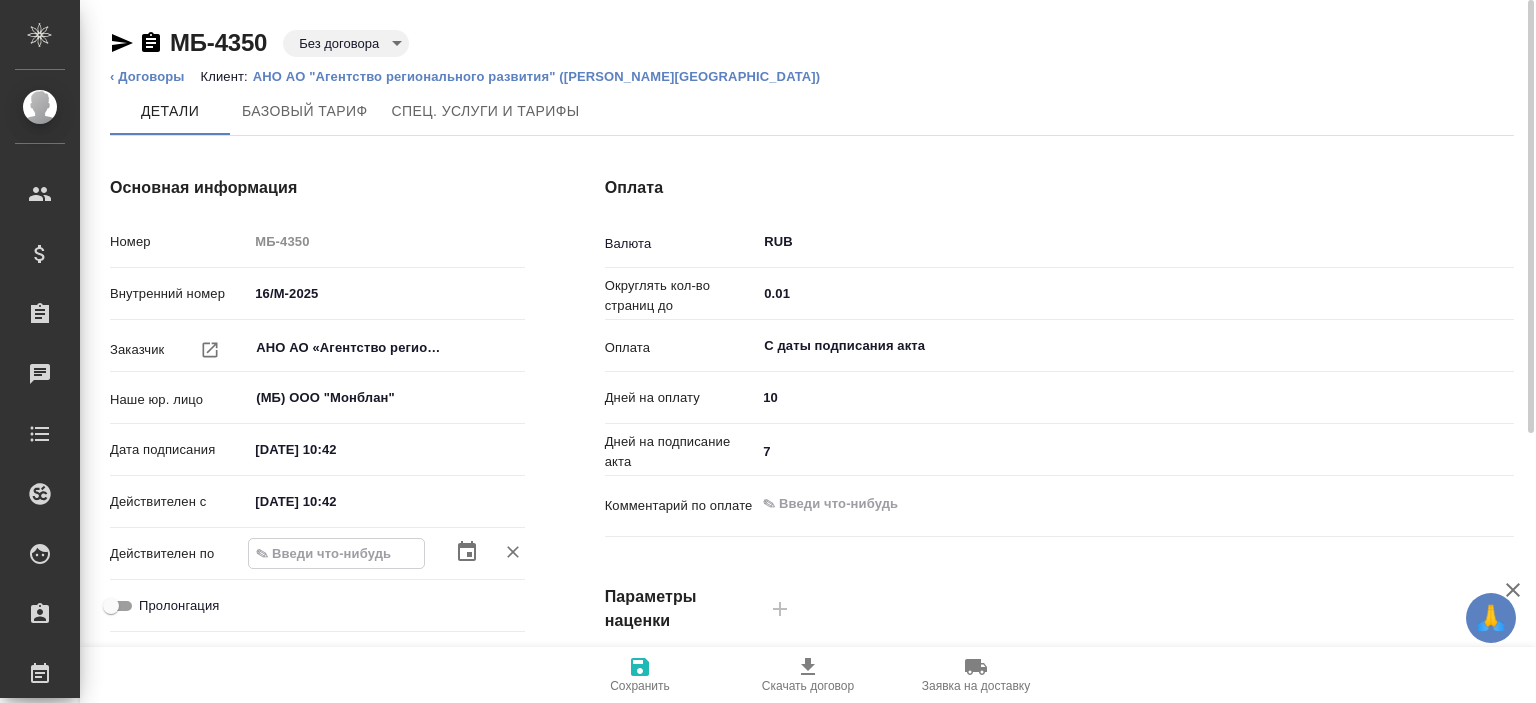 scroll, scrollTop: 200, scrollLeft: 0, axis: vertical 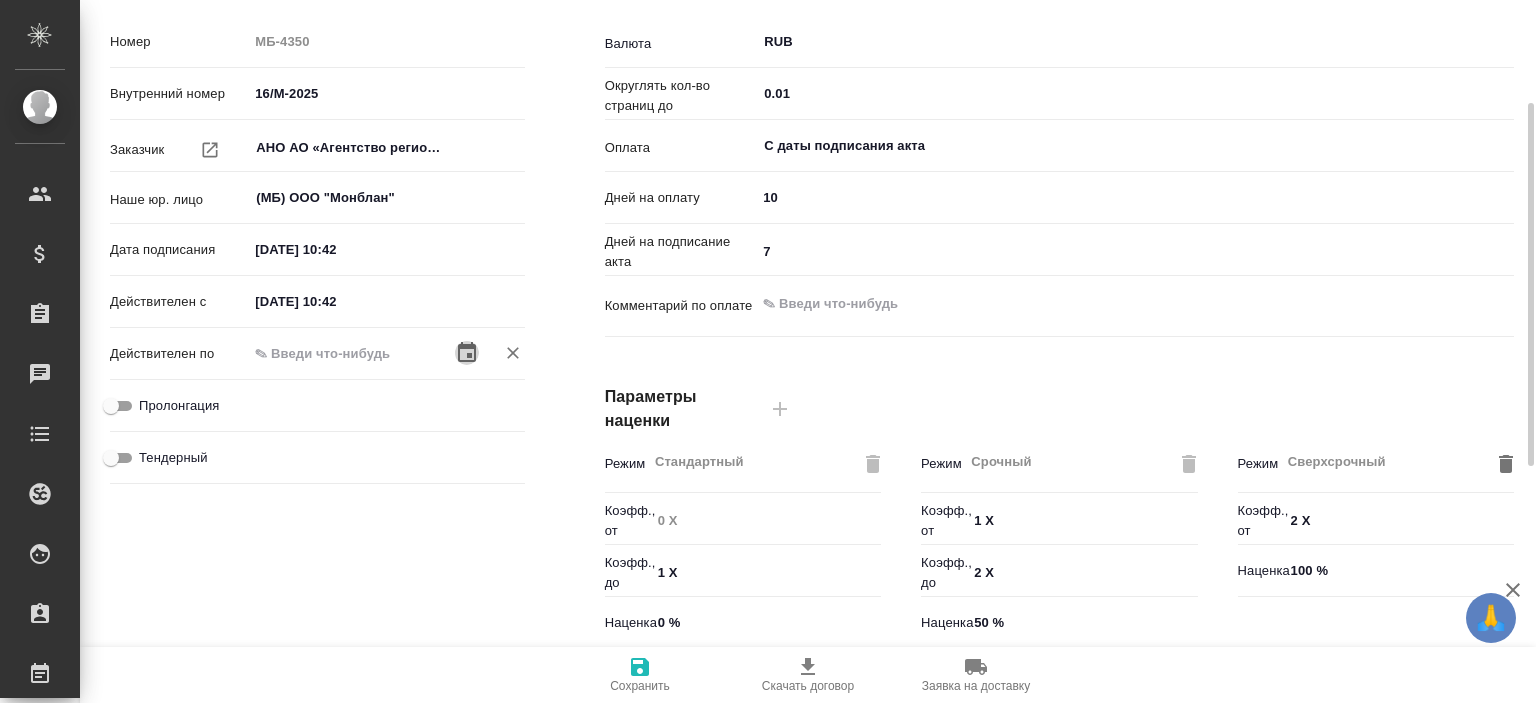 click 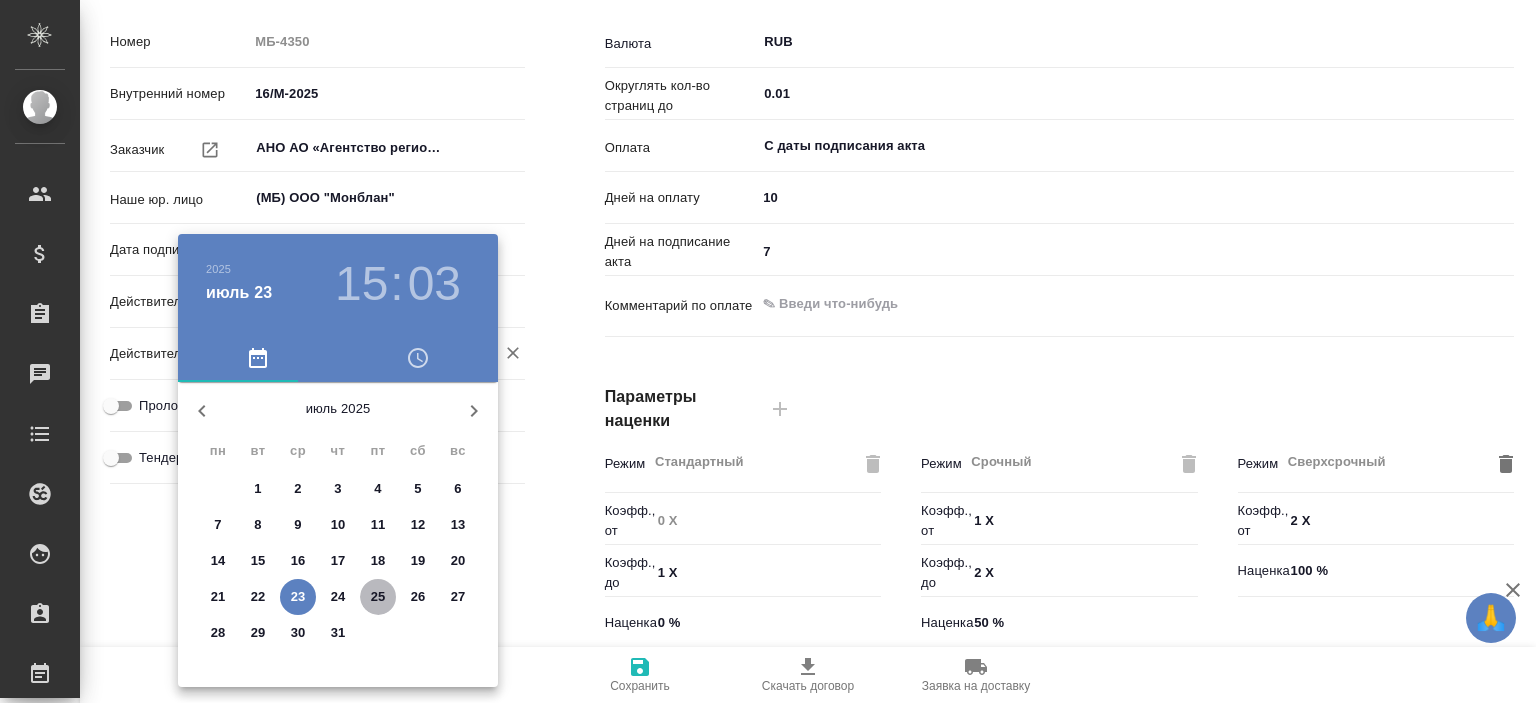 click on "25" at bounding box center (378, 597) 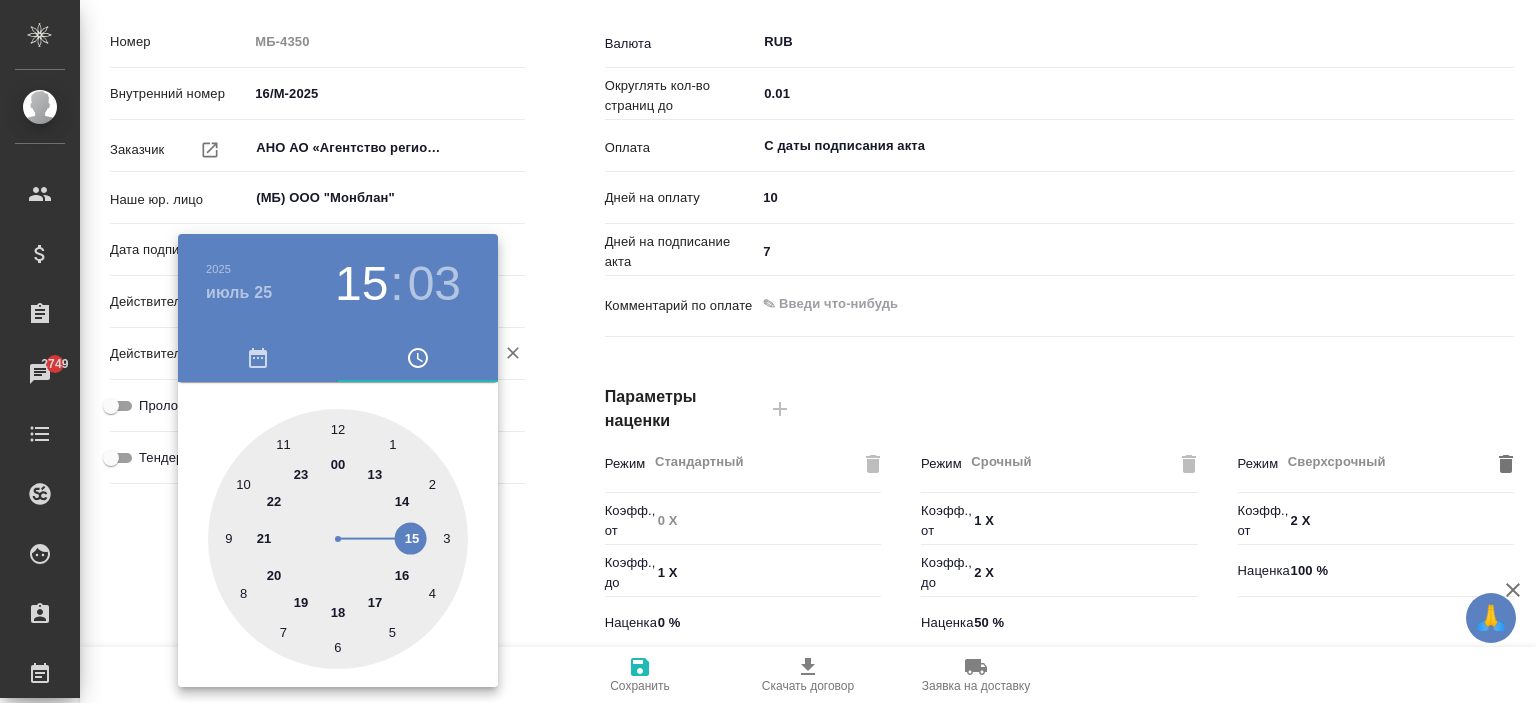 click at bounding box center (768, 351) 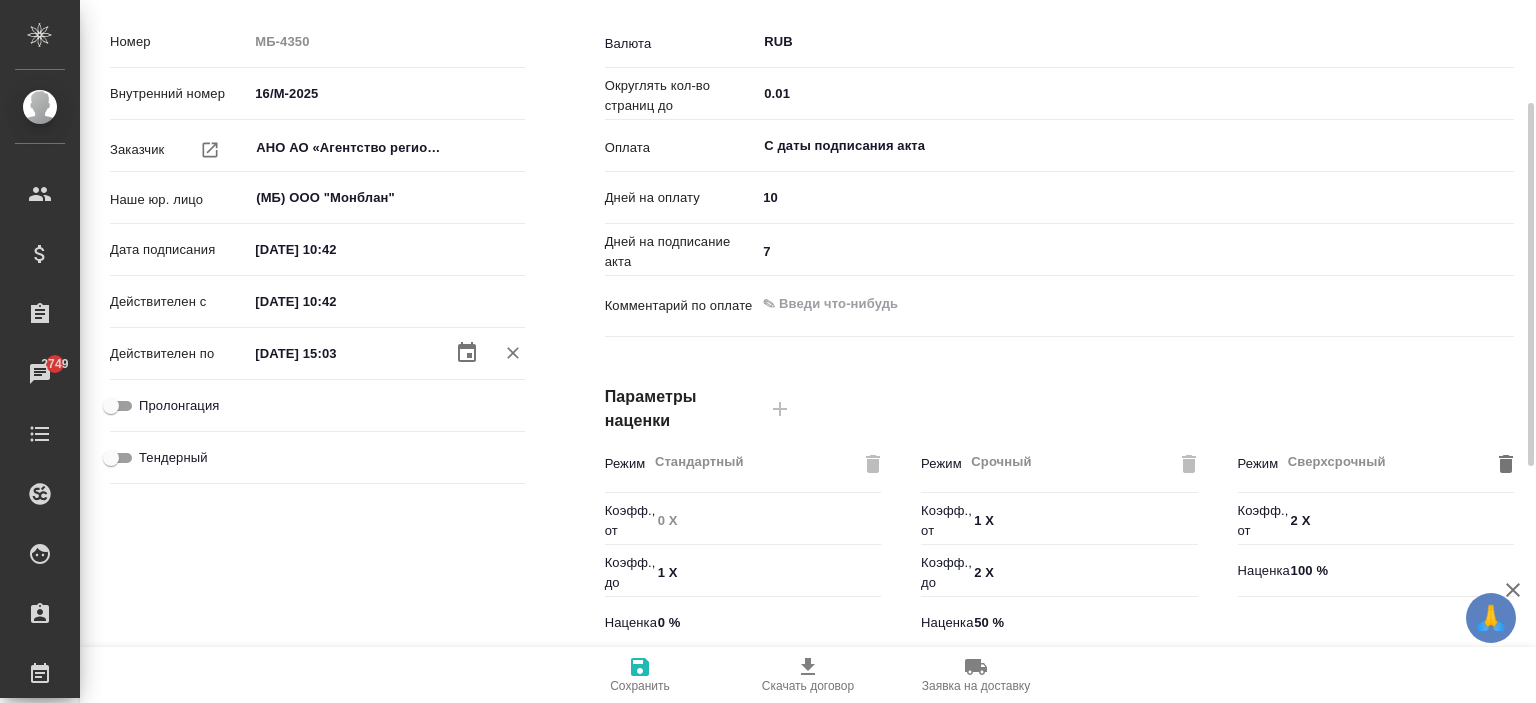 click on "25.07.2025 15:03" at bounding box center [335, 353] 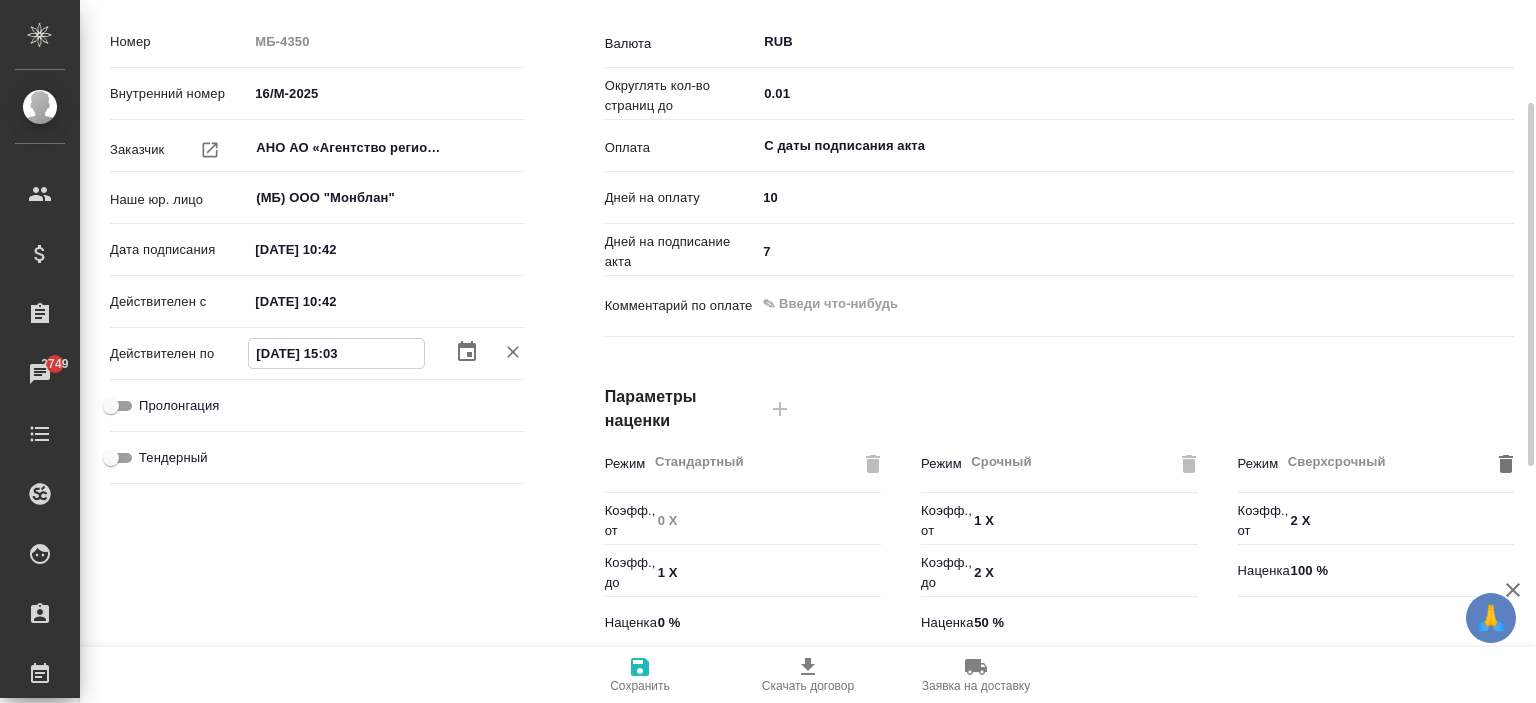 click on "25.07.2025 15:03" at bounding box center [336, 353] 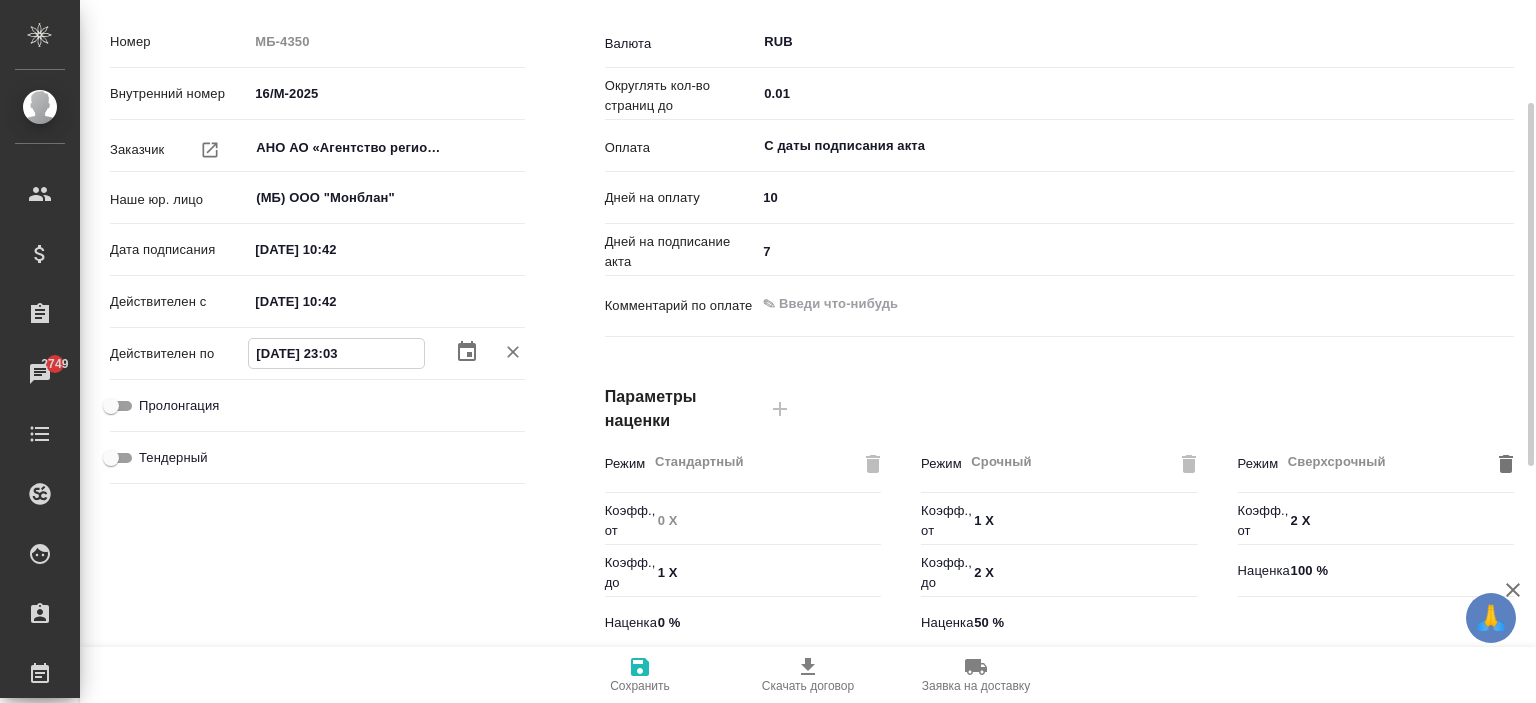 click on "25.07.2025 23:03" at bounding box center [336, 353] 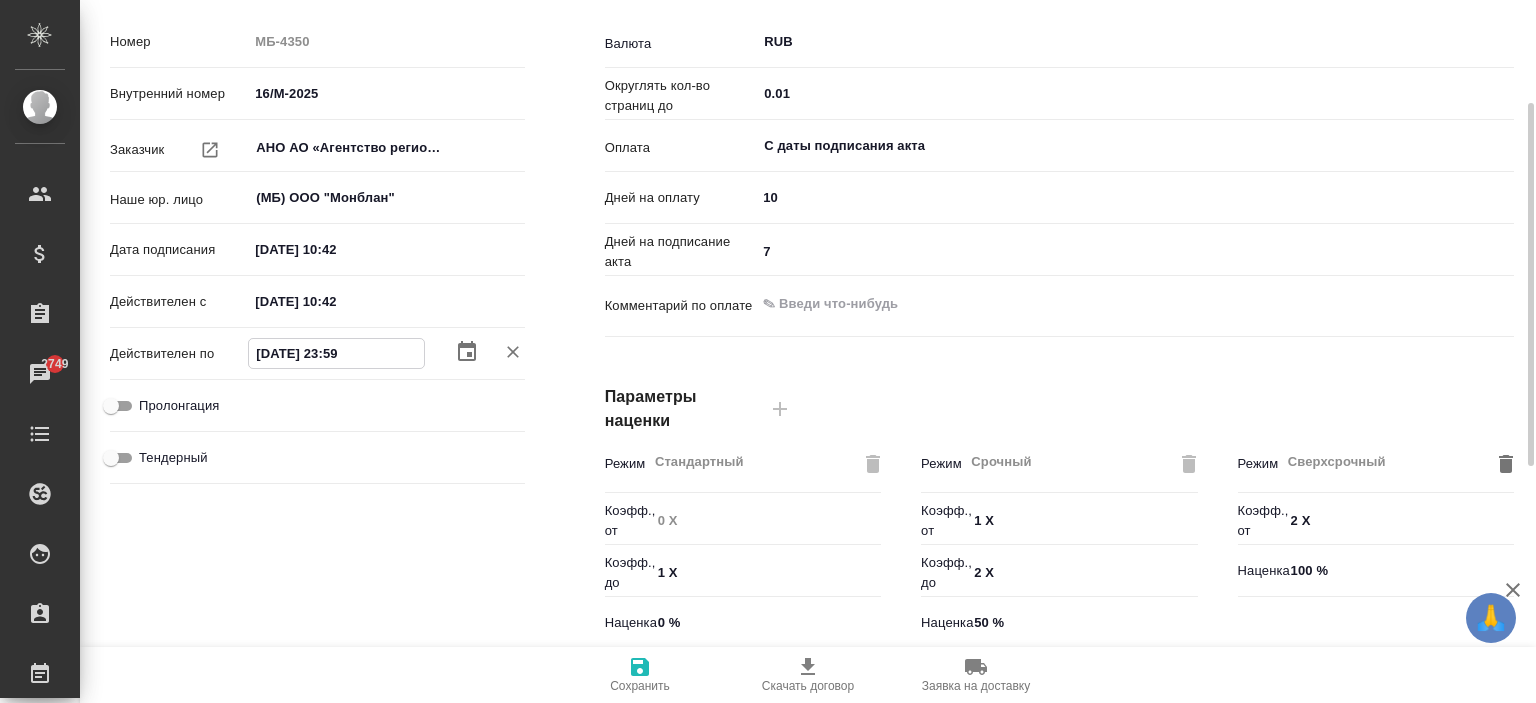 type on "25.07.2025 23:59" 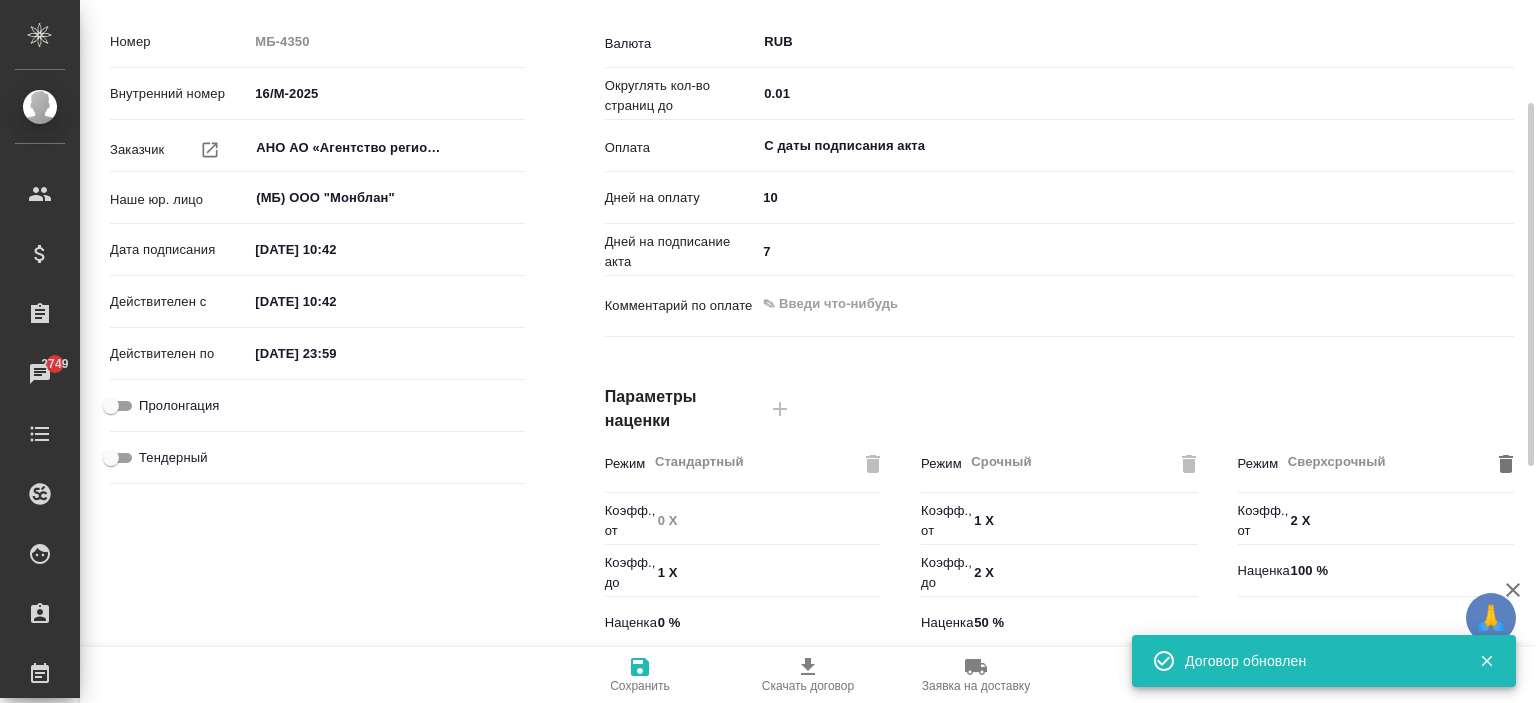 type on "Базовый ТП 2025" 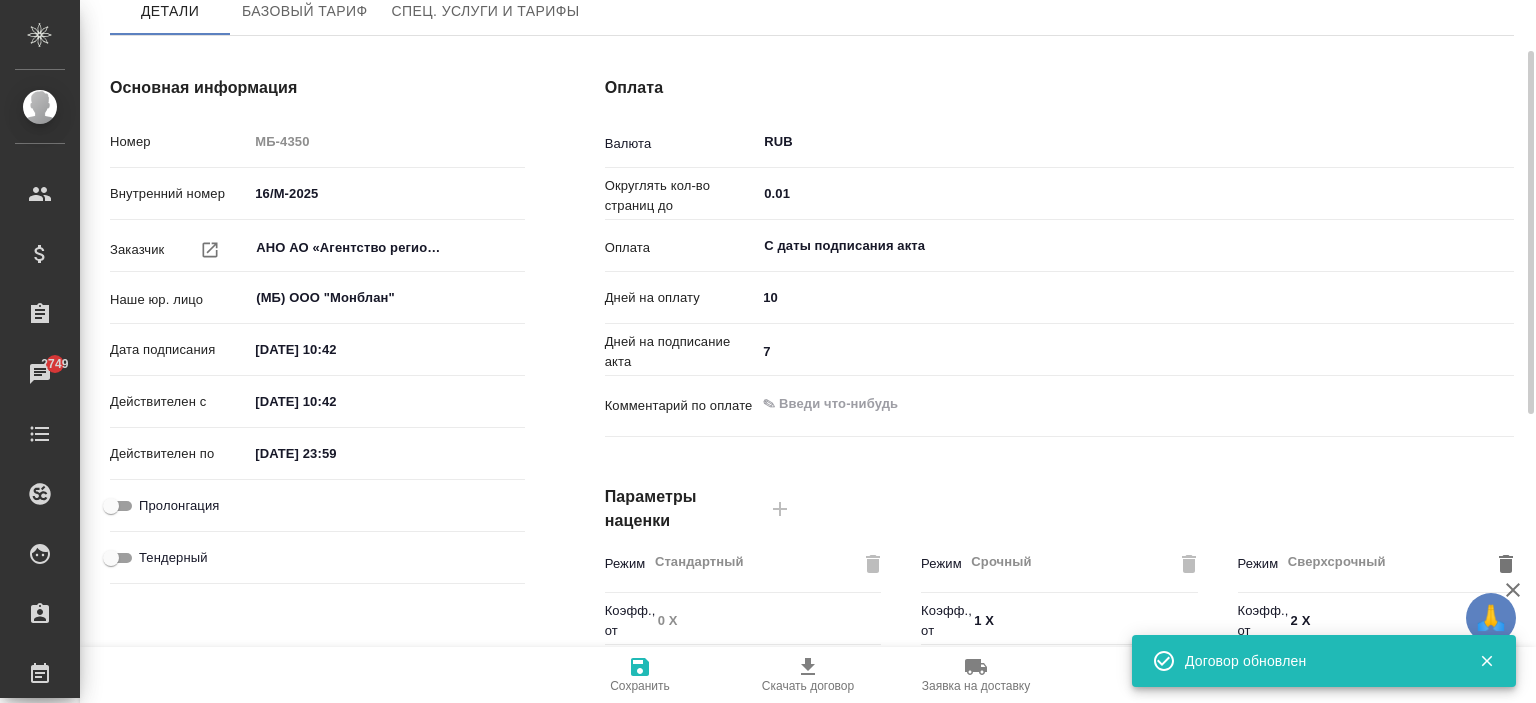 scroll, scrollTop: 0, scrollLeft: 0, axis: both 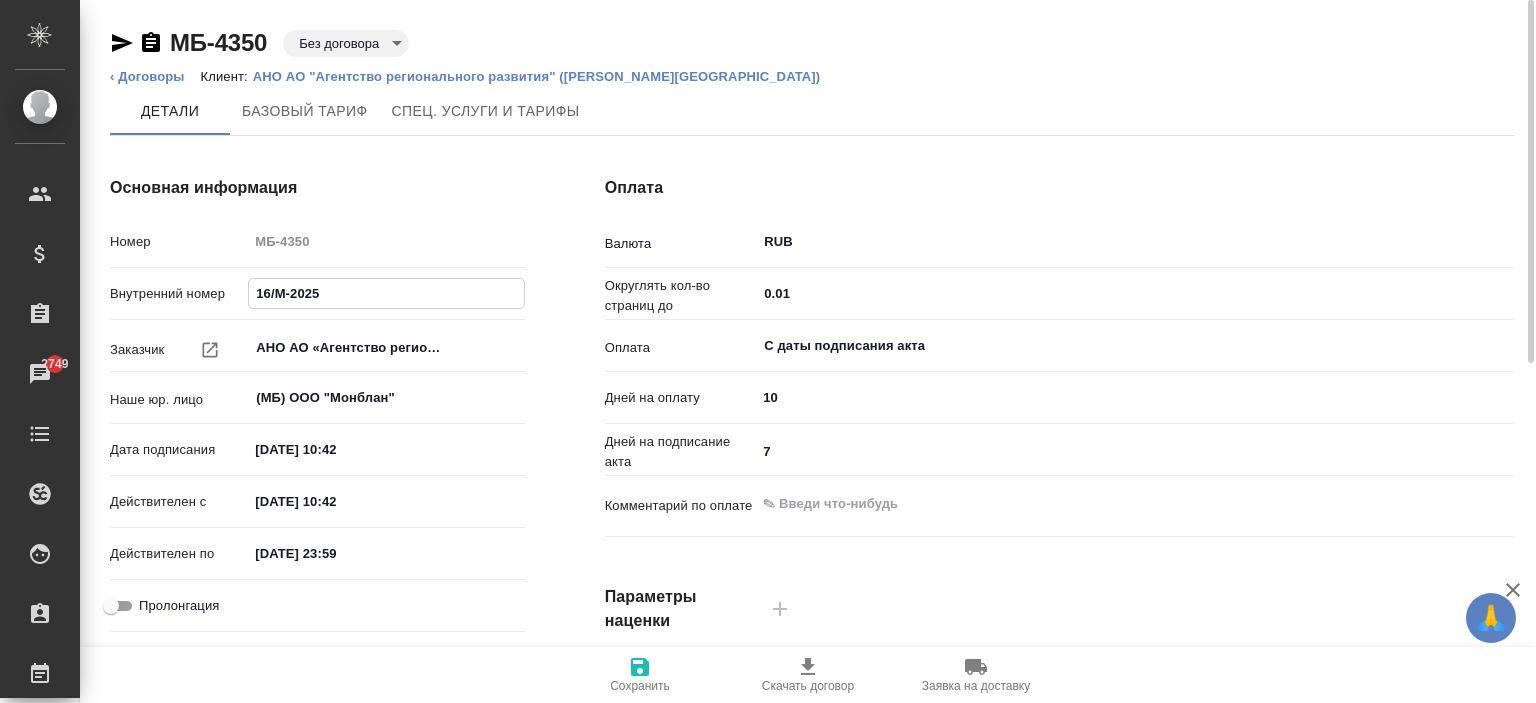 click on "16/М-2025" at bounding box center (386, 293) 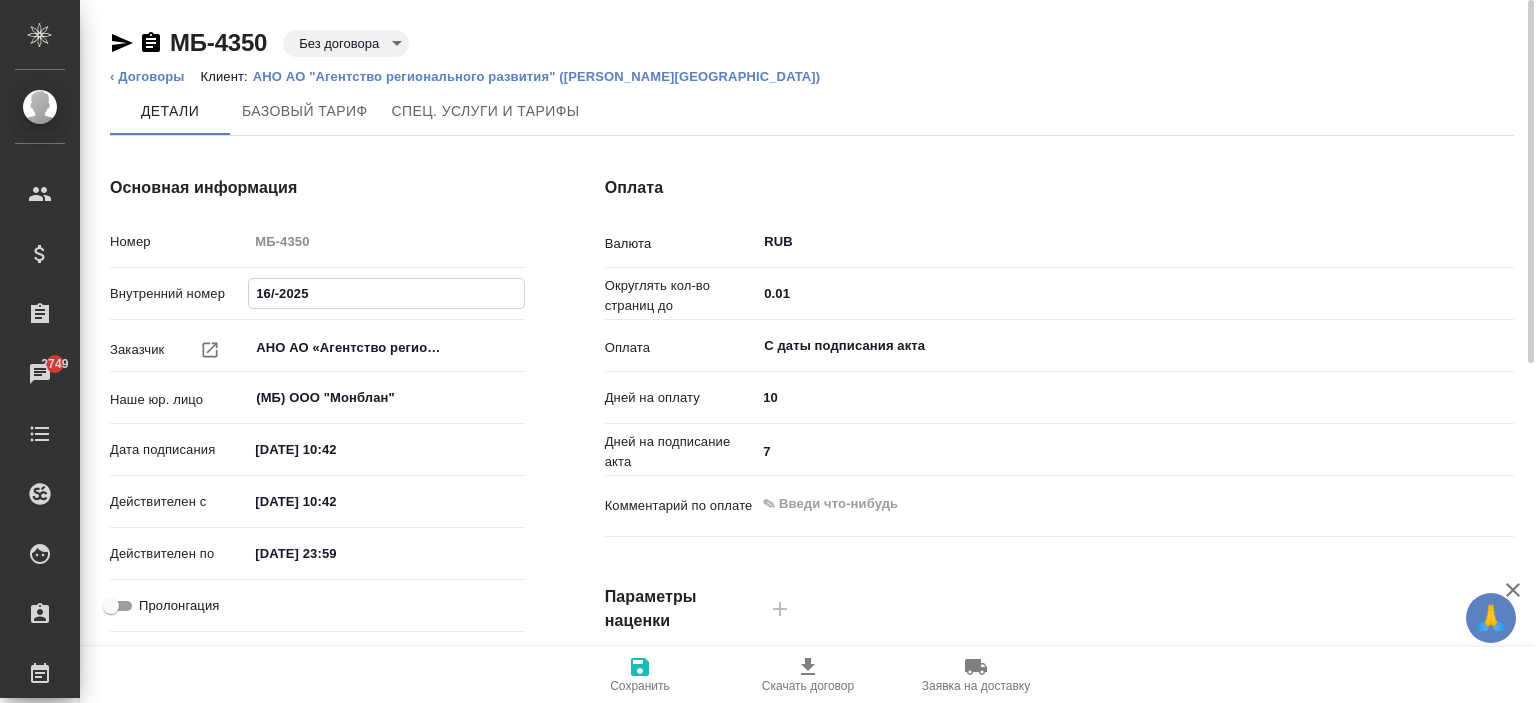 type on "16/м-2025" 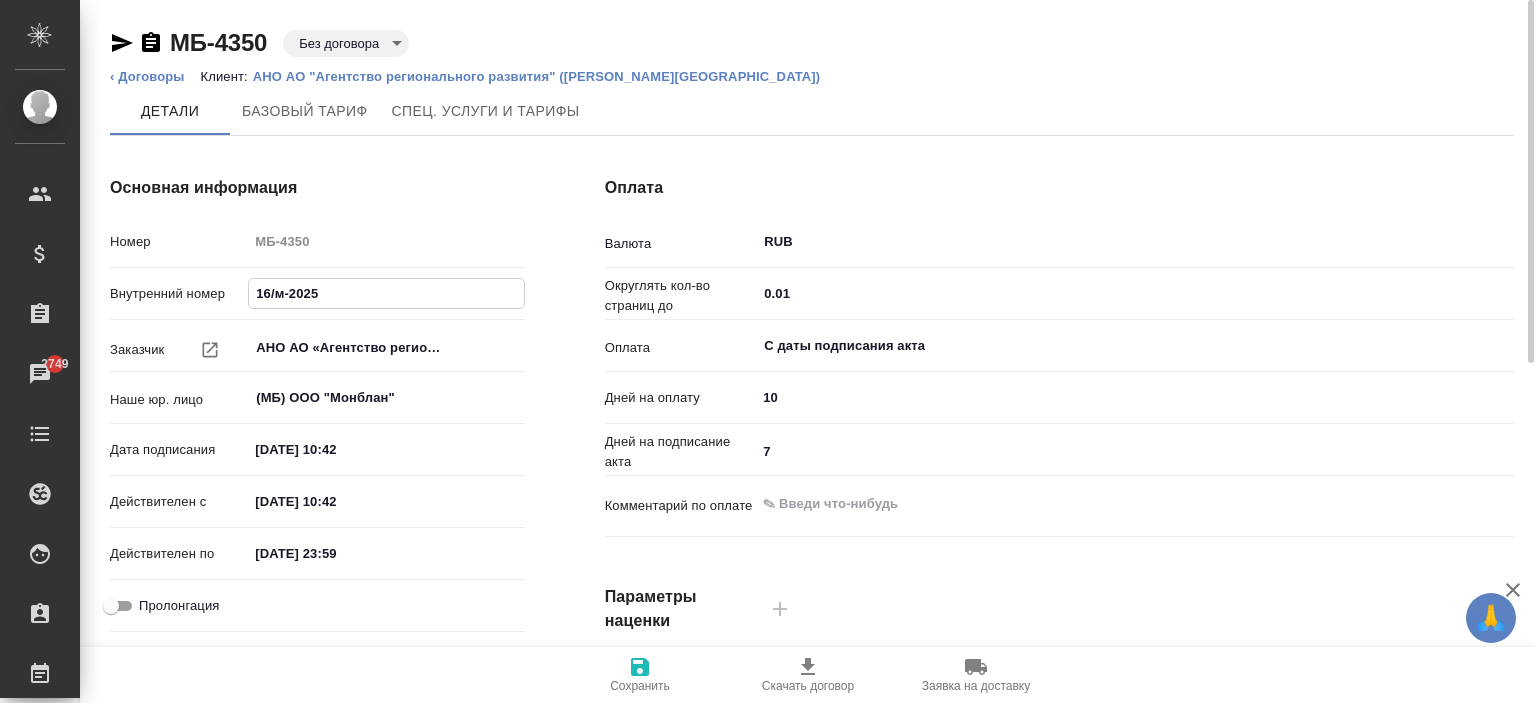 type on "16/м-2025" 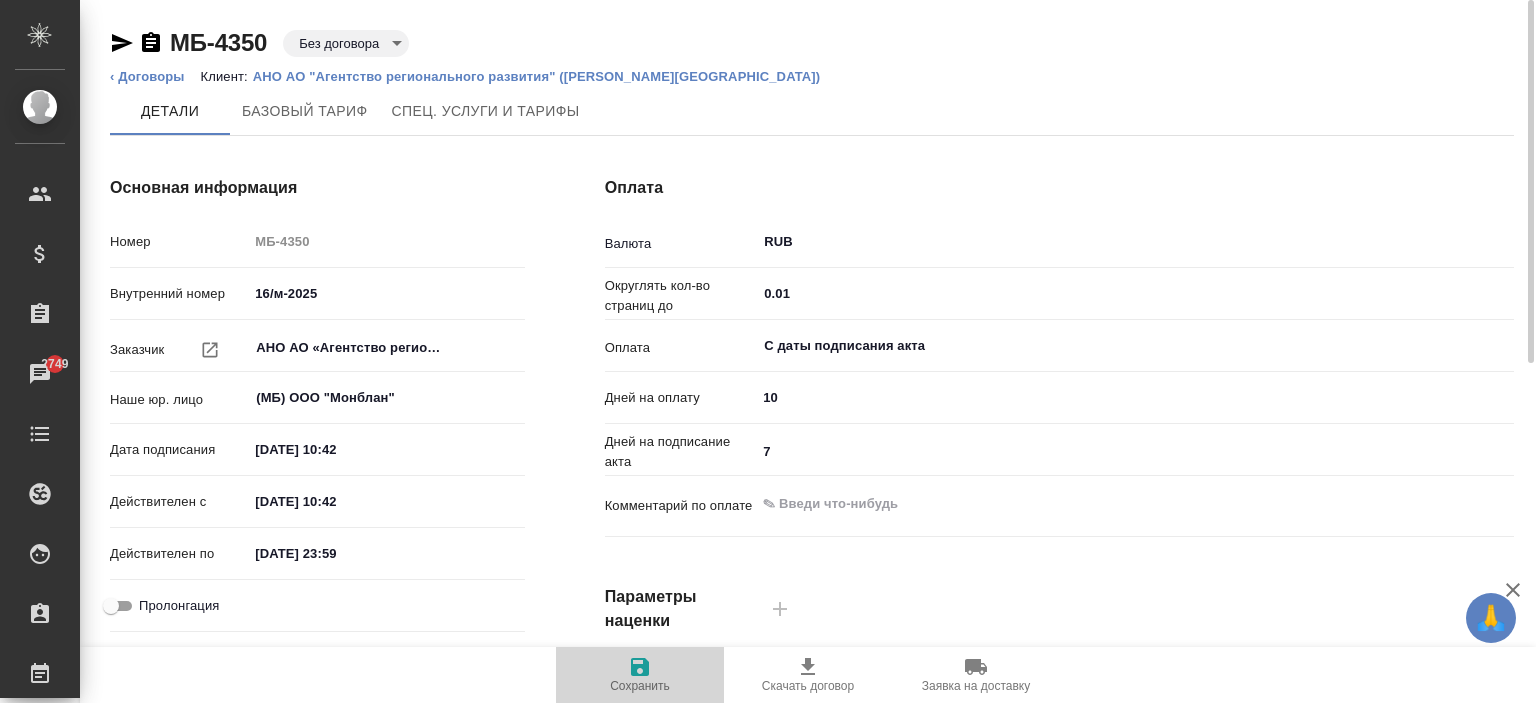 click 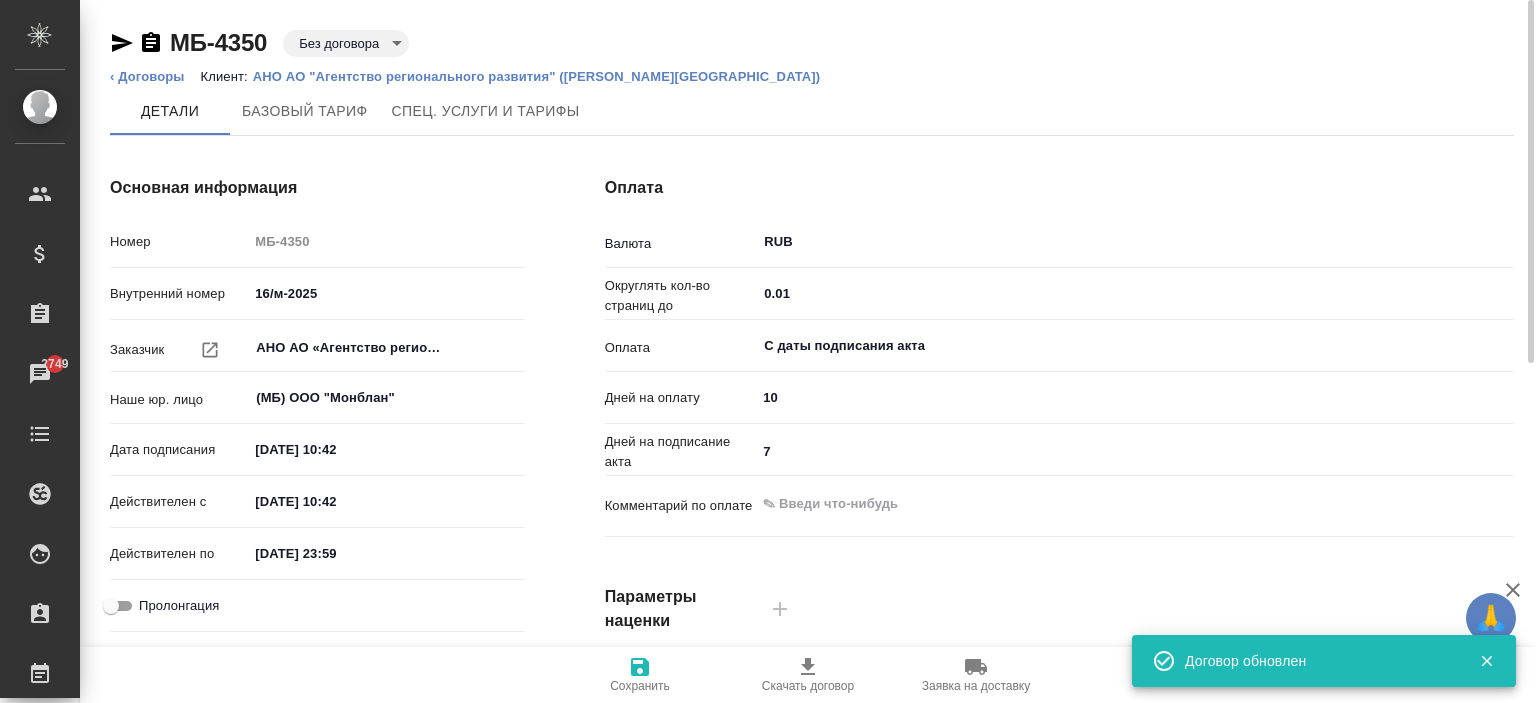 type on "Базовый ТП 2025" 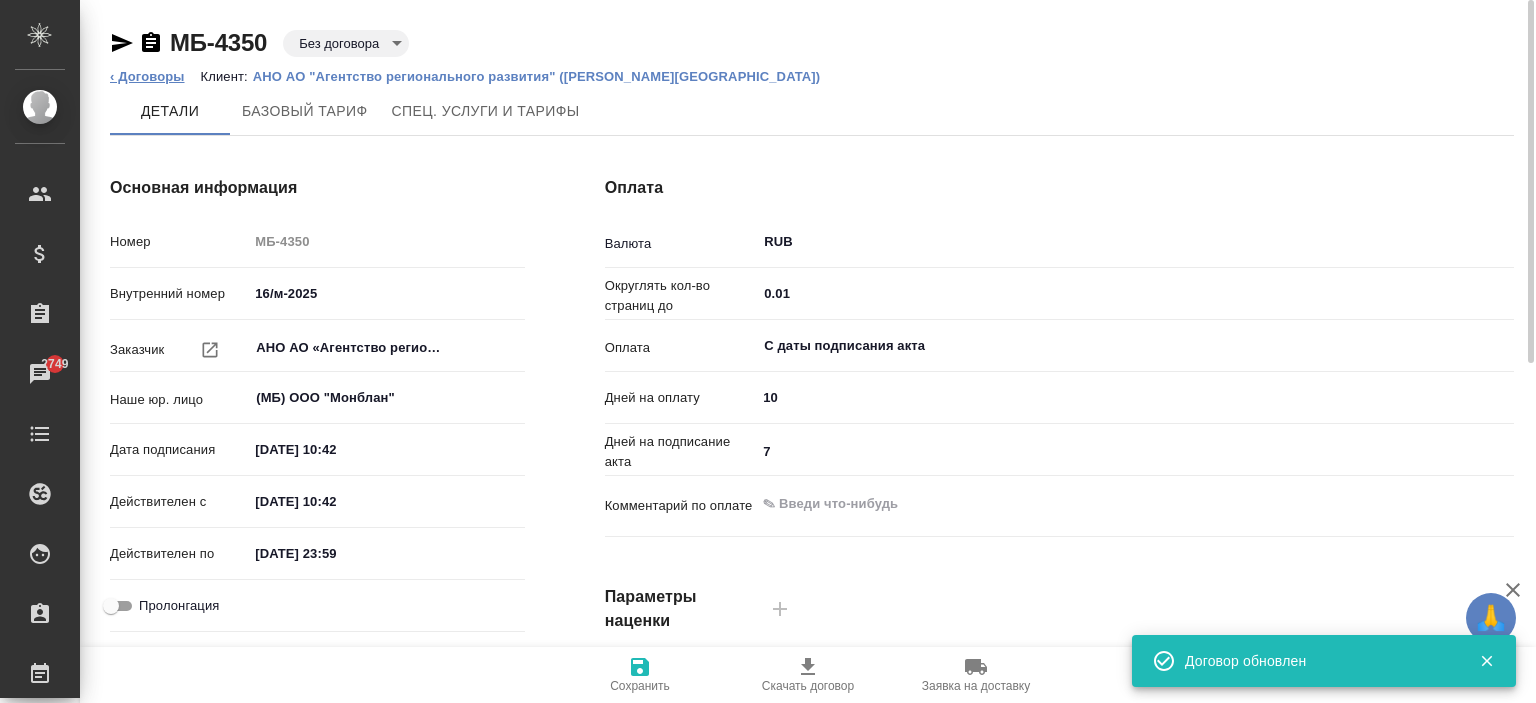 click on "‹ Договоры" at bounding box center (147, 76) 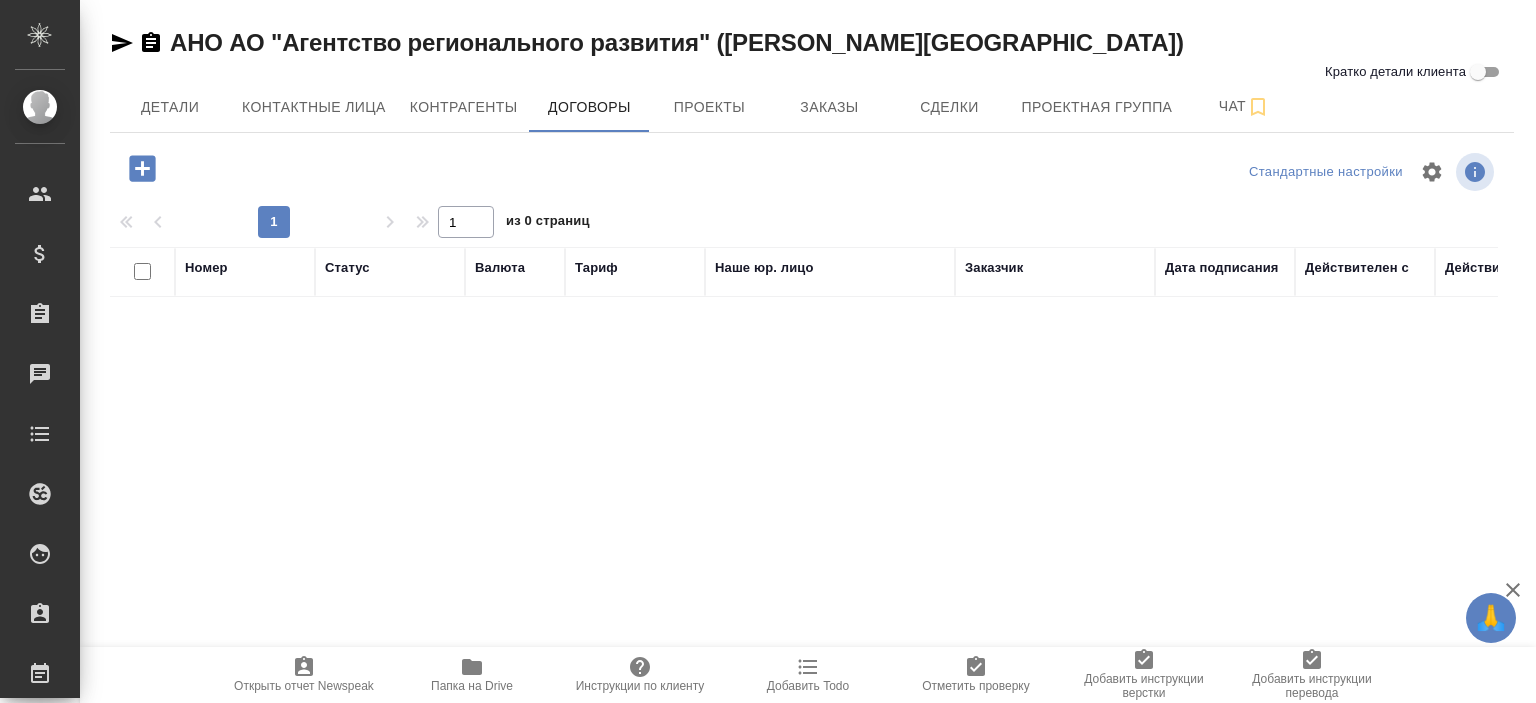 scroll, scrollTop: 0, scrollLeft: 0, axis: both 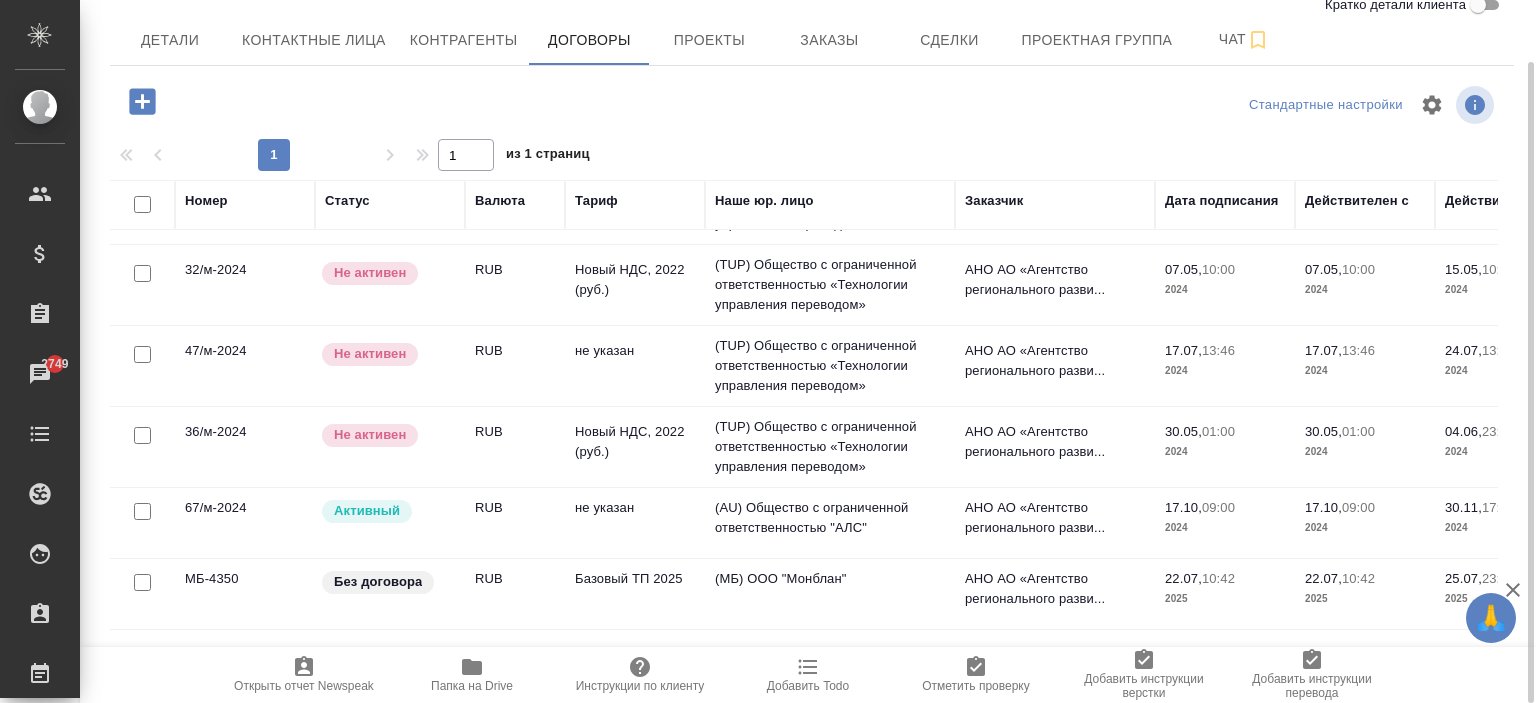 click on "(AU) Общество с ограниченной ответственностью "АЛС"" at bounding box center (830, 123) 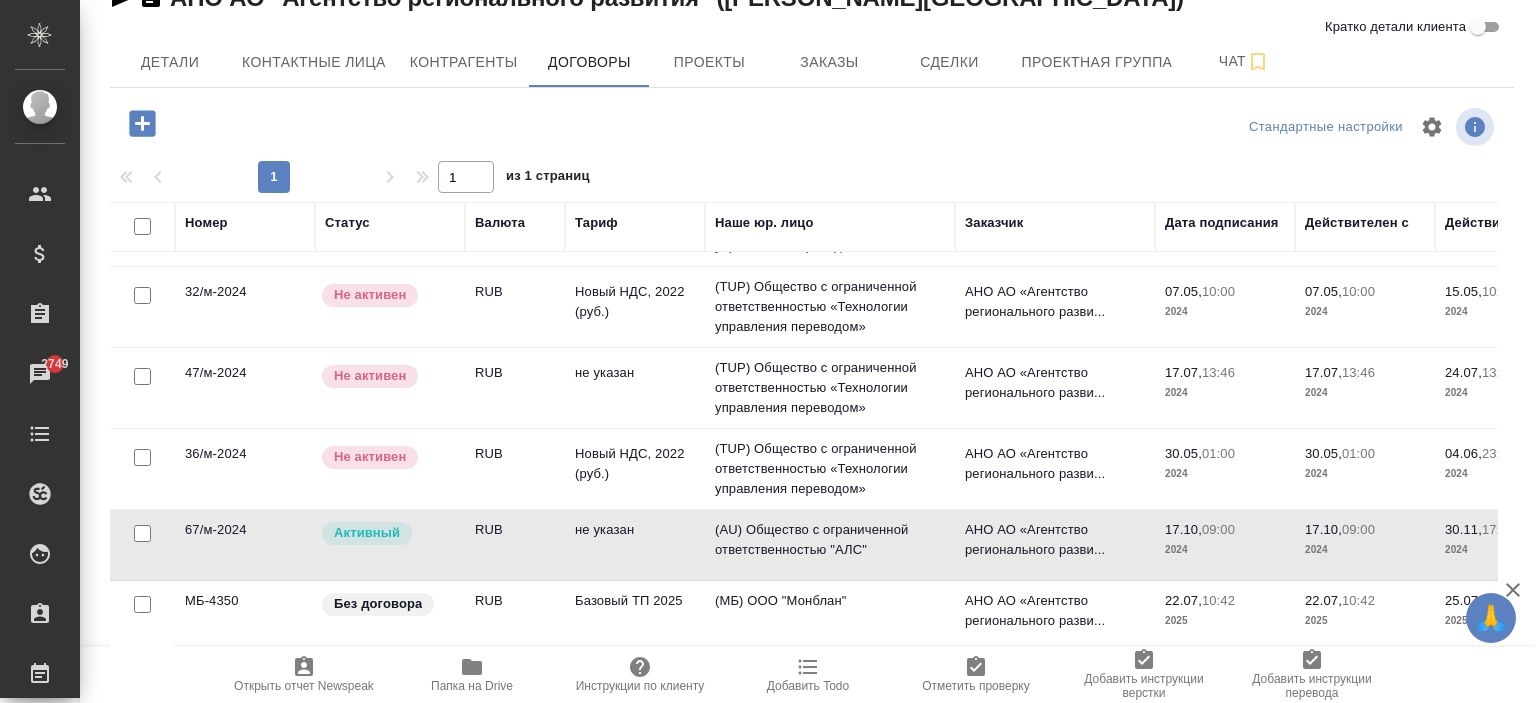 scroll, scrollTop: 44, scrollLeft: 0, axis: vertical 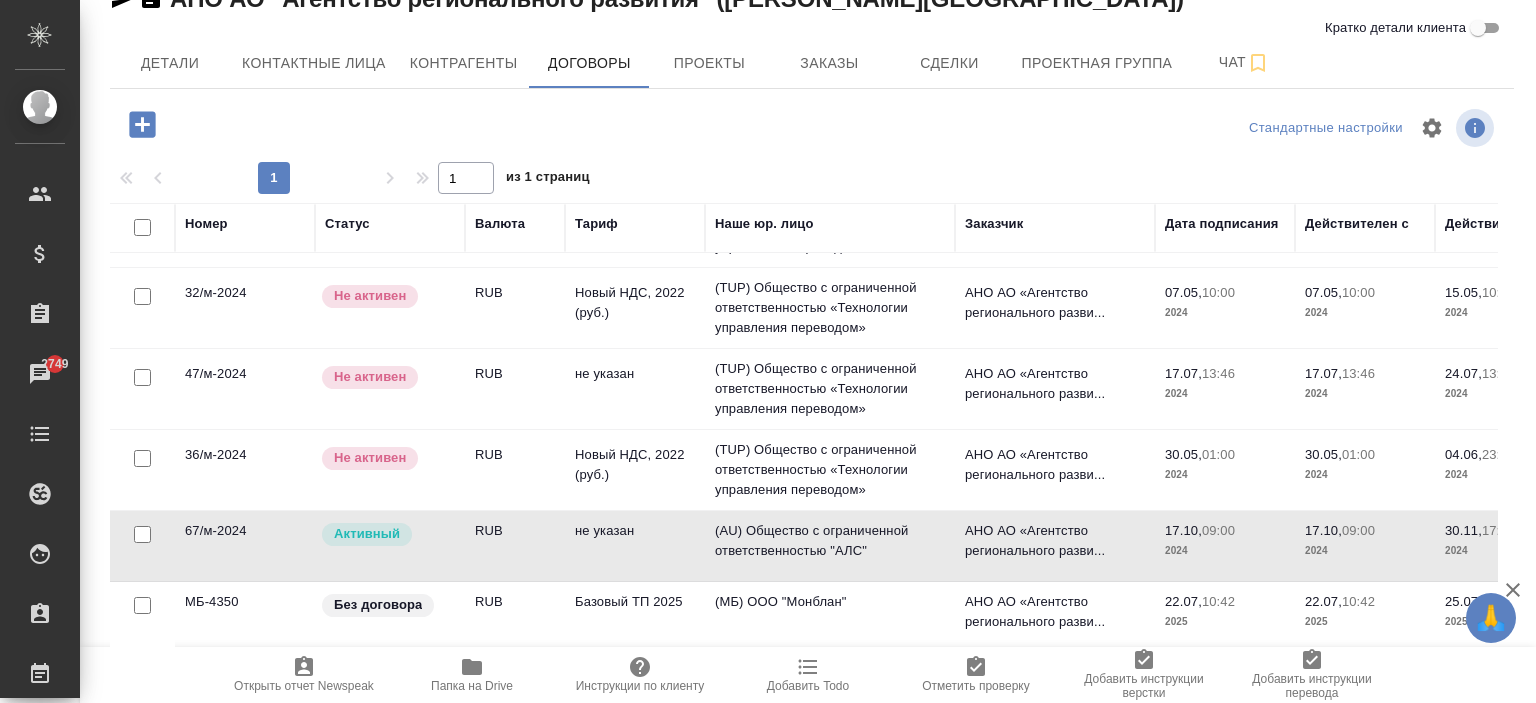 click on "RUB" at bounding box center [515, 146] 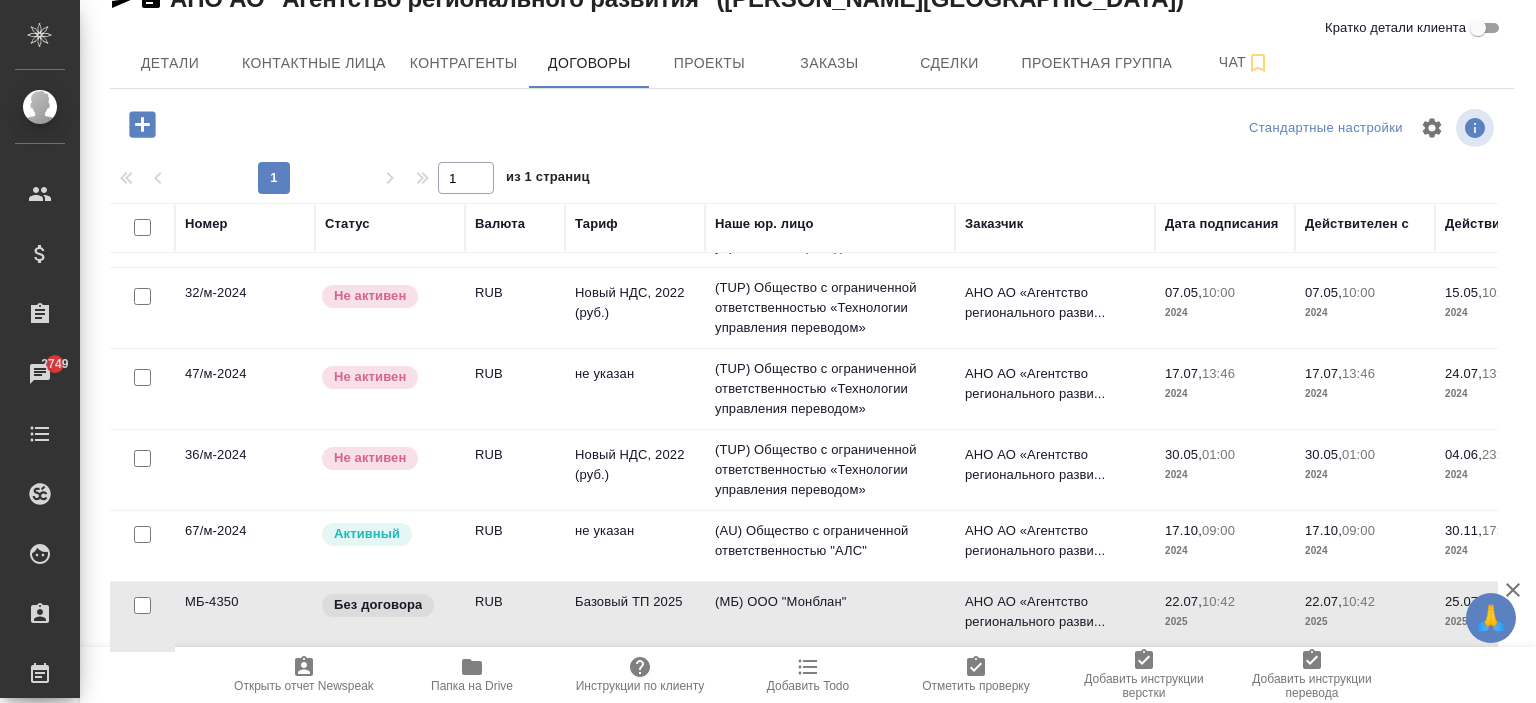 click on "RUB" at bounding box center [515, 146] 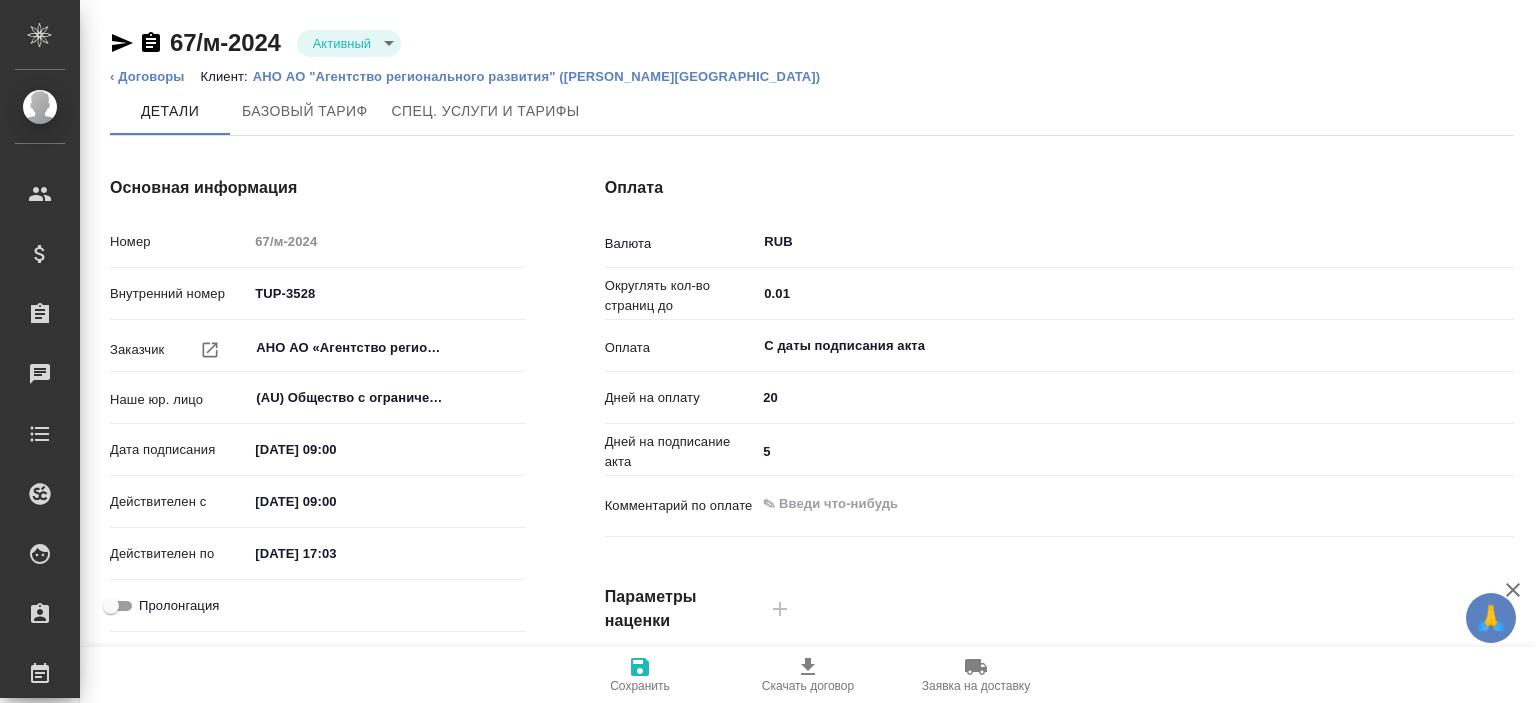 scroll, scrollTop: 0, scrollLeft: 0, axis: both 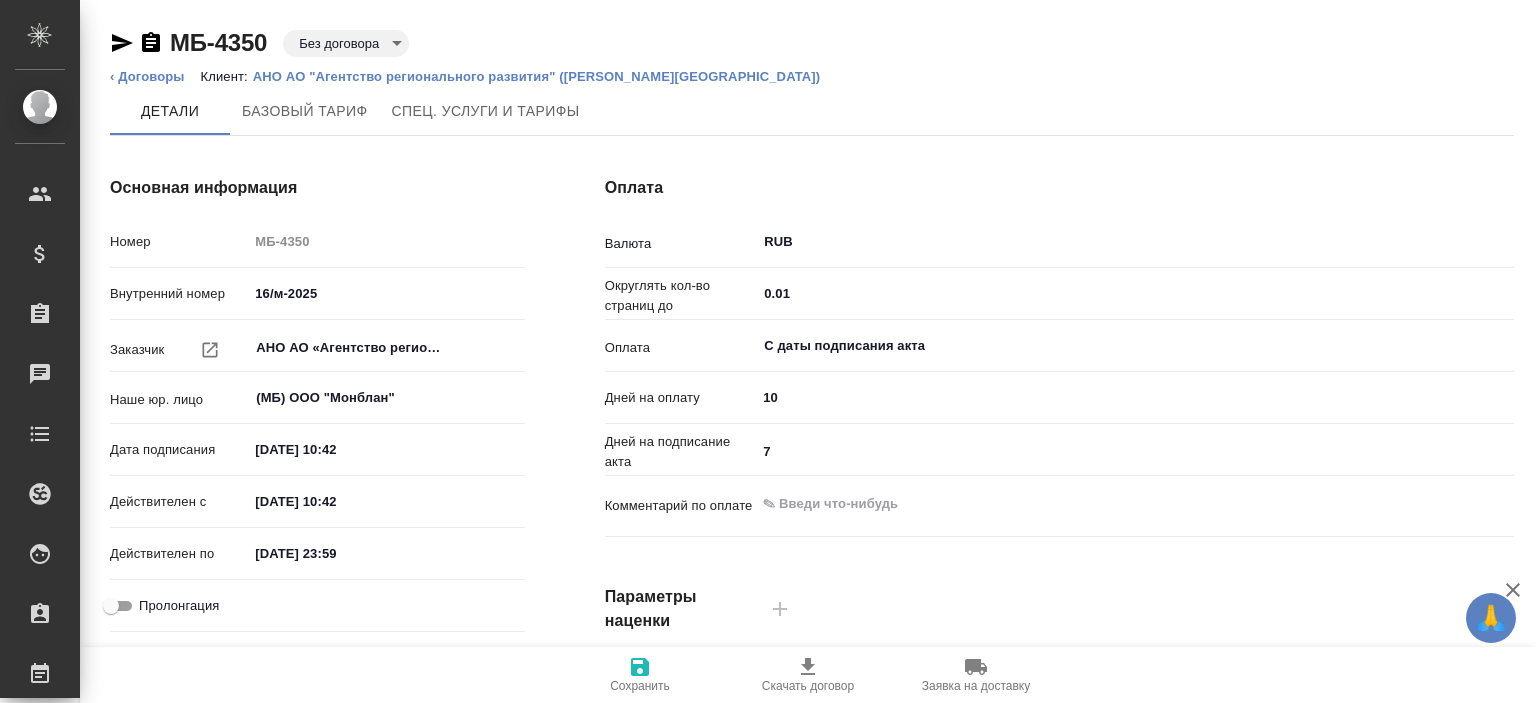 type on "Базовый ТП 2025" 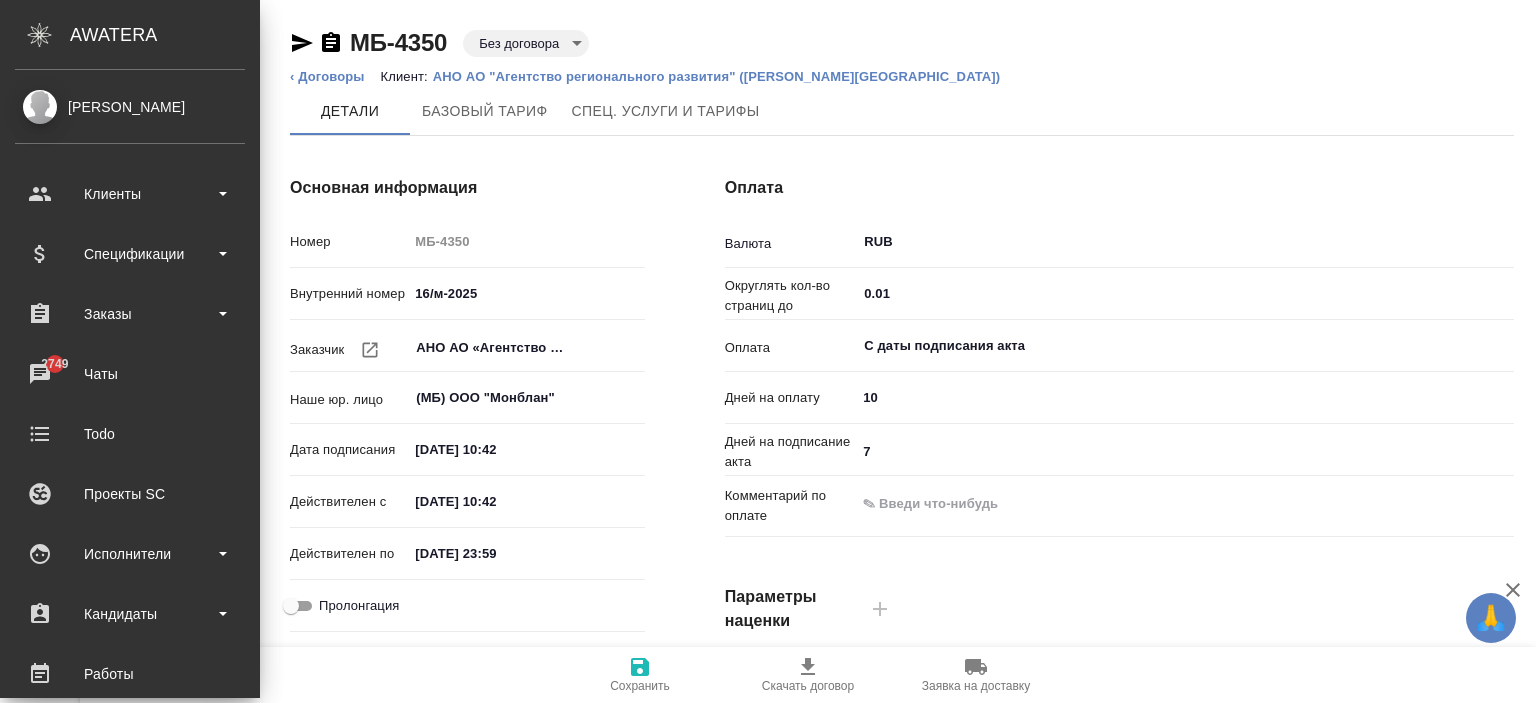 click on "Детали Базовый тариф Спец. услуги и тарифы" at bounding box center (902, 111) 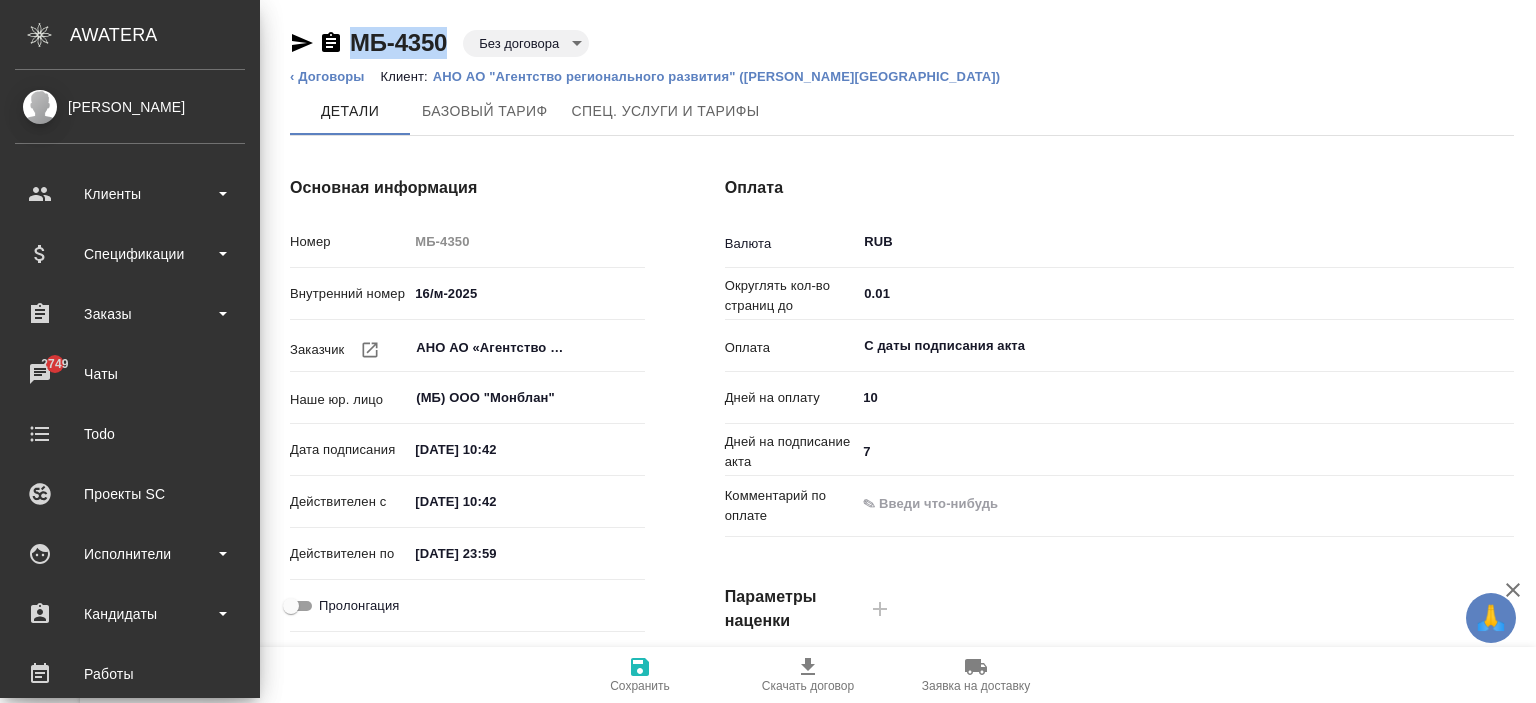 drag, startPoint x: 454, startPoint y: 37, endPoint x: 352, endPoint y: 43, distance: 102.176315 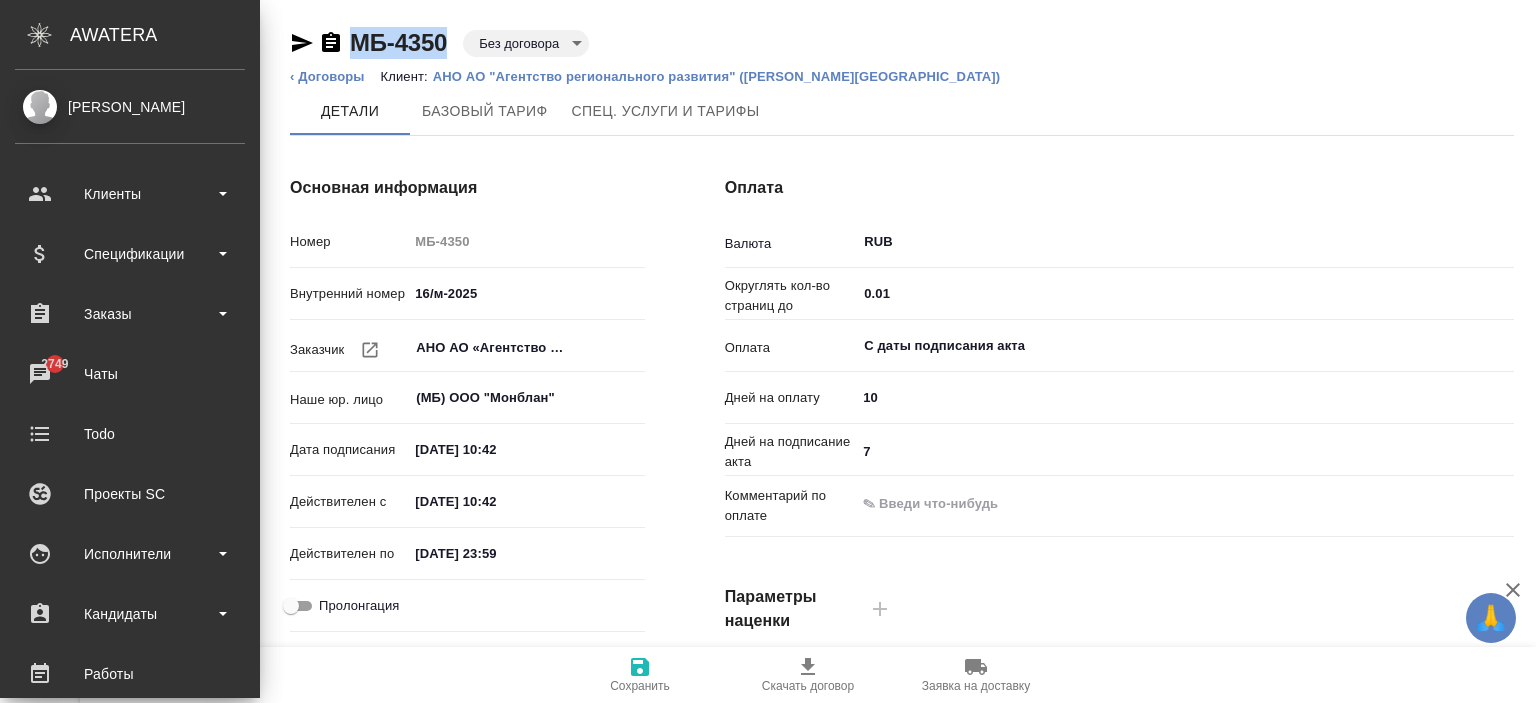 copy on "МБ-4350" 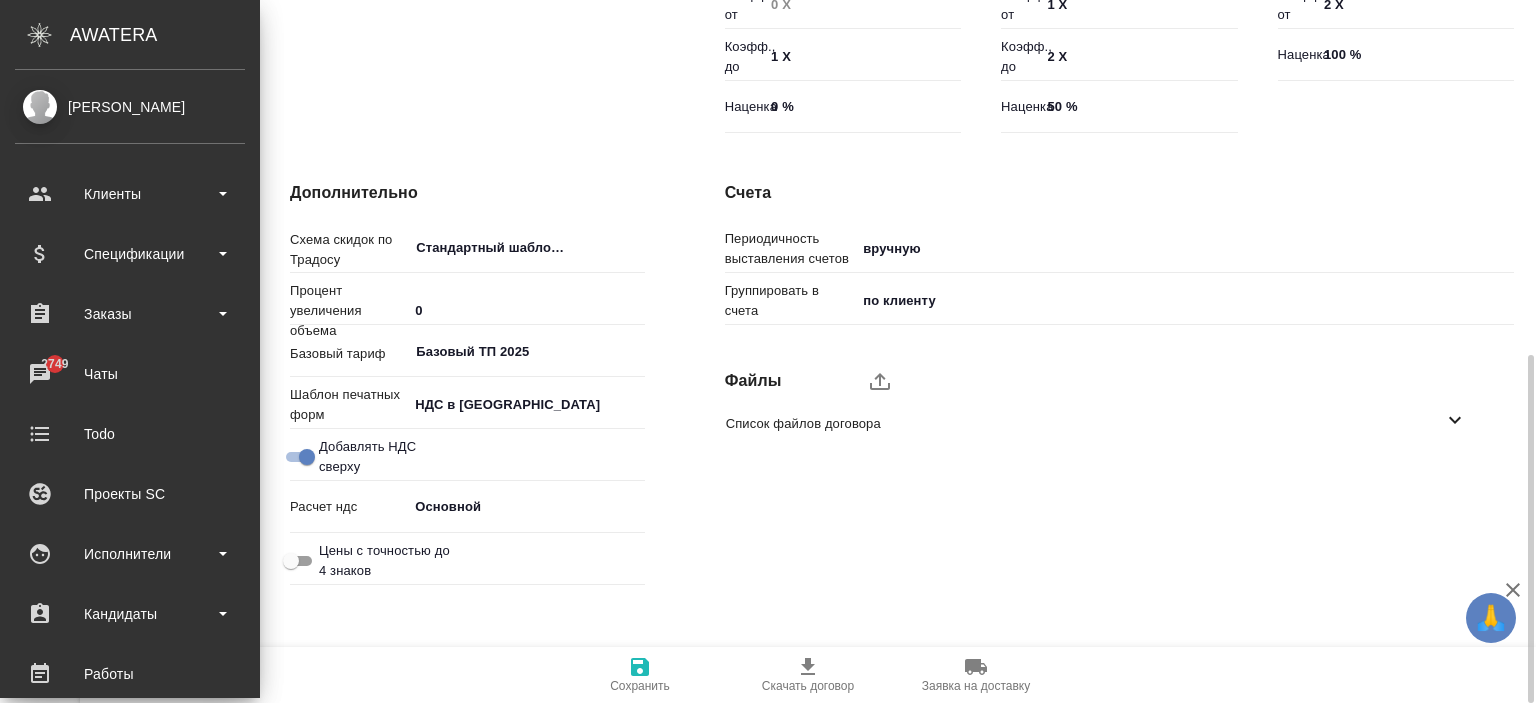 scroll, scrollTop: 716, scrollLeft: 0, axis: vertical 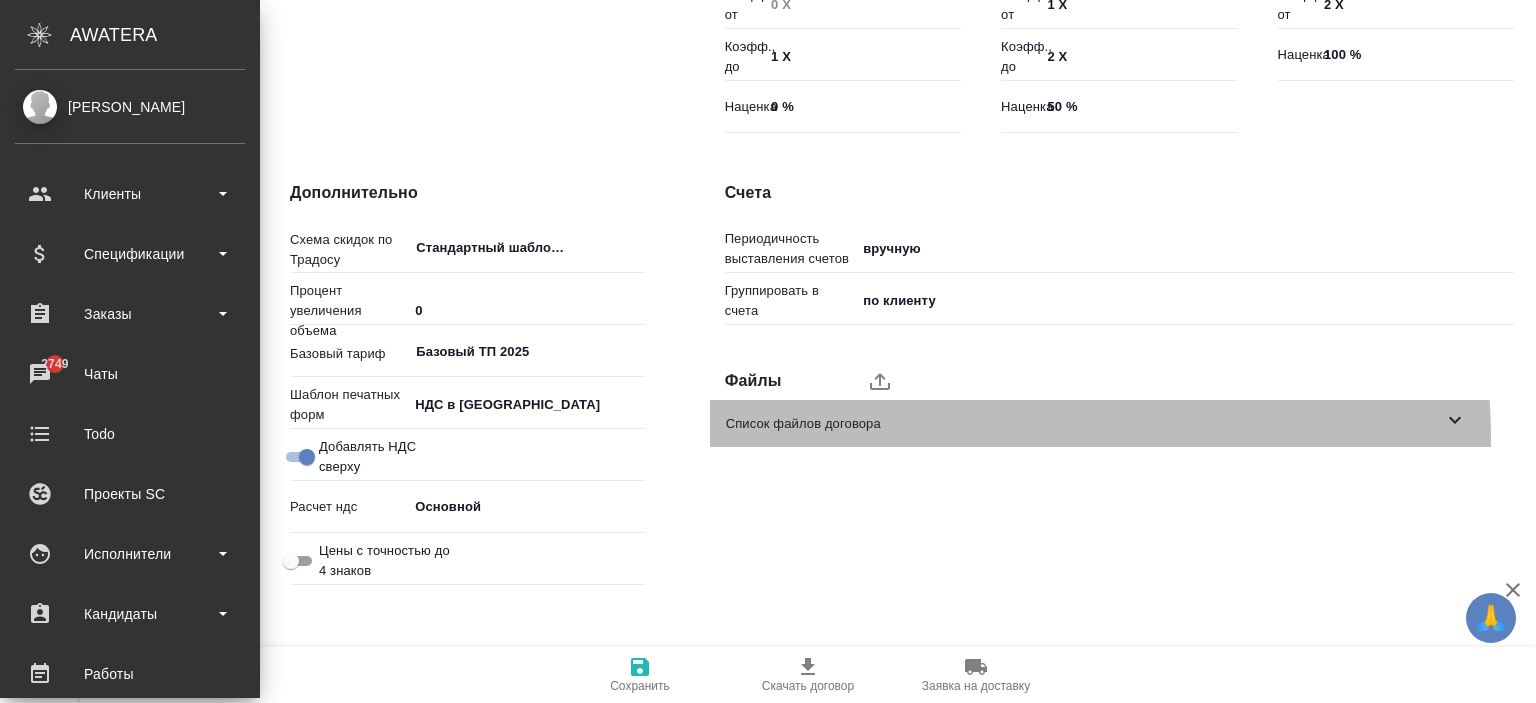 click on "Список файлов договора" at bounding box center [1104, 423] 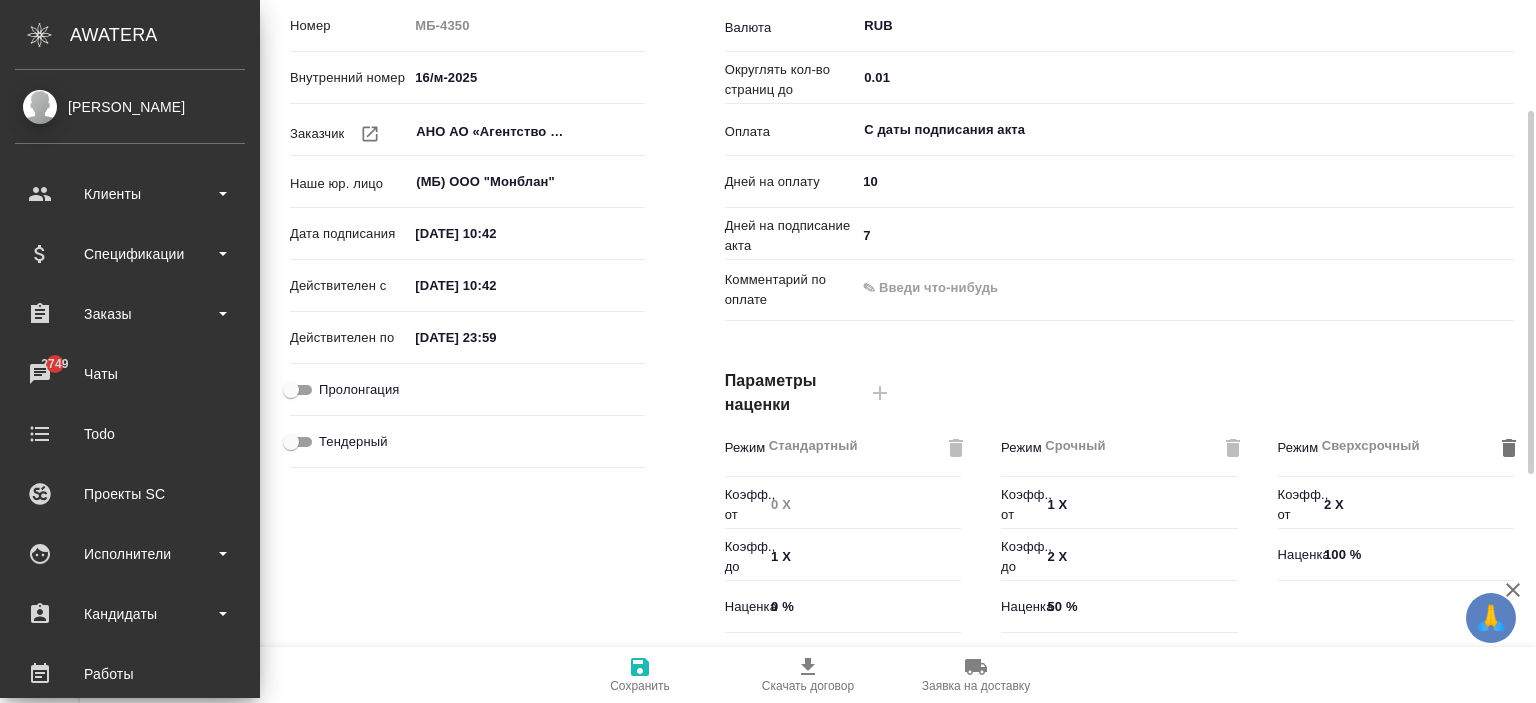scroll, scrollTop: 0, scrollLeft: 0, axis: both 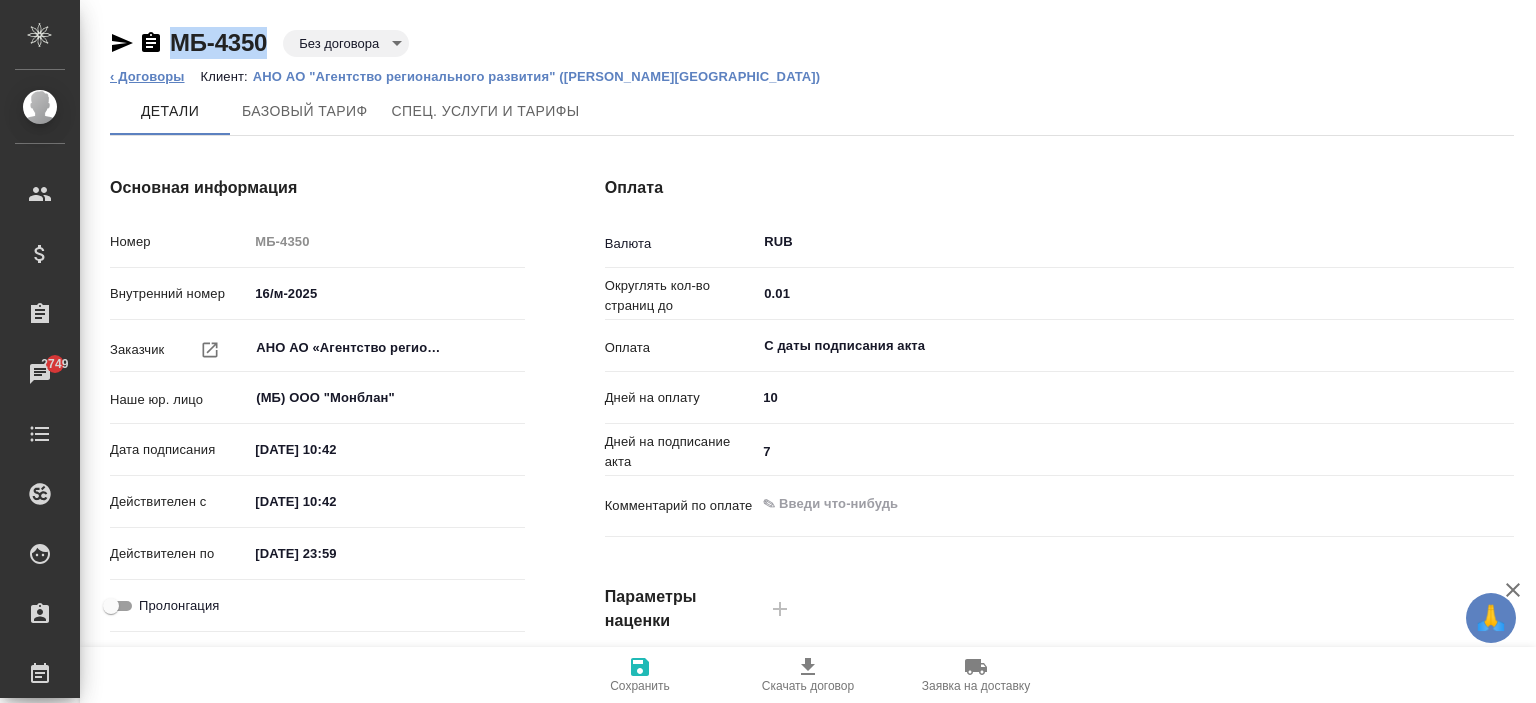 click on "‹ Договоры" at bounding box center [147, 76] 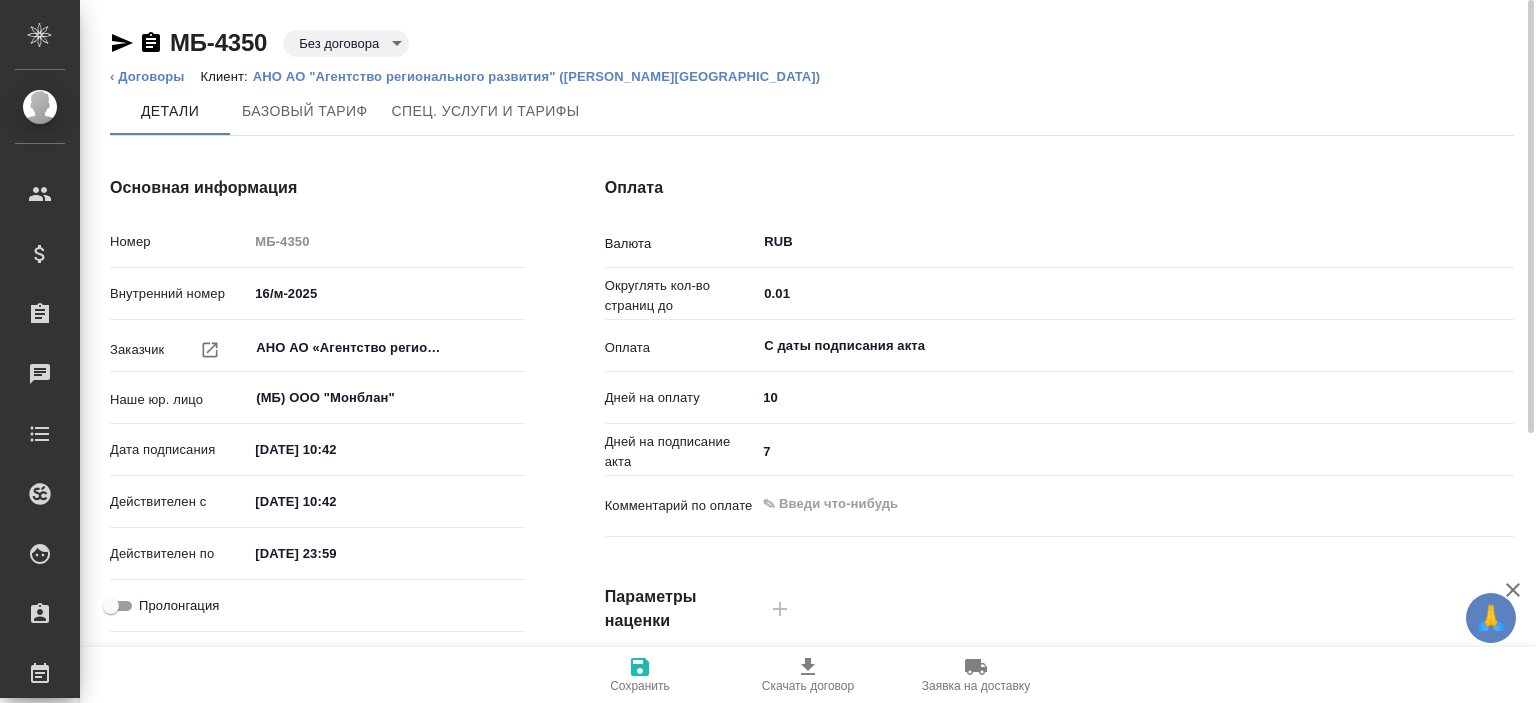 type on "Базовый ТП 2025" 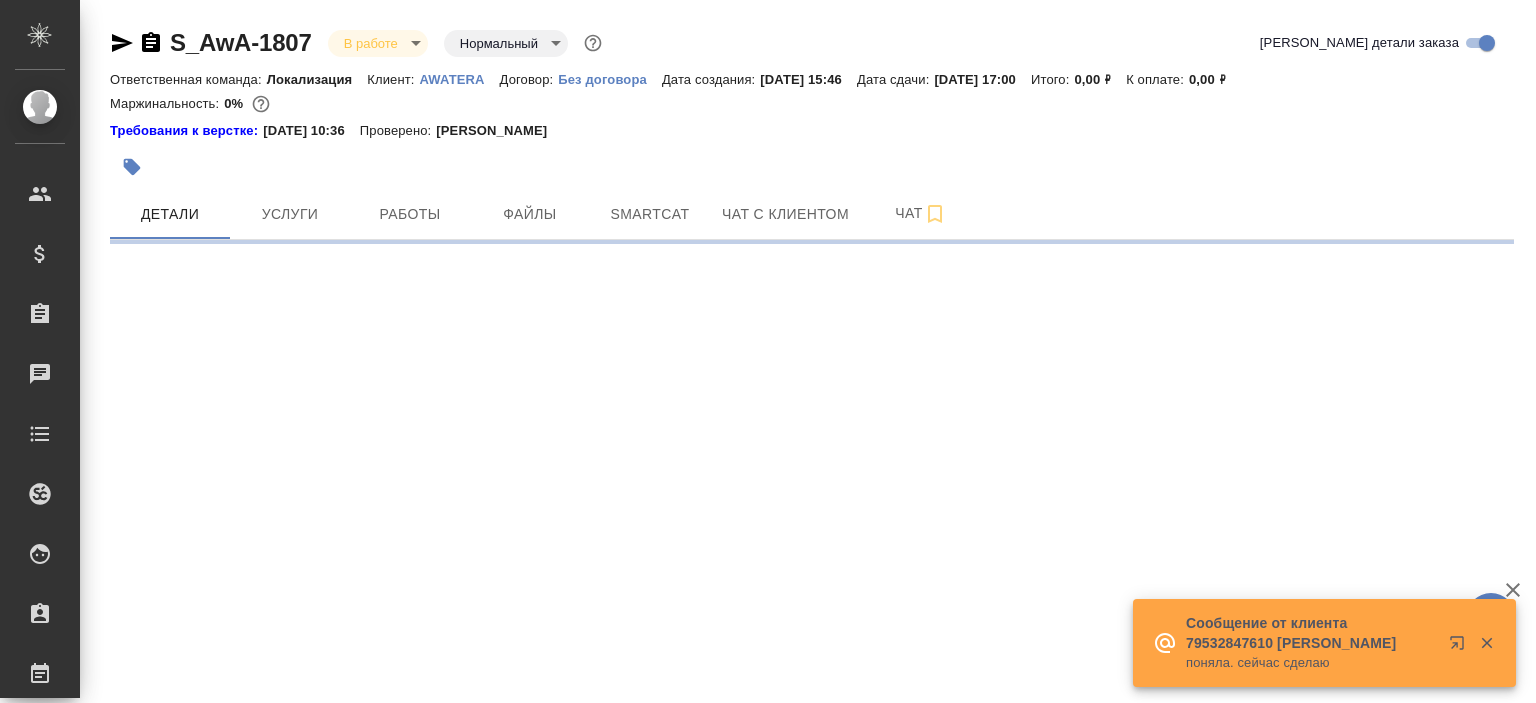 scroll, scrollTop: 0, scrollLeft: 0, axis: both 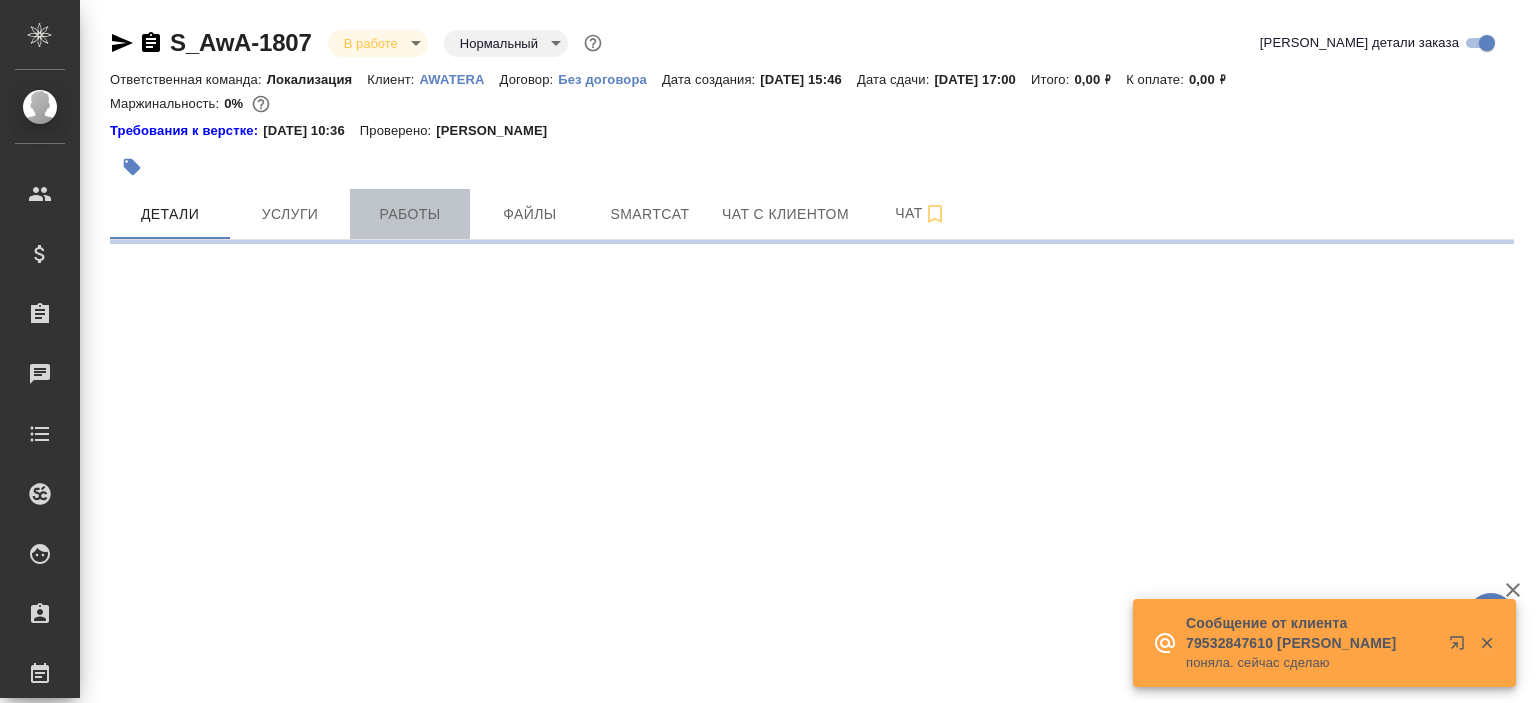click on "Работы" at bounding box center [410, 214] 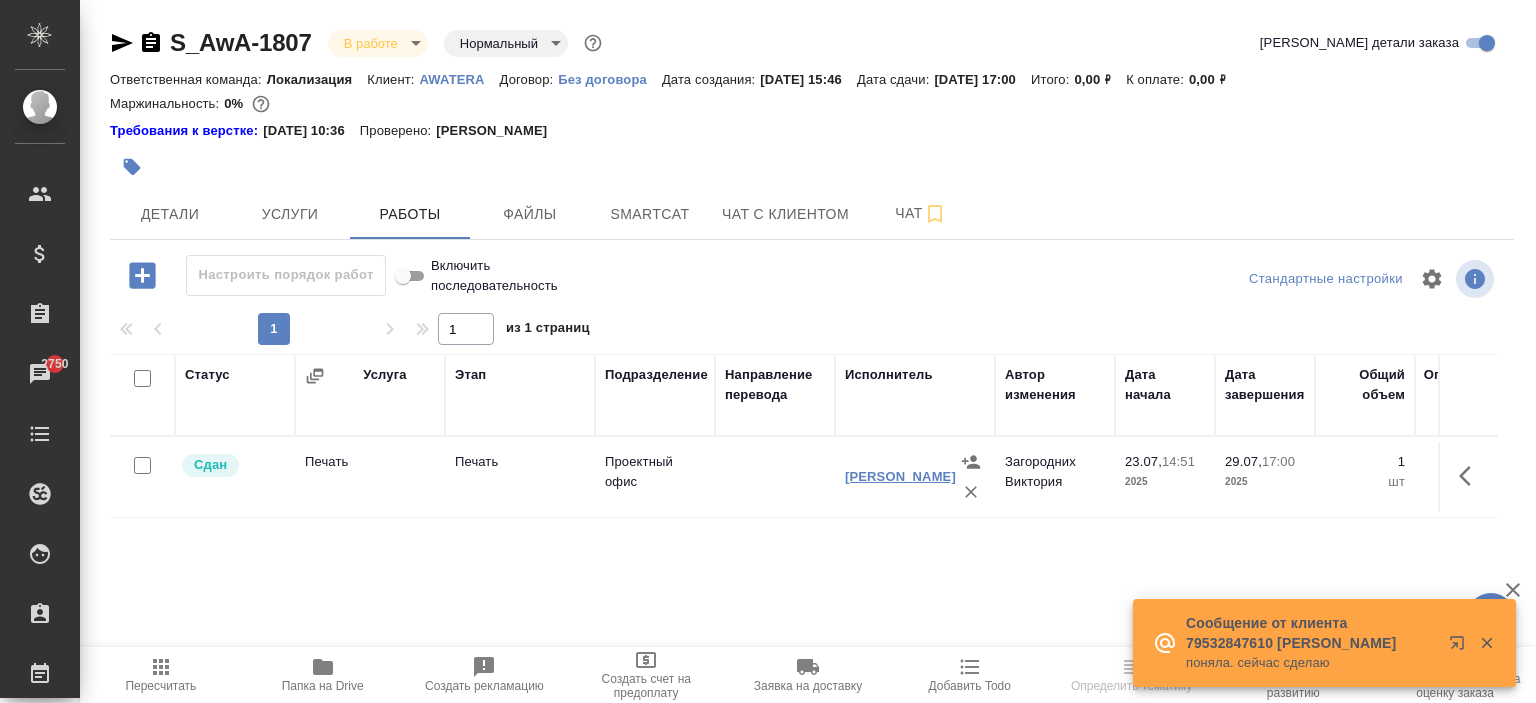 click on "[PERSON_NAME]" at bounding box center (900, 476) 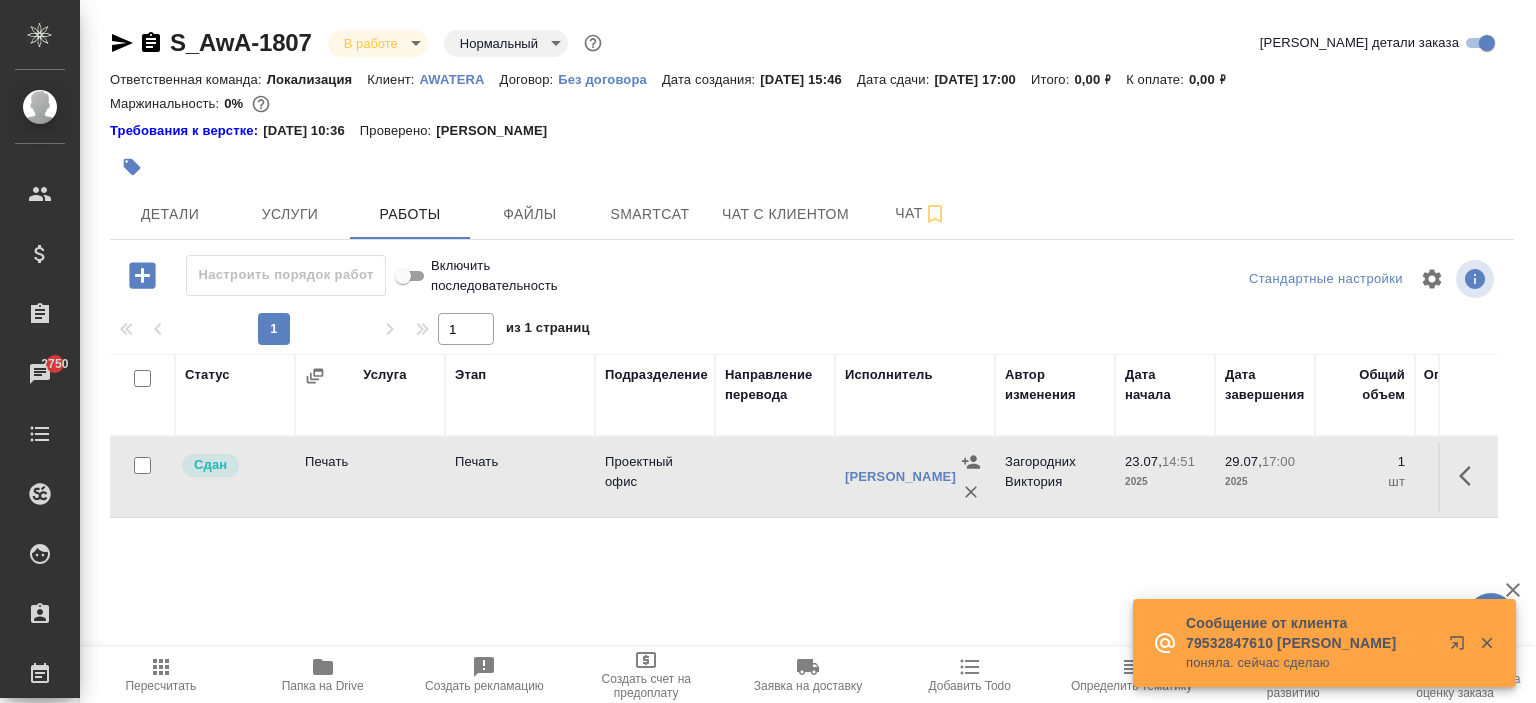 scroll, scrollTop: 152, scrollLeft: 0, axis: vertical 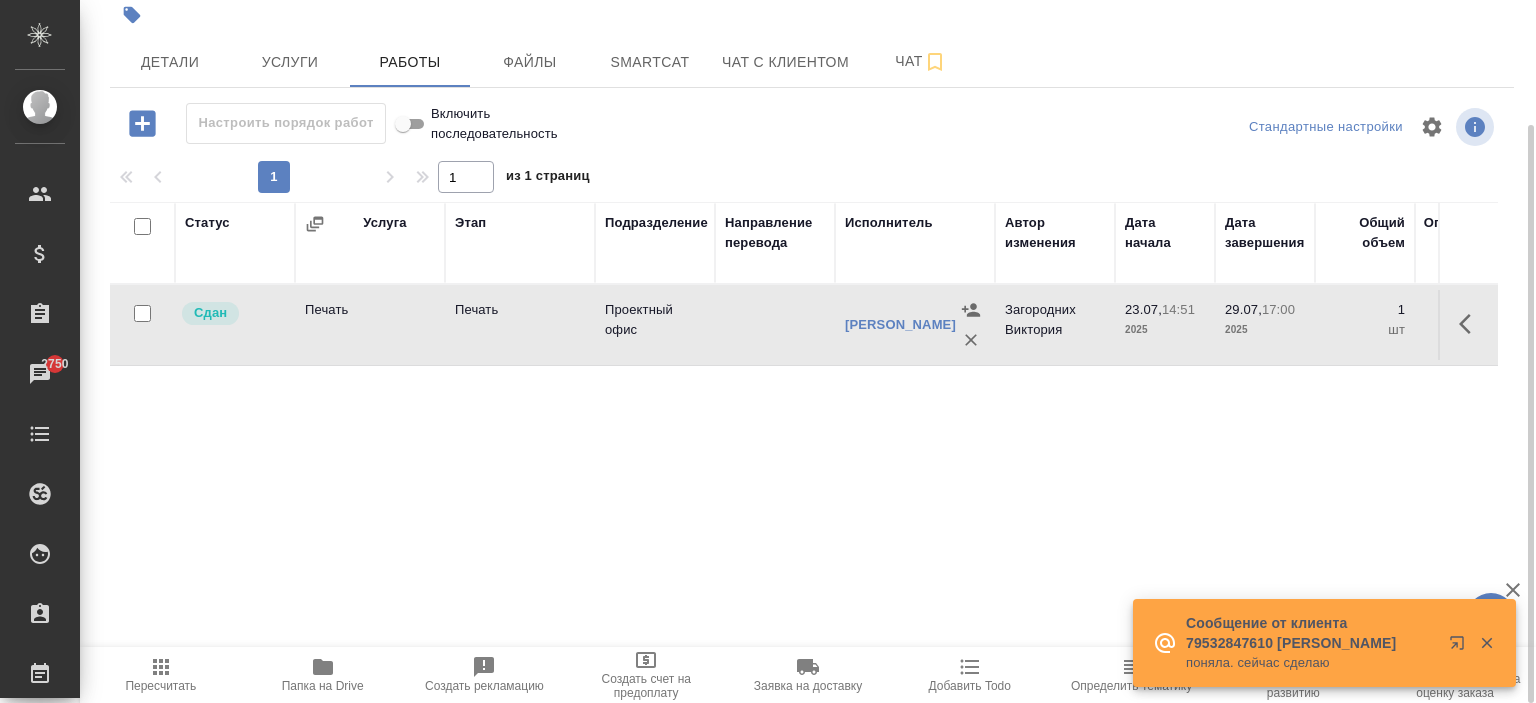 click on "Статус Услуга Этап Подразделение Направление перевода Исполнитель Автор изменения Дата начала Дата завершения Общий объем Оплачиваемый объем Тариф Итого Прогресс исполнителя в SC Оценка Автор оценки Файлы   Сдан Печать Печать Проектный офис Микута Янис Загородних Виктория 23.07,  14:51 2025 29.07,  17:00 2025 1 шт 1 шт 12 500 RUB 12 500 RUB -" at bounding box center [804, 427] 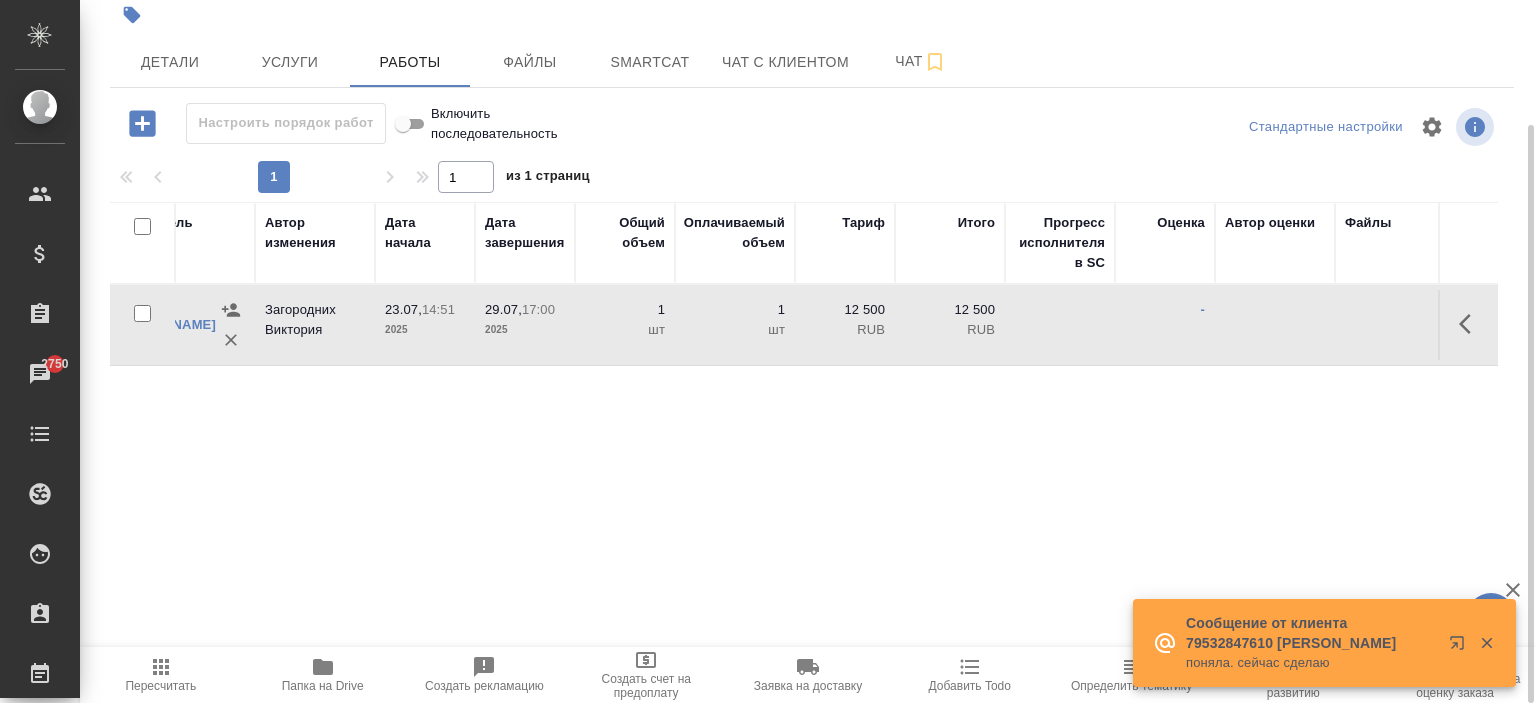 scroll, scrollTop: 0, scrollLeft: 756, axis: horizontal 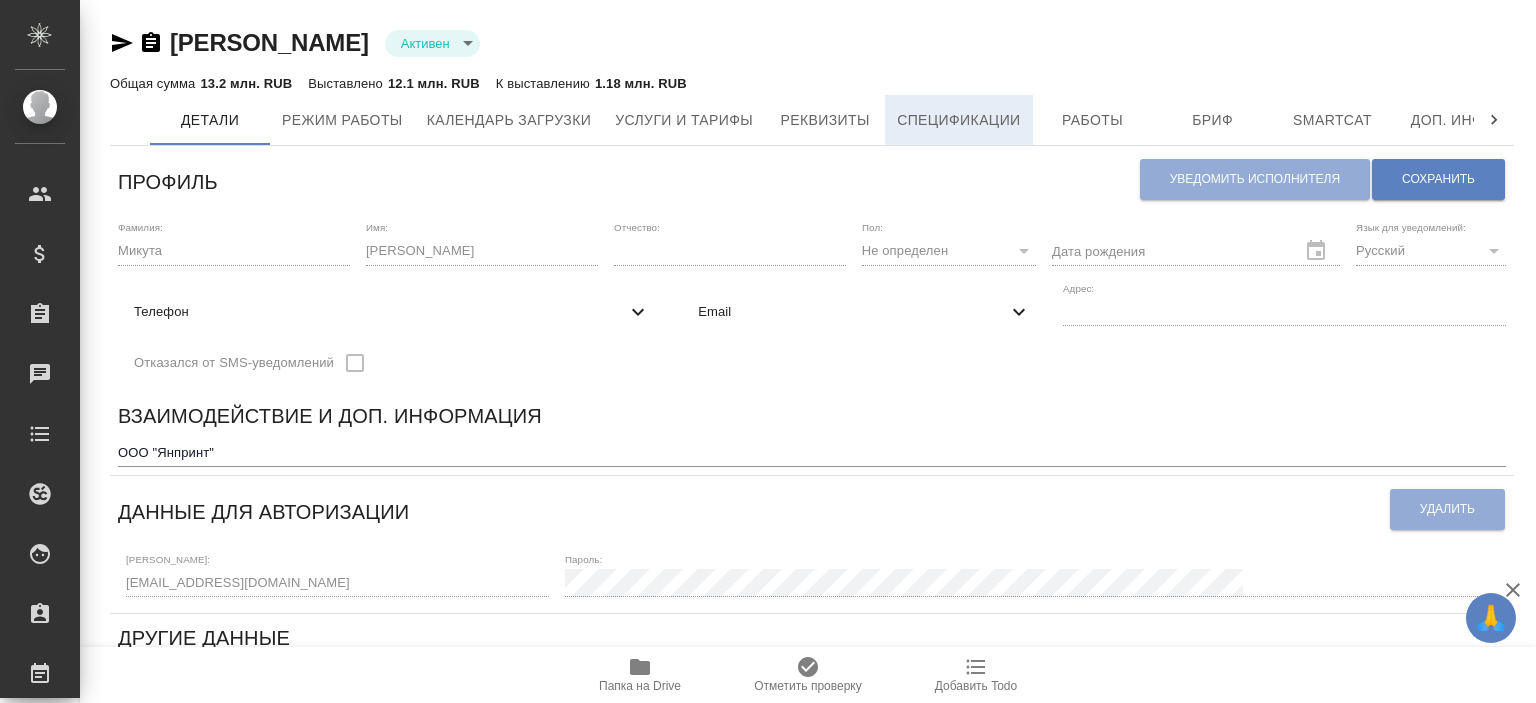 click on "Спецификации" at bounding box center [958, 120] 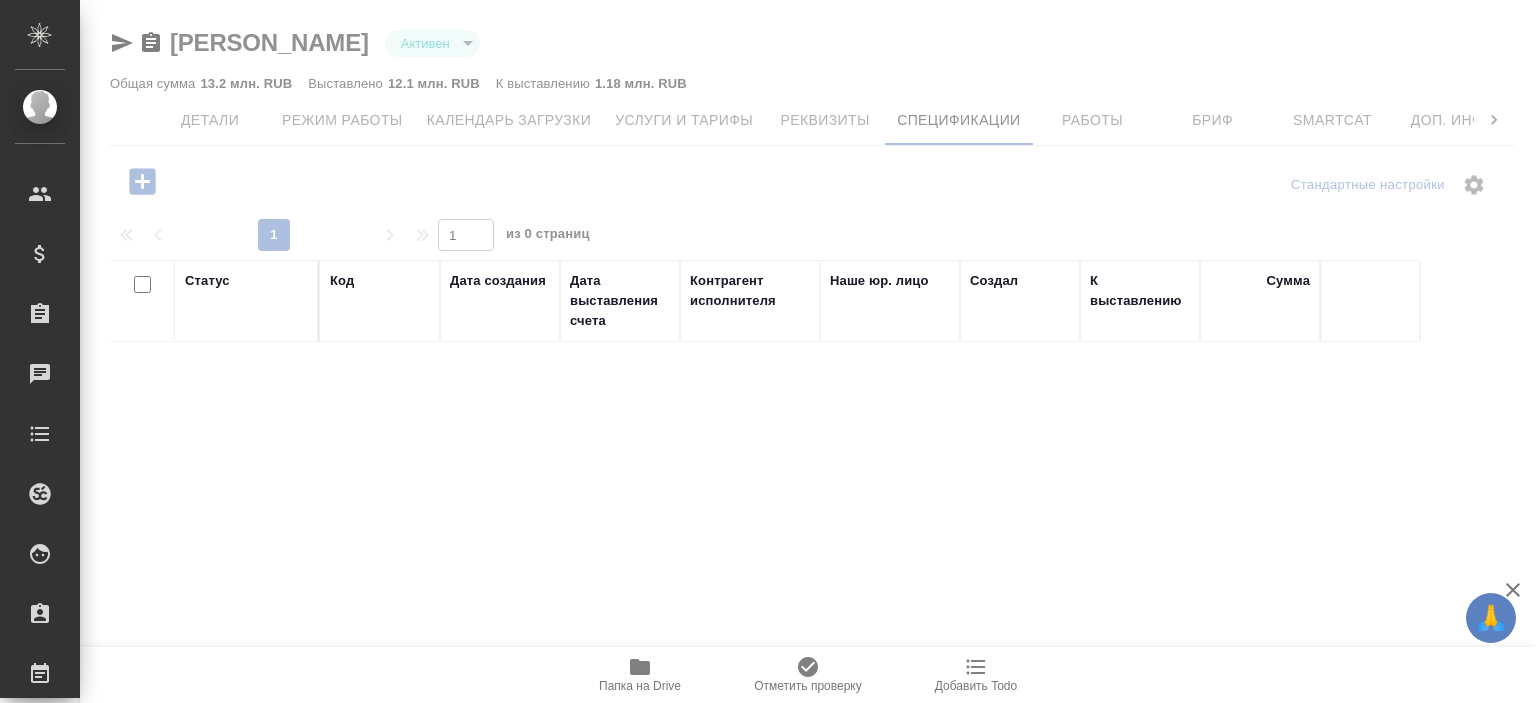 click 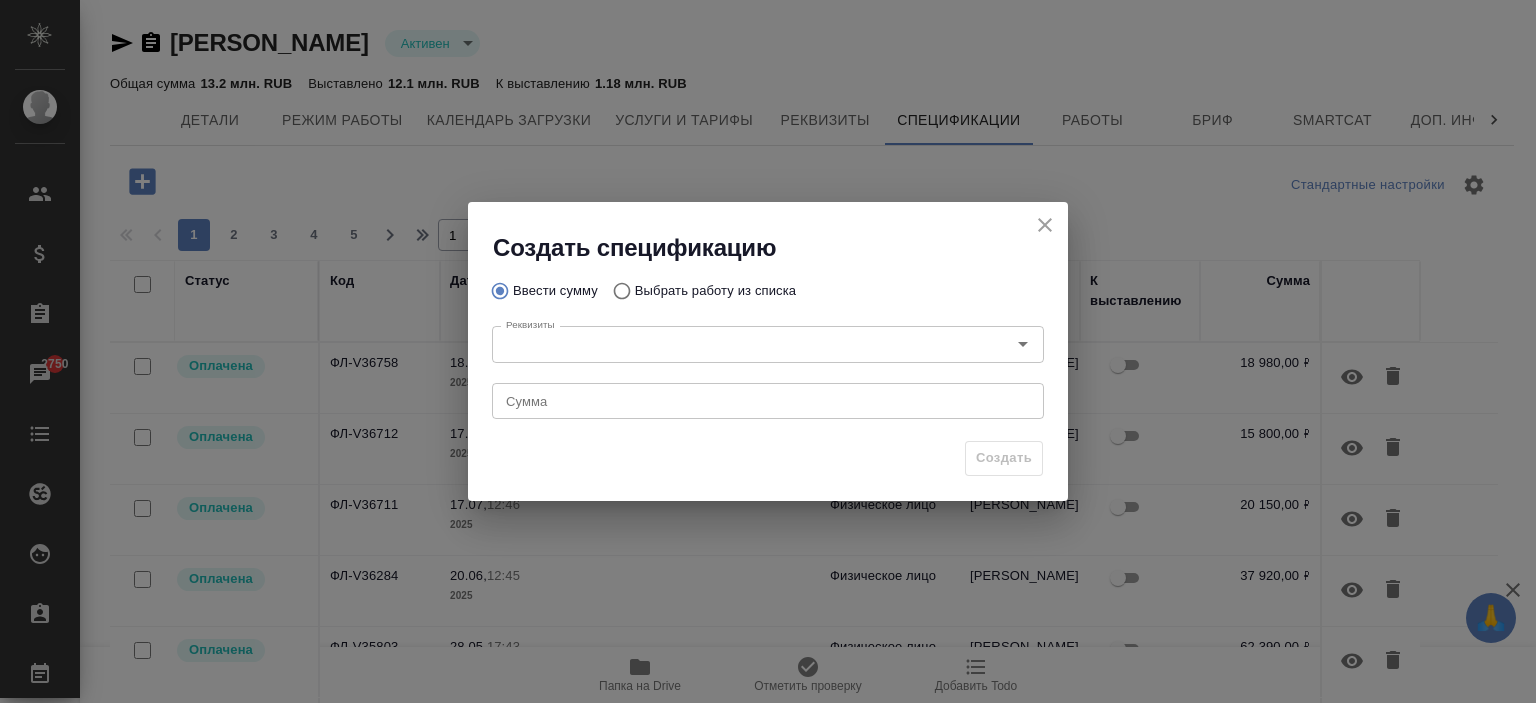 click on "Выбрать работу из списка" at bounding box center (715, 291) 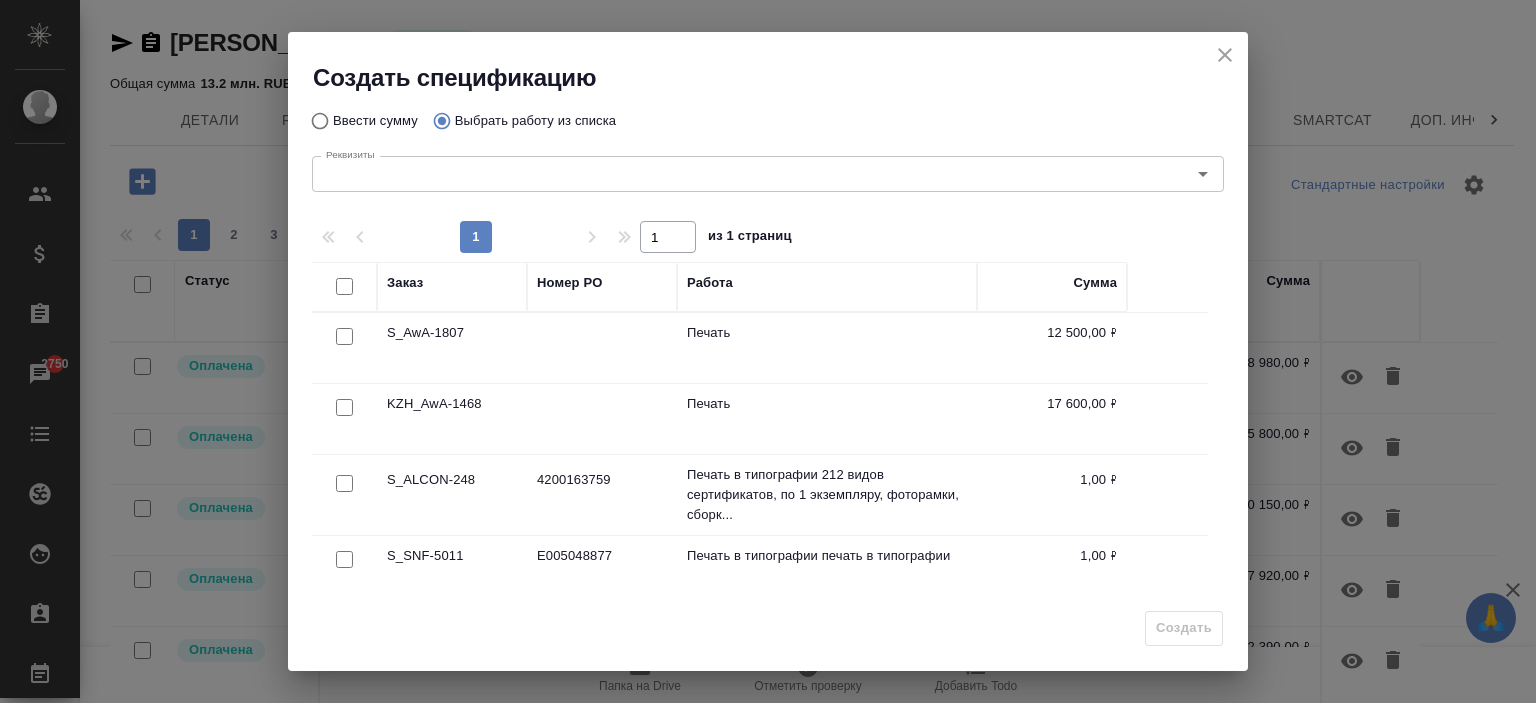 click on "S_AwA-1807" at bounding box center [452, 348] 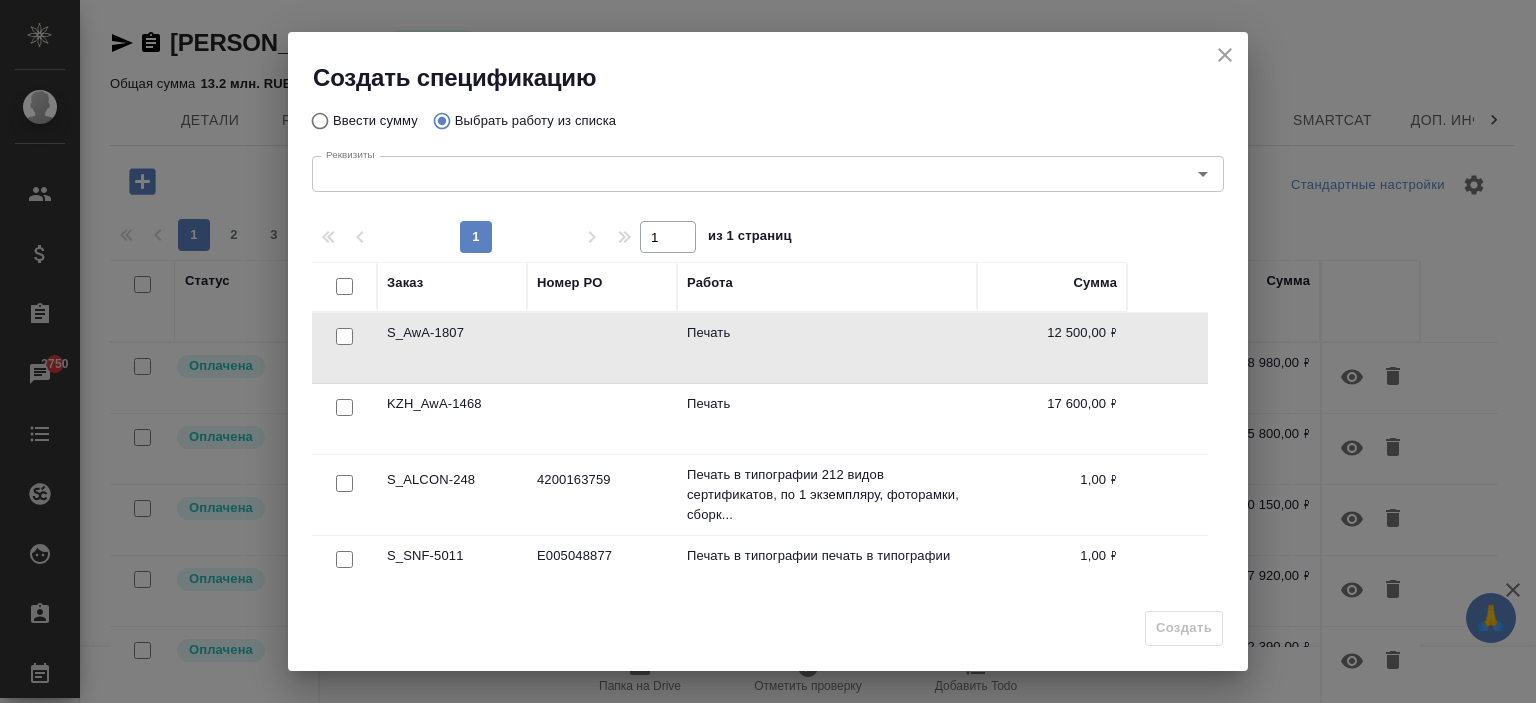 click at bounding box center [344, 336] 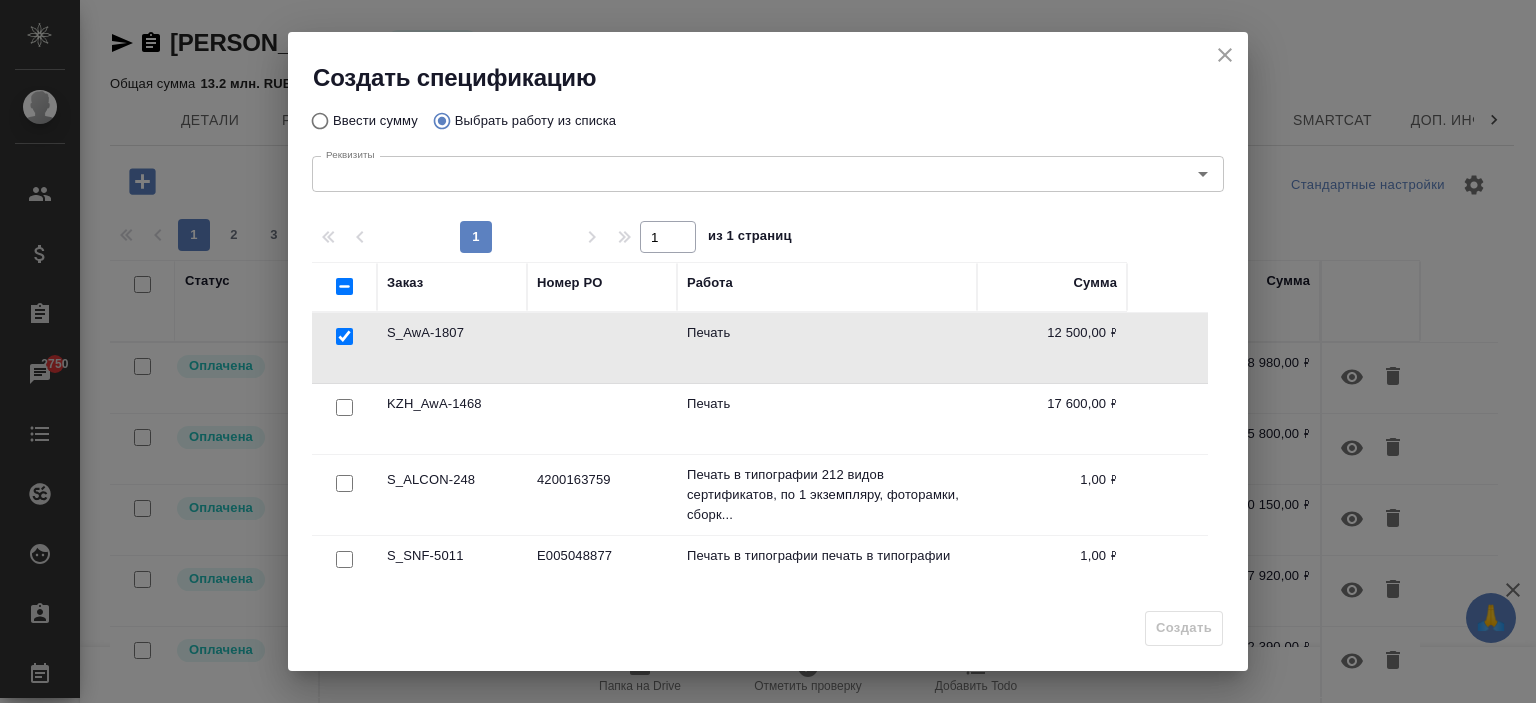 checkbox on "true" 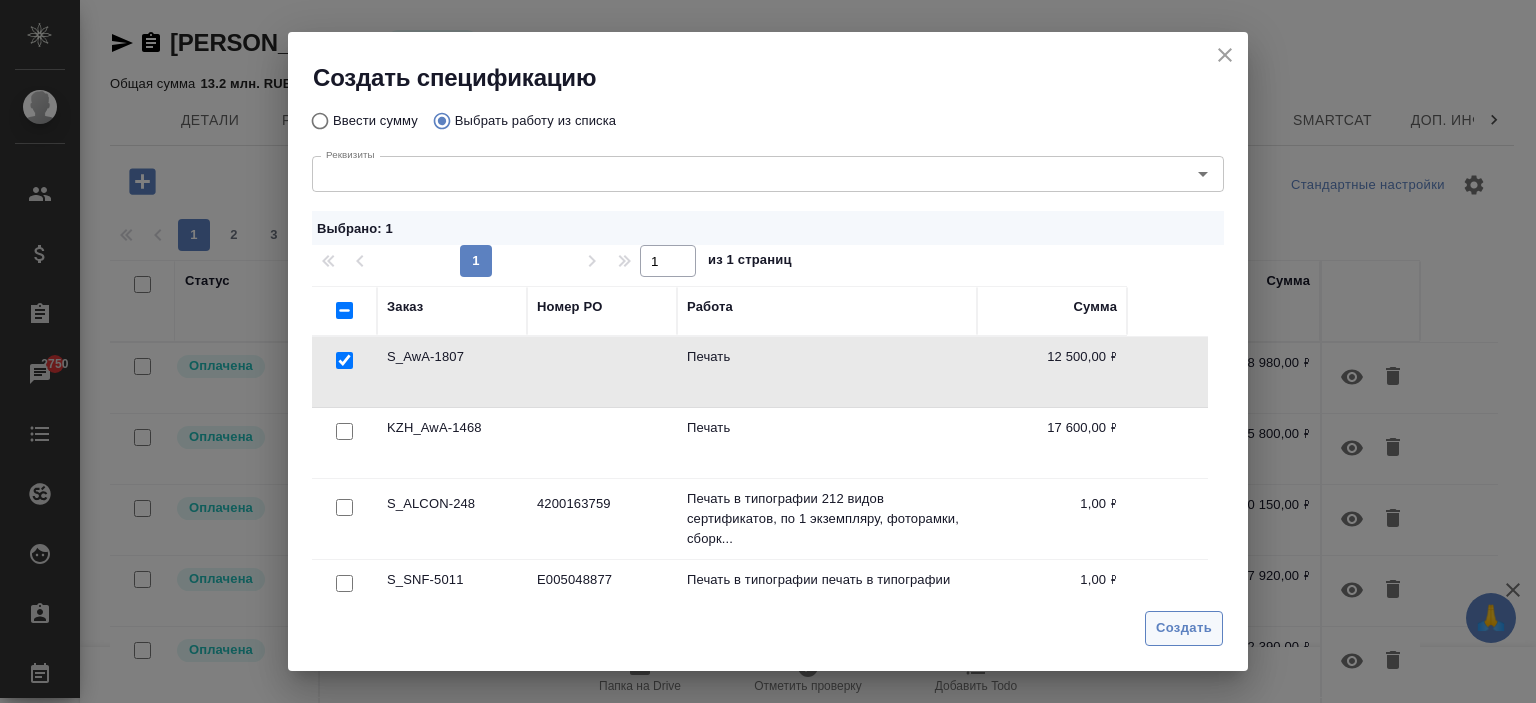 click on "Создать" at bounding box center (1184, 628) 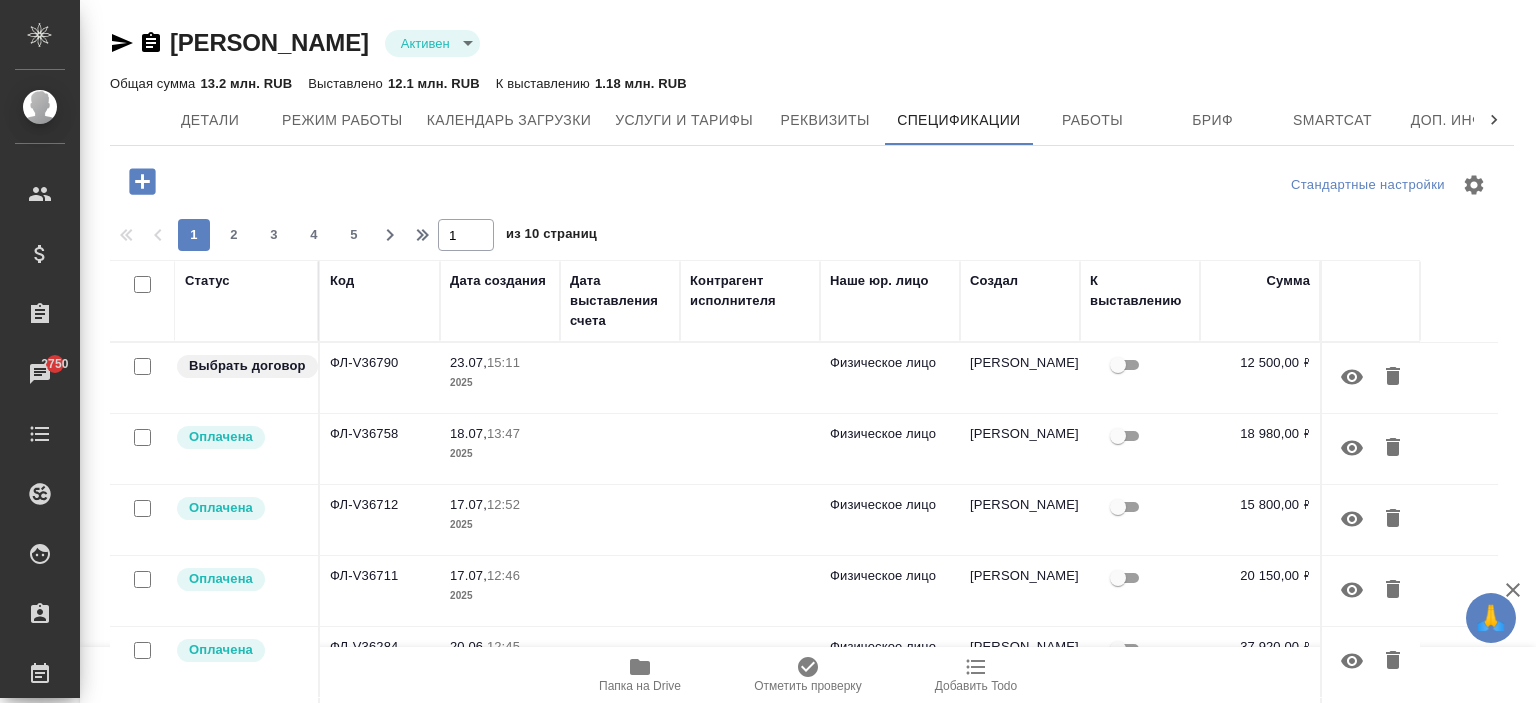 click on "[PERSON_NAME]" at bounding box center [1020, 378] 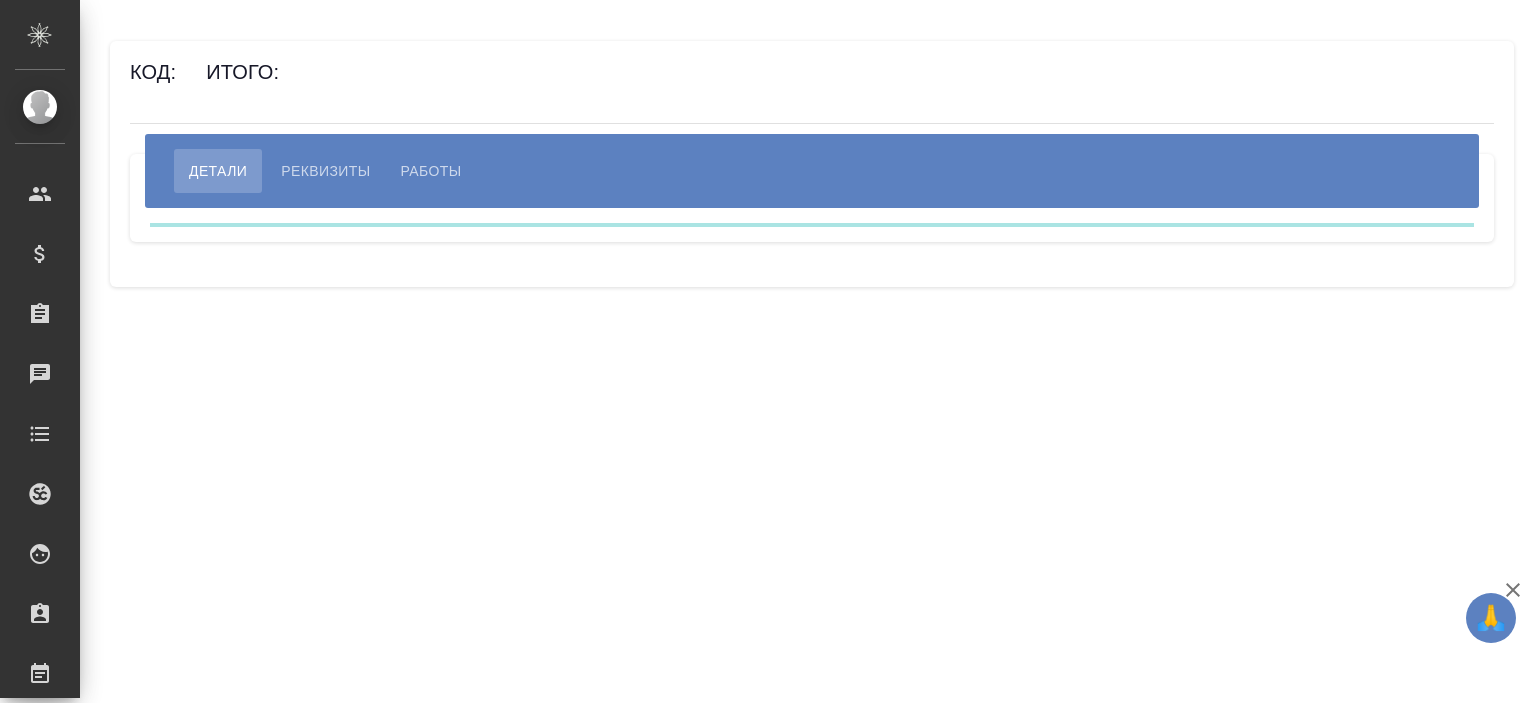 scroll, scrollTop: 0, scrollLeft: 0, axis: both 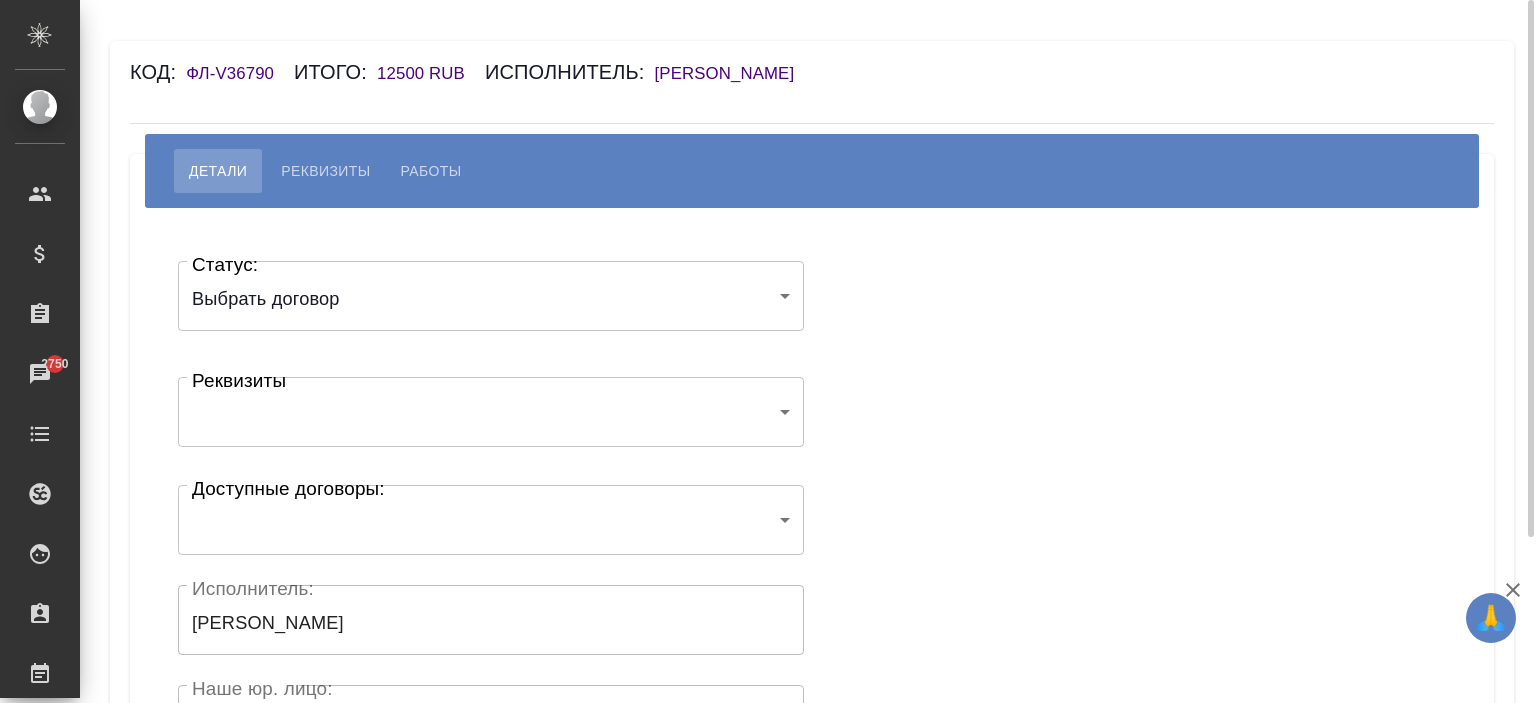 click on "🙏 .cls-1
fill:#fff;
AWATERA Ishkova Yuliya Клиенты Спецификации Заказы 2750 Чаты Todo Проекты SC Исполнители Кандидаты Работы Входящие заявки Заявки на доставку Рекламации Проекты процессинга Конференции Выйти Код: ФЛ-V36790 Итого: 12500 RUB Исполнитель: Микута Янис Детали Реквизиты Работы Статус: Выбрать договор chooseContract Статус: Реквизиты ​ Реквизиты Доступные договоры: ​ Доступные договоры: Исполнитель: Микута Янис Исполнитель: Наше юр. лицо: (ФЛ) Наше юр. лицо: Создал: Ишкова Юлия Создал: Скрыть от исполнителя выплату Сохранить .cls-1
fill:#fff;
AWATERA Ishkova Yuliya Todo" at bounding box center (768, 351) 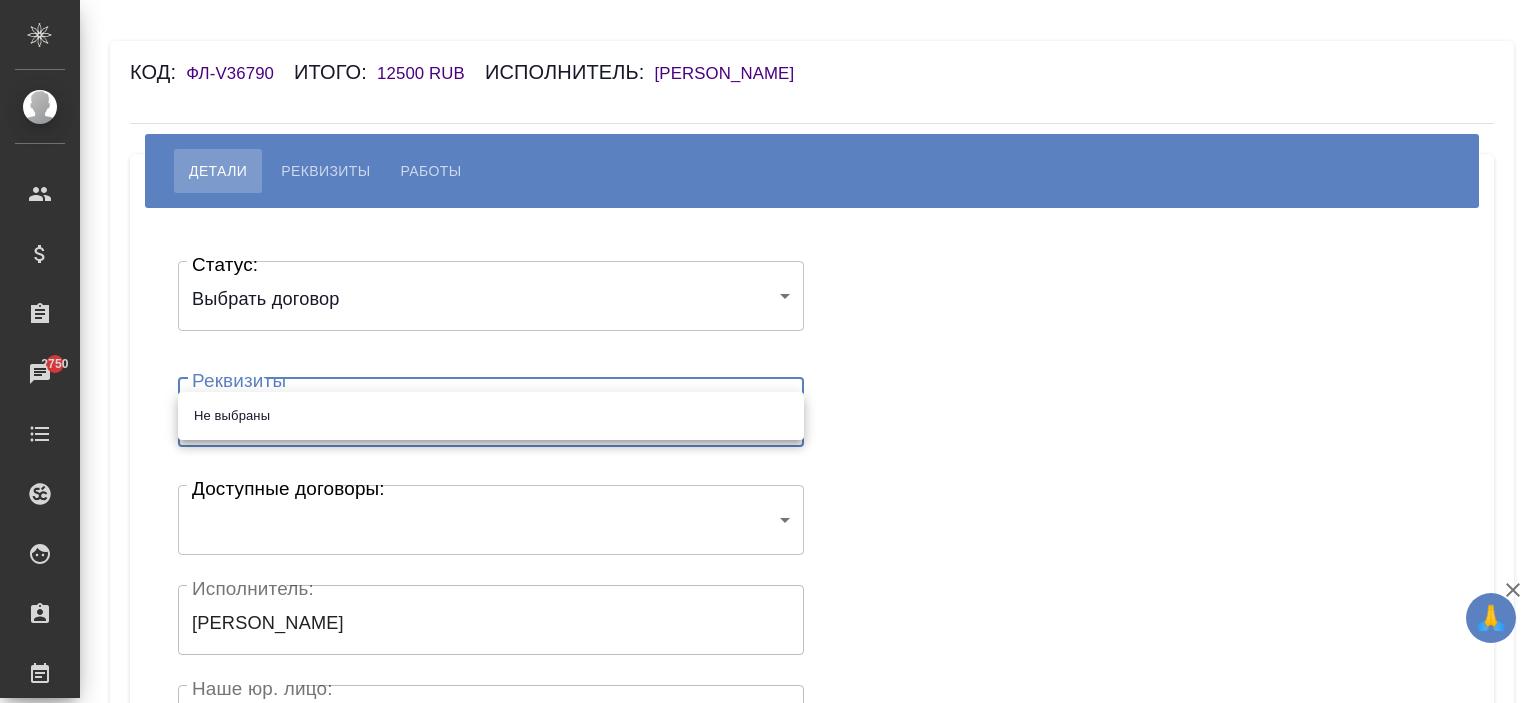 click at bounding box center [768, 351] 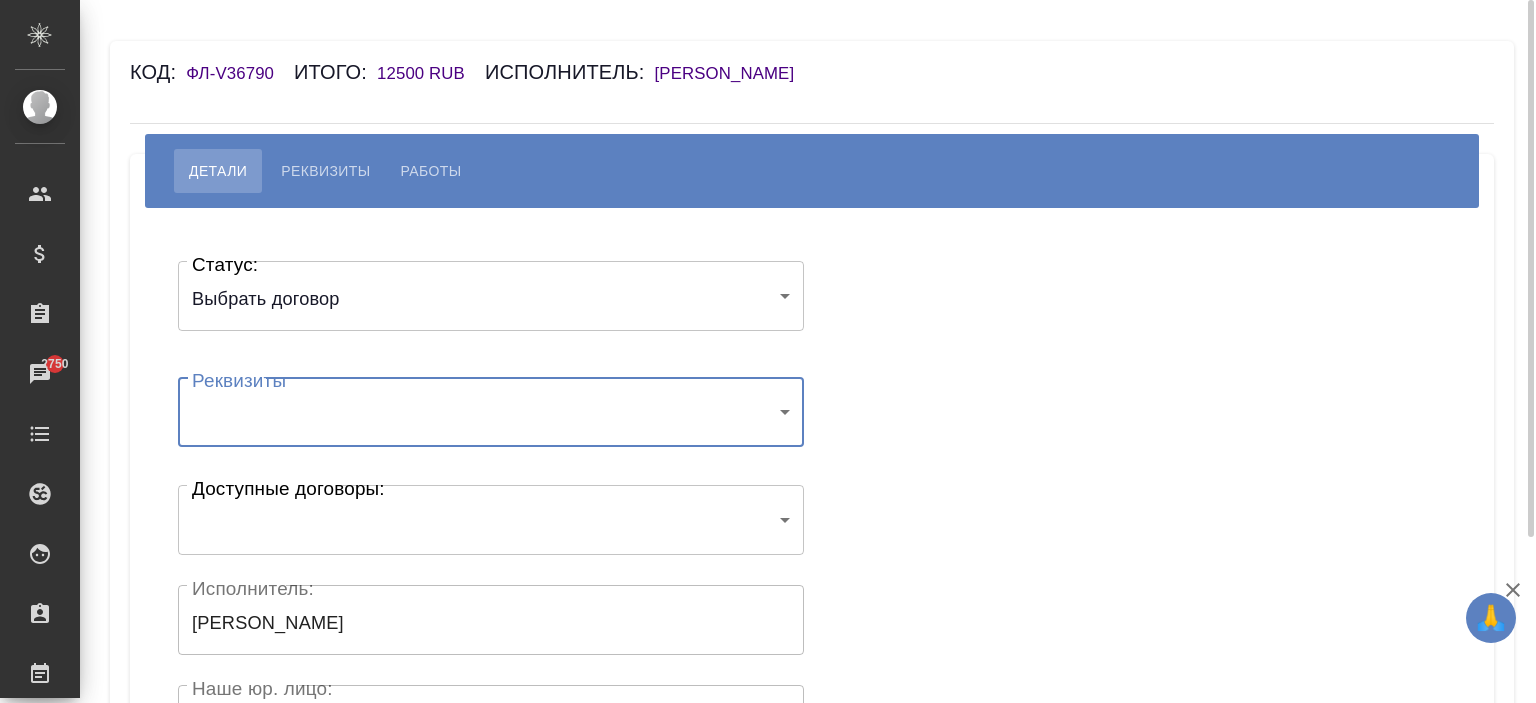 click on "🙏 .cls-1
fill:#fff;
AWATERA Ishkova Yuliya Клиенты Спецификации Заказы 2750 Чаты Todo Проекты SC Исполнители Кандидаты Работы Входящие заявки Заявки на доставку Рекламации Проекты процессинга Конференции Выйти Код: ФЛ-V36790 Итого: 12500 RUB Исполнитель: Микута Янис Детали Реквизиты Работы Статус: Выбрать договор chooseContract Статус: Реквизиты ​ Реквизиты Доступные договоры: ​ Доступные договоры: Исполнитель: Микута Янис Исполнитель: Наше юр. лицо: (ФЛ) Наше юр. лицо: Создал: Ишкова Юлия Создал: Скрыть от исполнителя выплату Сохранить .cls-1
fill:#fff;
AWATERA Ishkova Yuliya Todo" at bounding box center [768, 351] 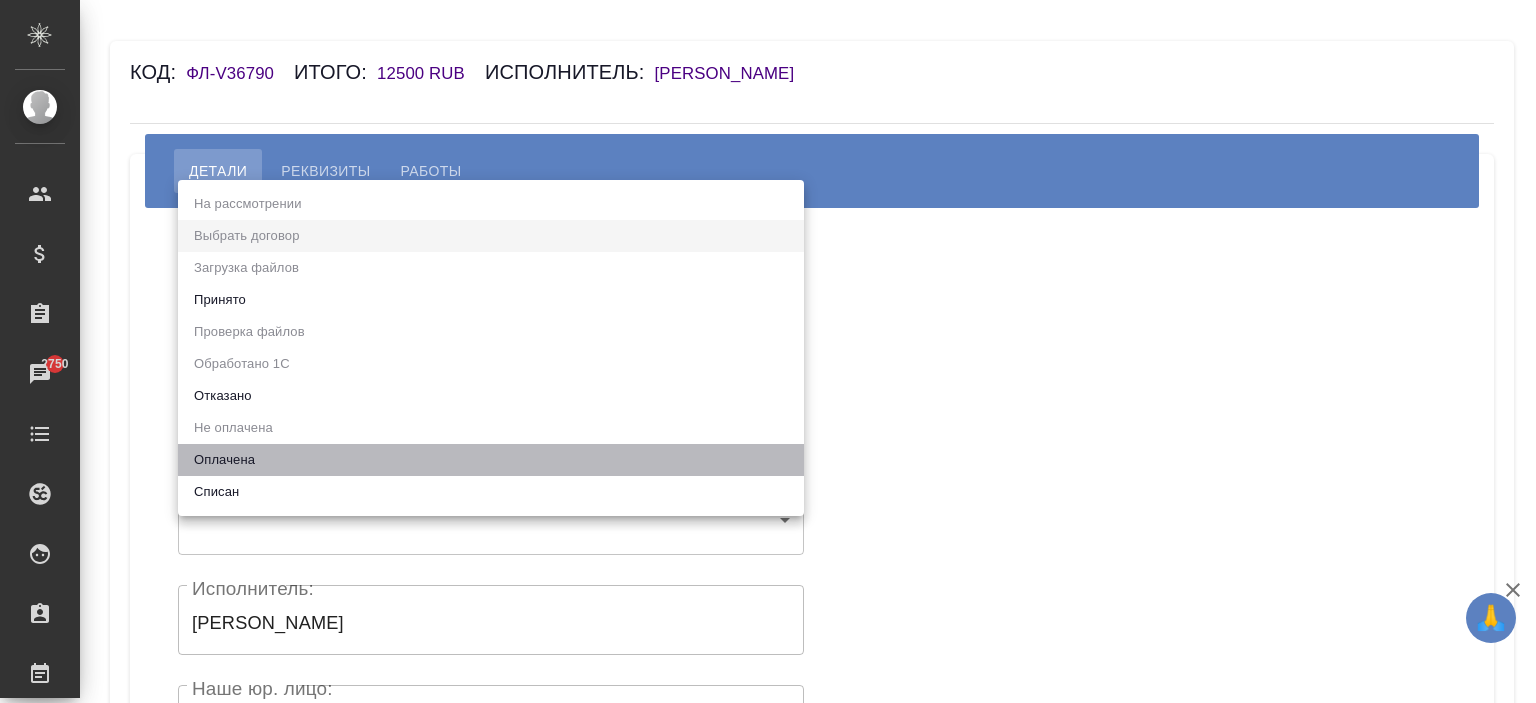 click on "Оплачена" at bounding box center (491, 460) 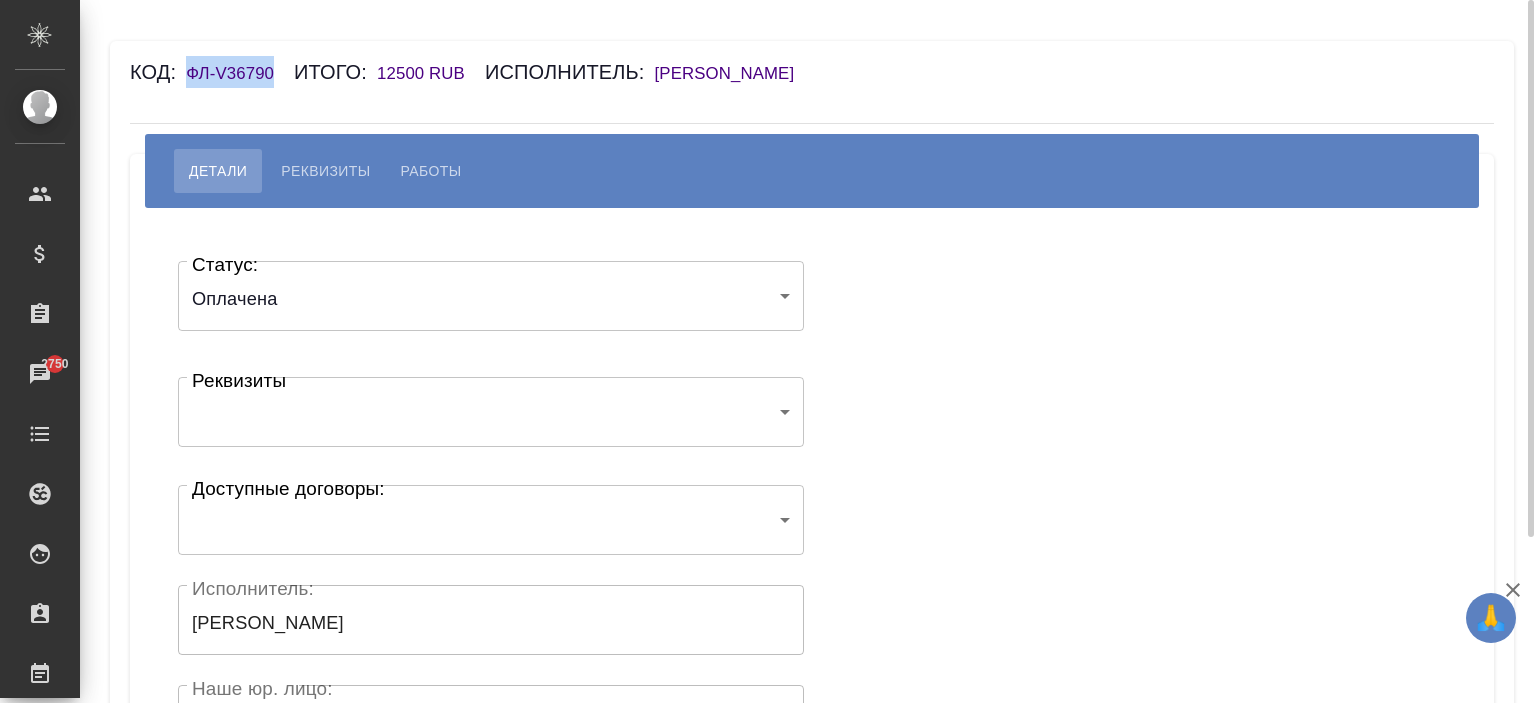 drag, startPoint x: 275, startPoint y: 63, endPoint x: 187, endPoint y: 76, distance: 88.95505 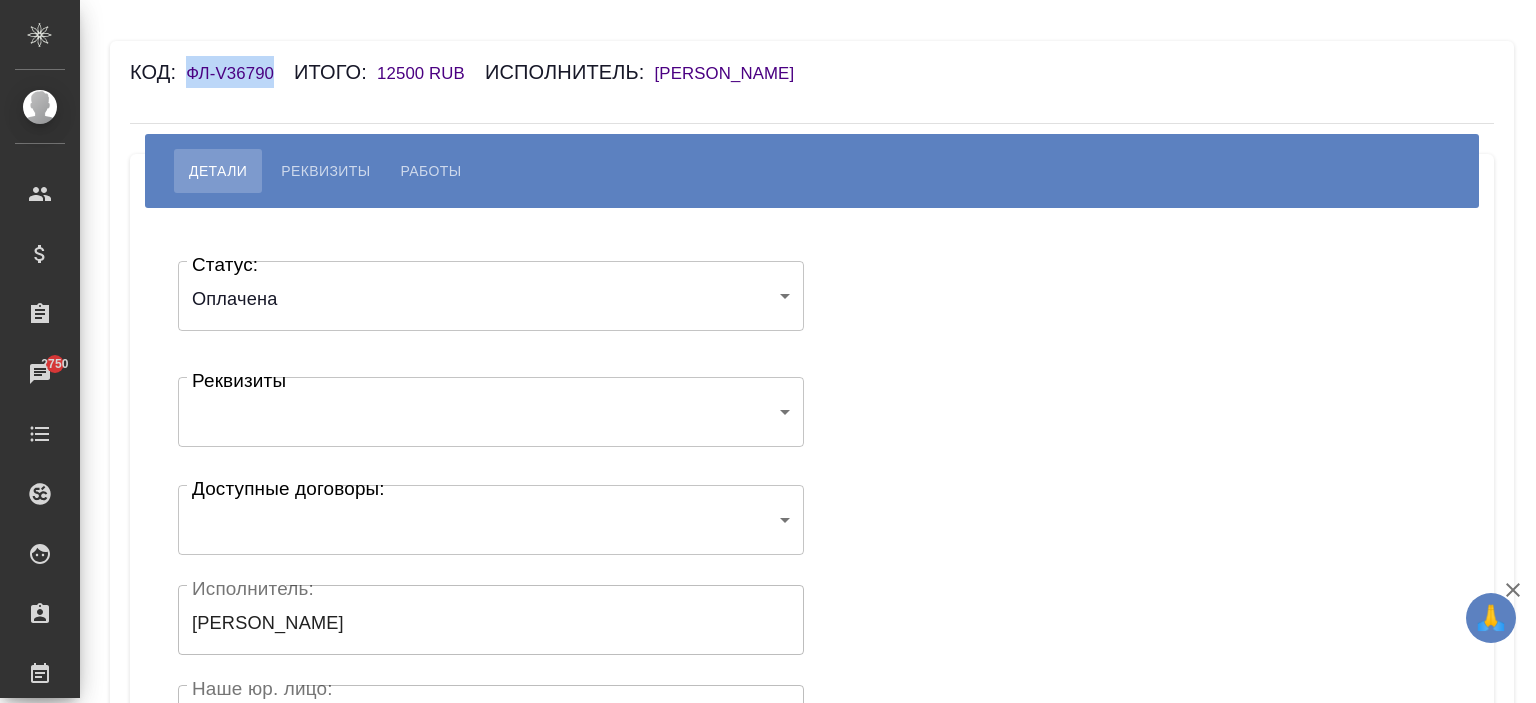 scroll, scrollTop: 440, scrollLeft: 0, axis: vertical 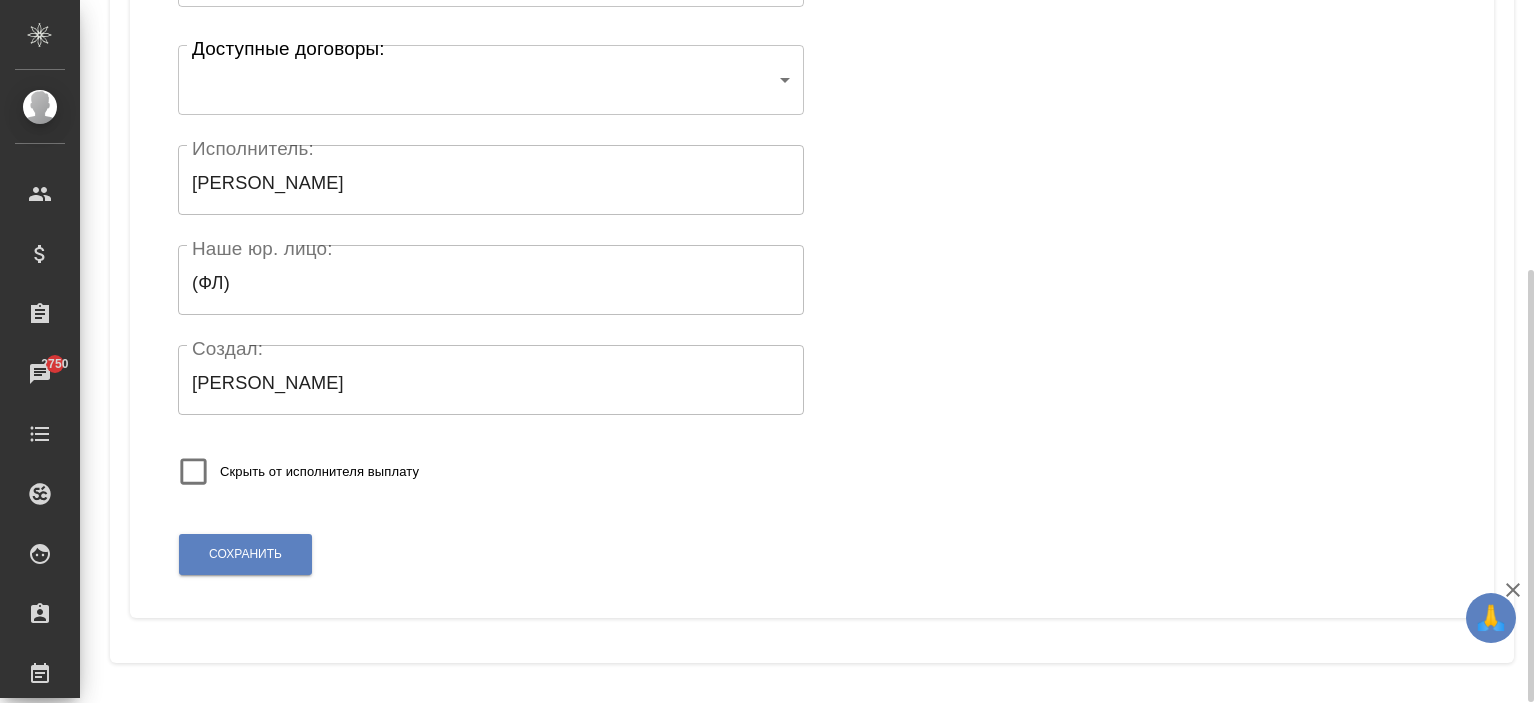 click on "Статус: Оплачена payed Статус: Реквизиты ​ Реквизиты Доступные договоры: ​ Доступные договоры: Исполнитель: Микута Янис Исполнитель: Наше юр. лицо: (ФЛ) Наше юр. лицо: Создал: Ишкова Юлия Создал: Скрыть от исполнителя выплату" at bounding box center [491, 159] 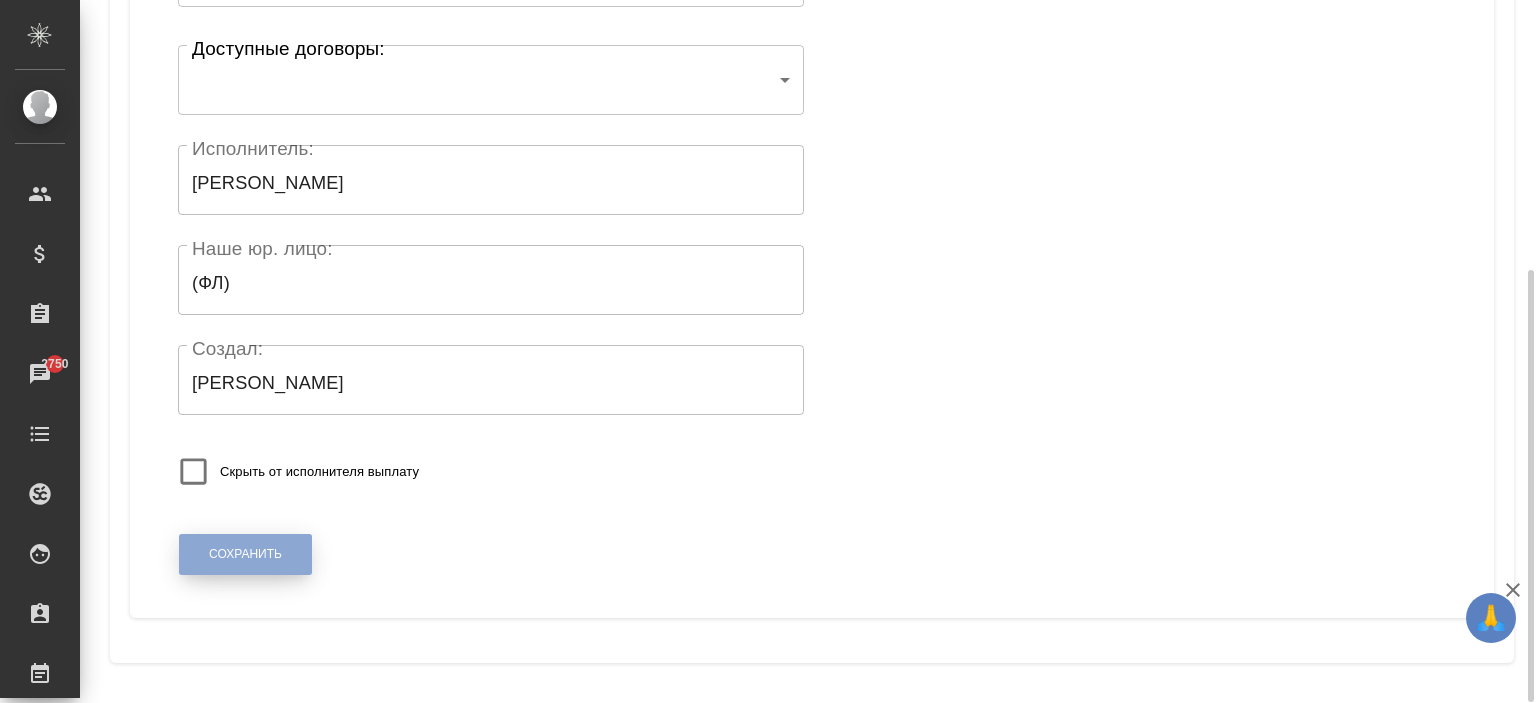 click on "Сохранить" at bounding box center (245, 554) 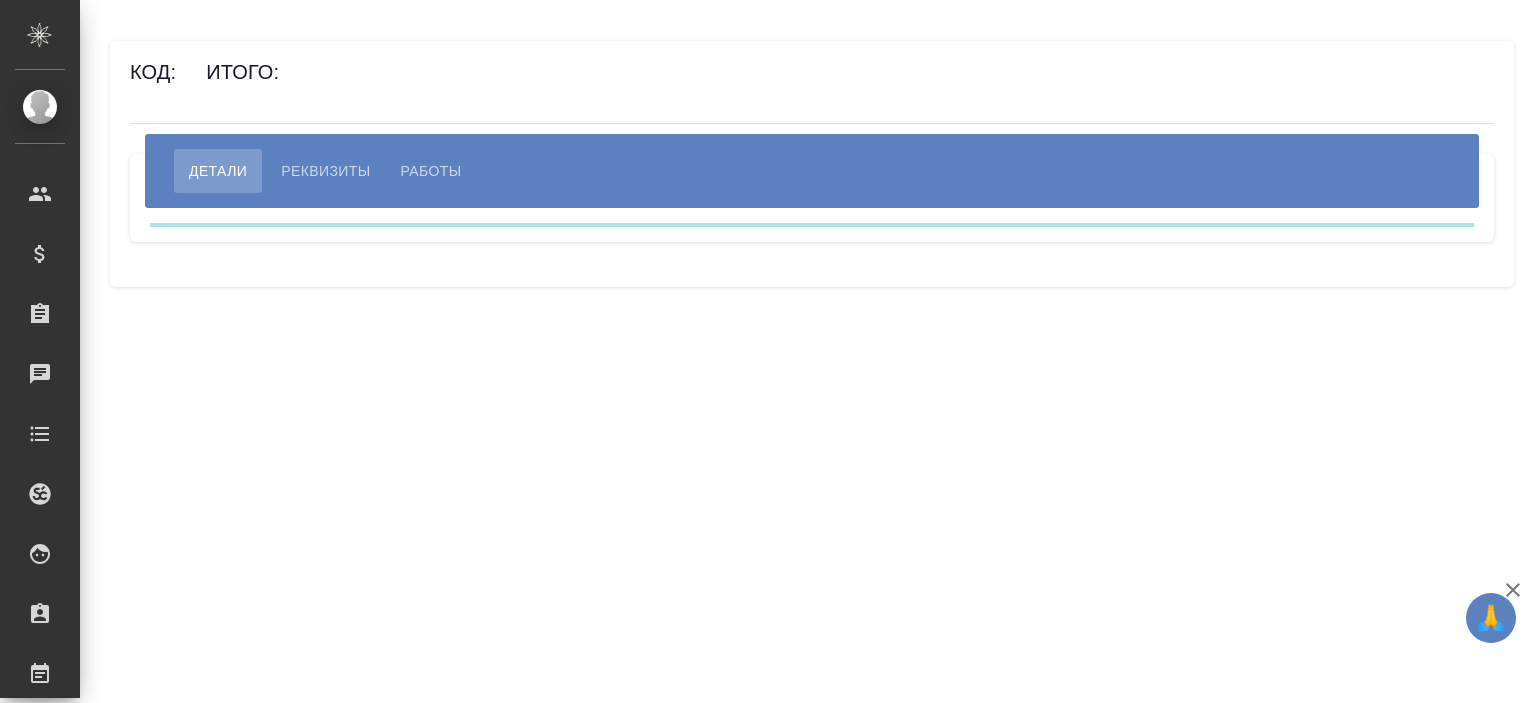scroll, scrollTop: 0, scrollLeft: 0, axis: both 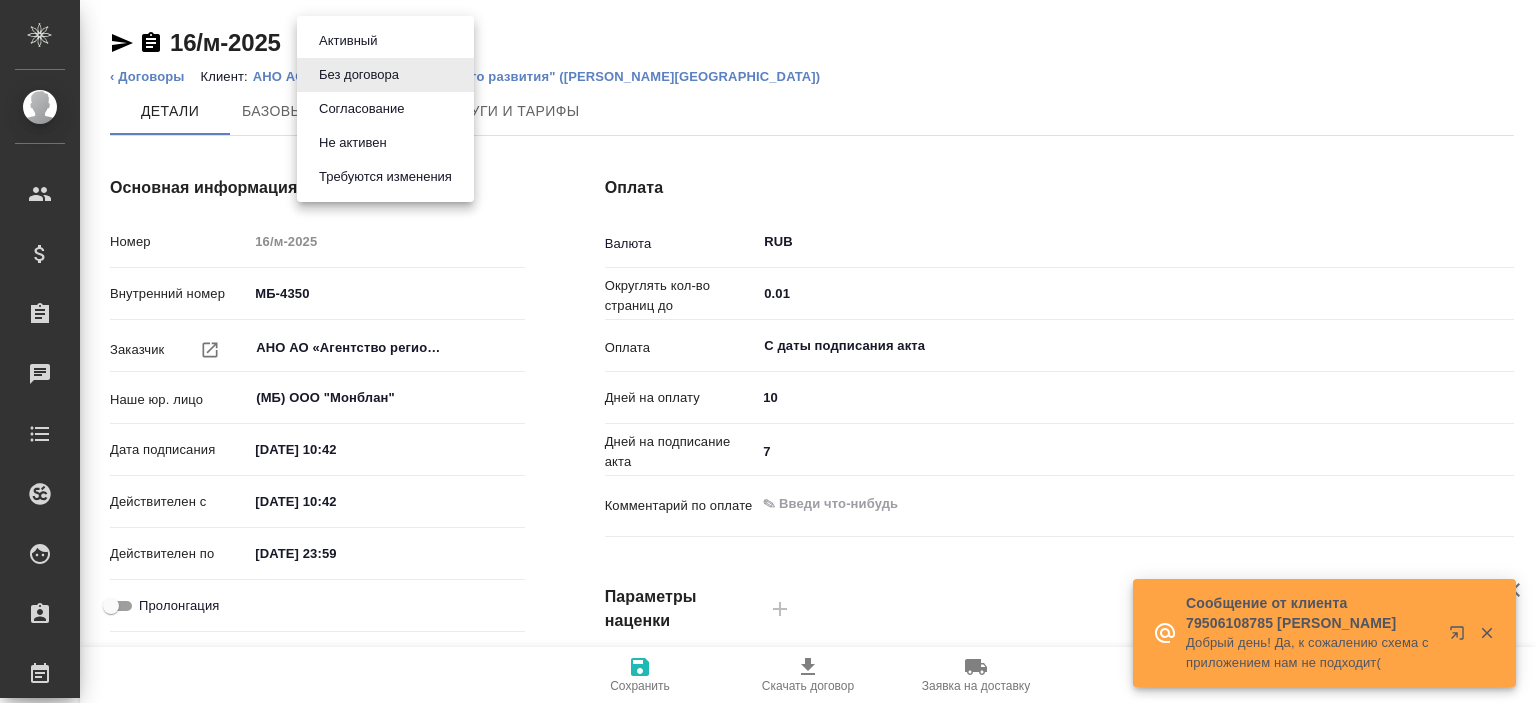 click on "🙏 .cls-1
fill:#fff;
AWATERA [PERSON_NAME] Спецификации Заказы Чаты Todo Проекты SC Исполнители Кандидаты Работы Входящие заявки Заявки на доставку Рекламации Проекты процессинга Конференции Выйти 16/м-2025 Без договора draft ‹ Договоры Клиент: АНО АО "Агентство регионального развития" ([PERSON_NAME][GEOGRAPHIC_DATA]) [PERSON_NAME] тариф Спец. услуги и тарифы Основная информация Номер 16/м-2025 Внутренний номер МБ-4350 Заказчик АНО АО «Агентство регионального развития» ​ Наше юр. лицо (МБ) ООО "Монблан" ​ Дата подписания [DATE] 10:42 Действителен с [DATE] 10:42 [DATE] 23:59 RUB ​ 7" at bounding box center [768, 351] 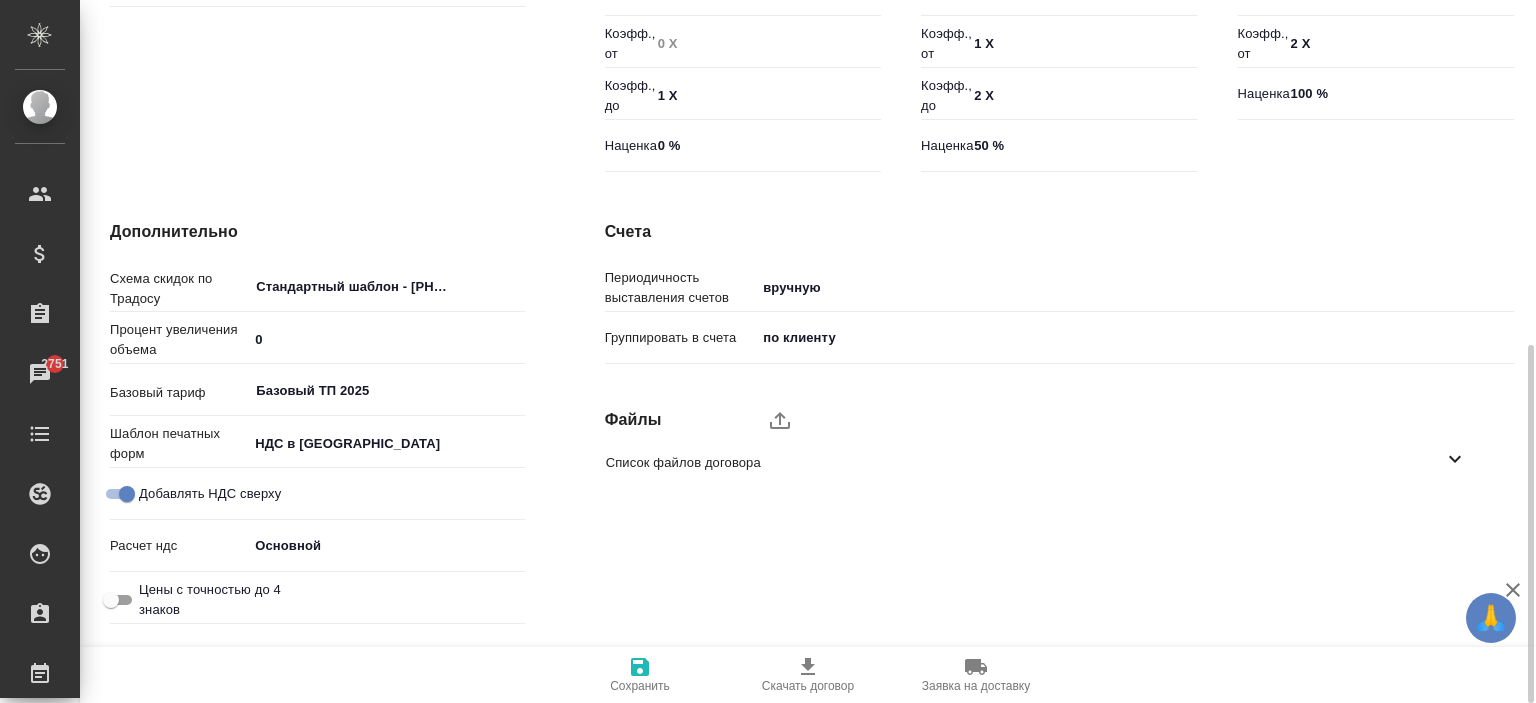 scroll, scrollTop: 687, scrollLeft: 0, axis: vertical 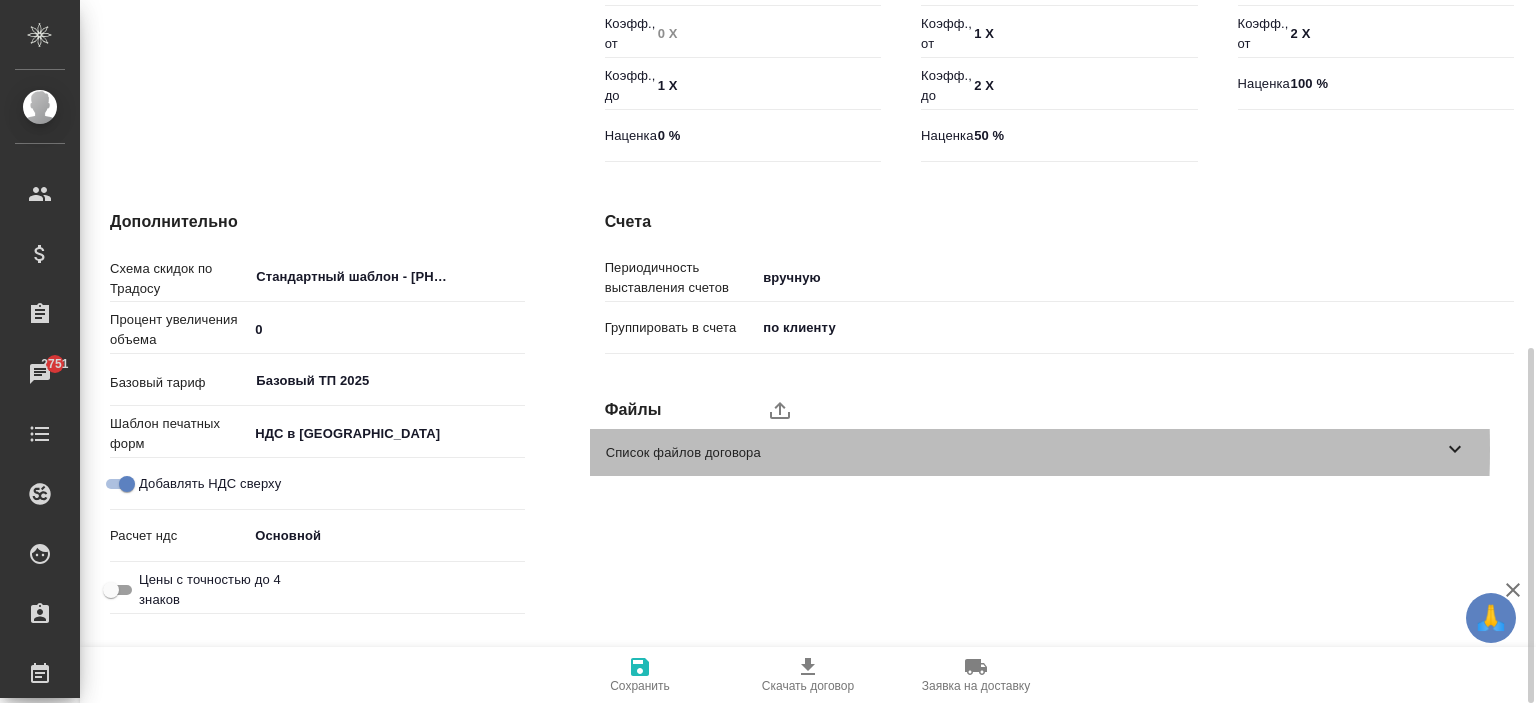 click on "Список файлов договора" at bounding box center (1024, 453) 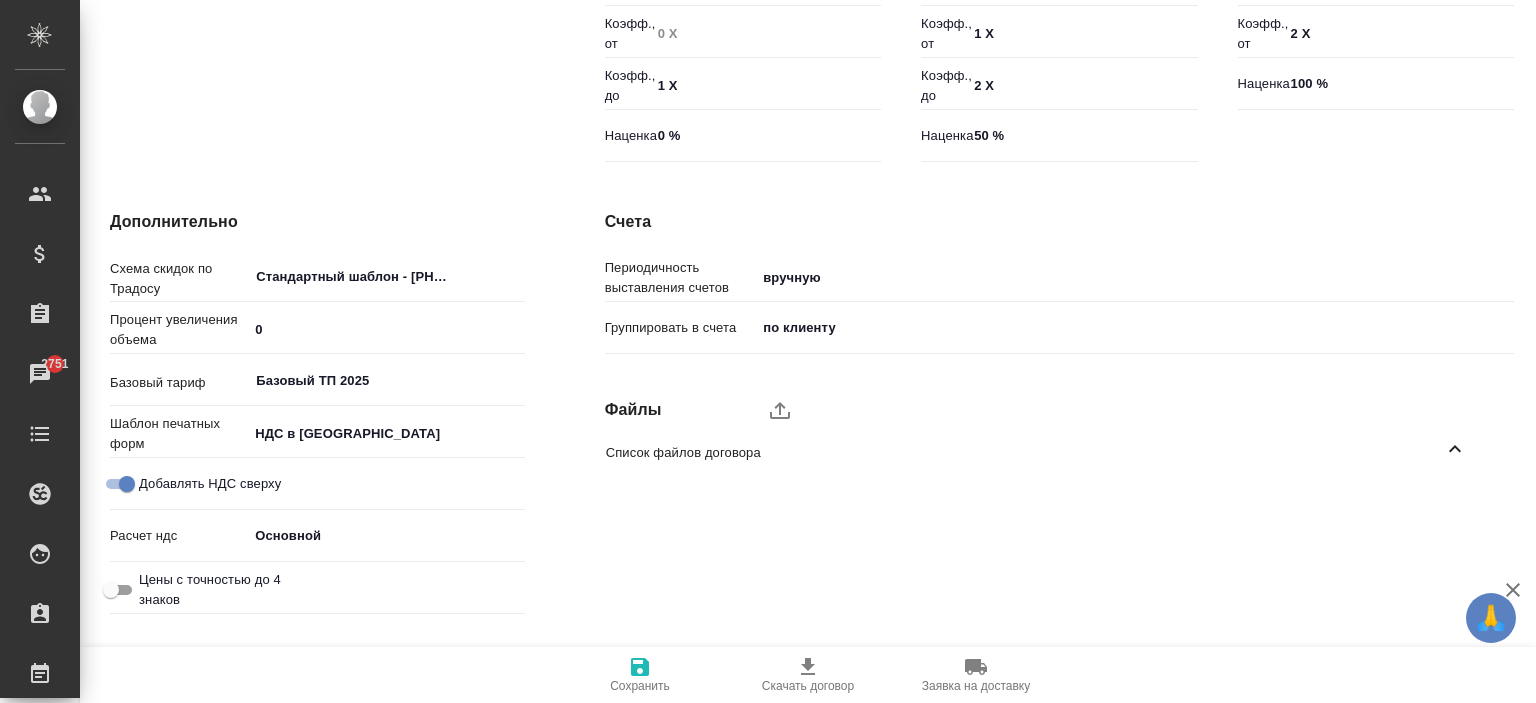 click on "Список файлов договора" at bounding box center (1044, 452) 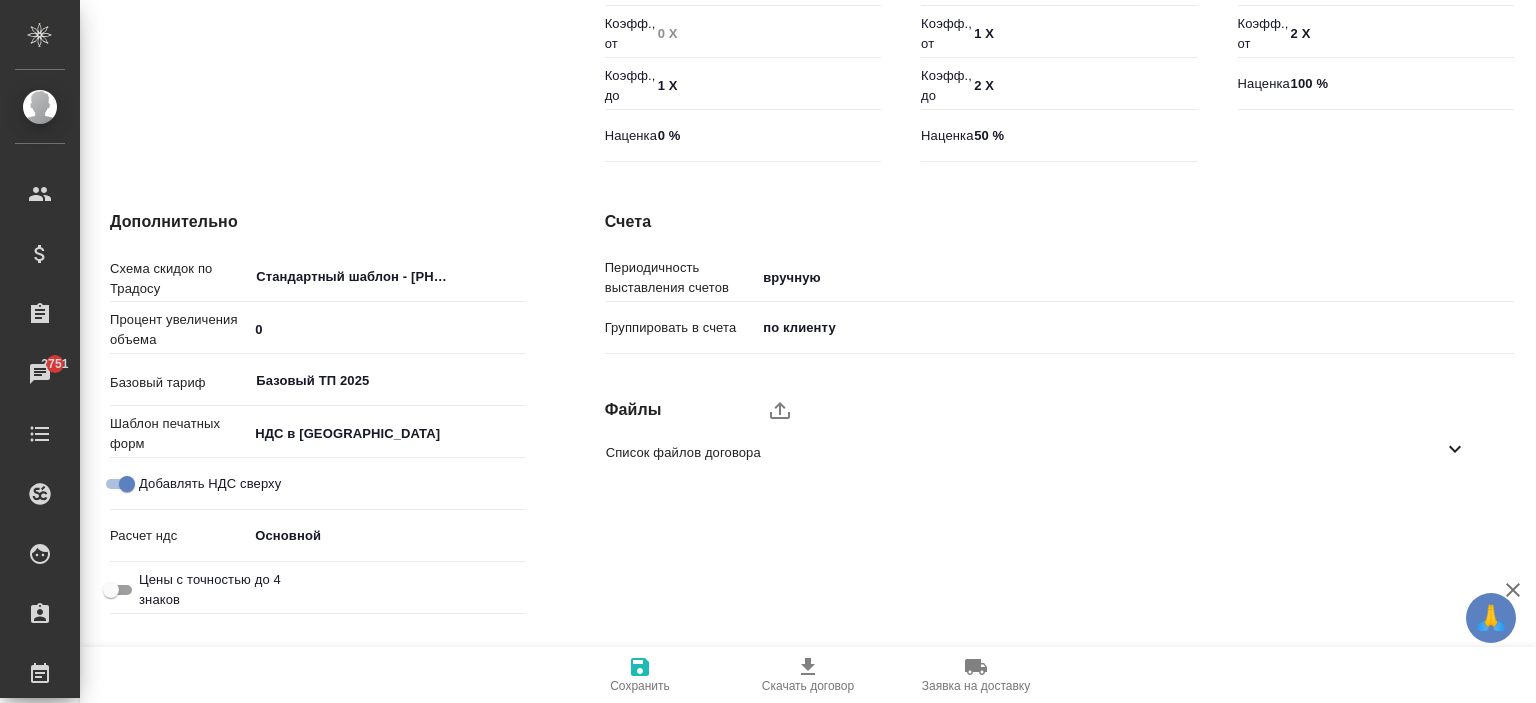 click on "Список файлов договора" at bounding box center (1044, 452) 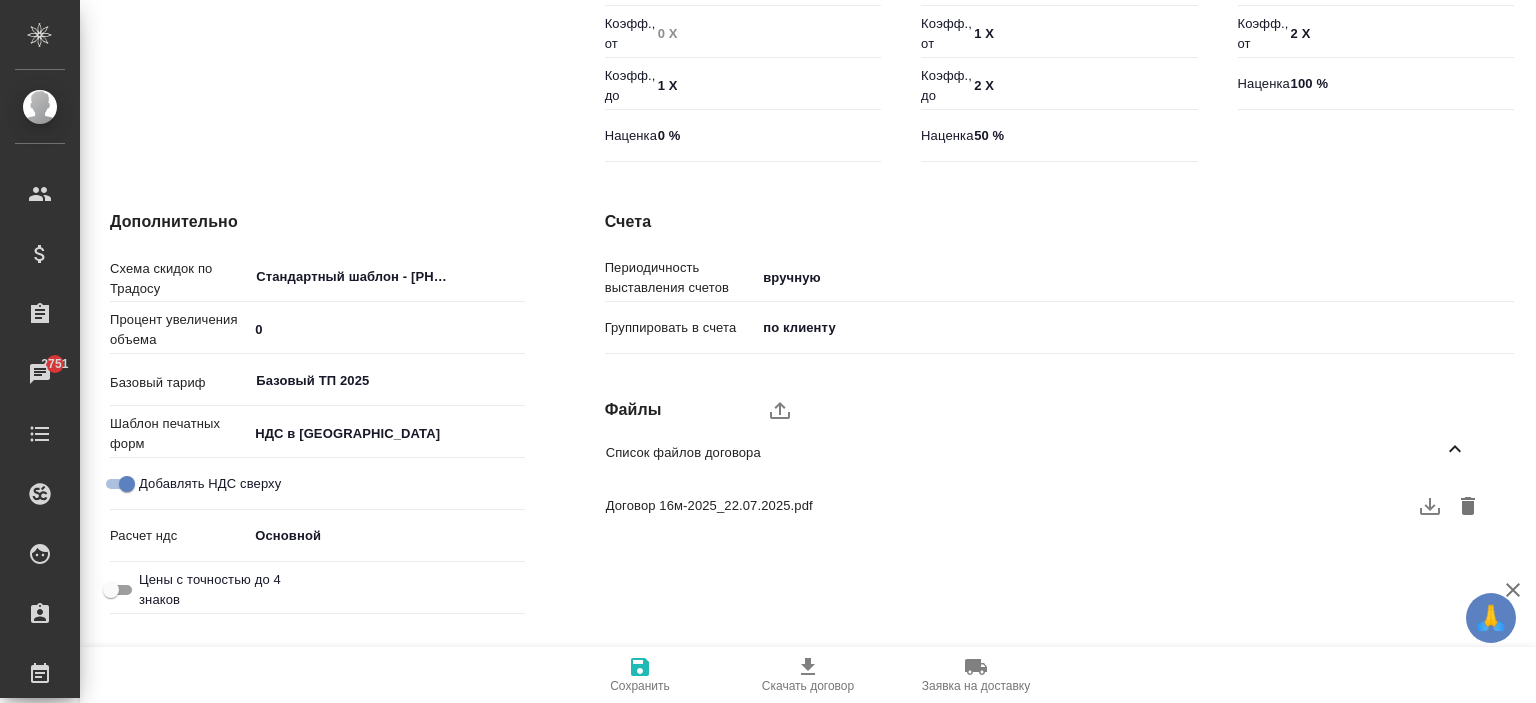 click 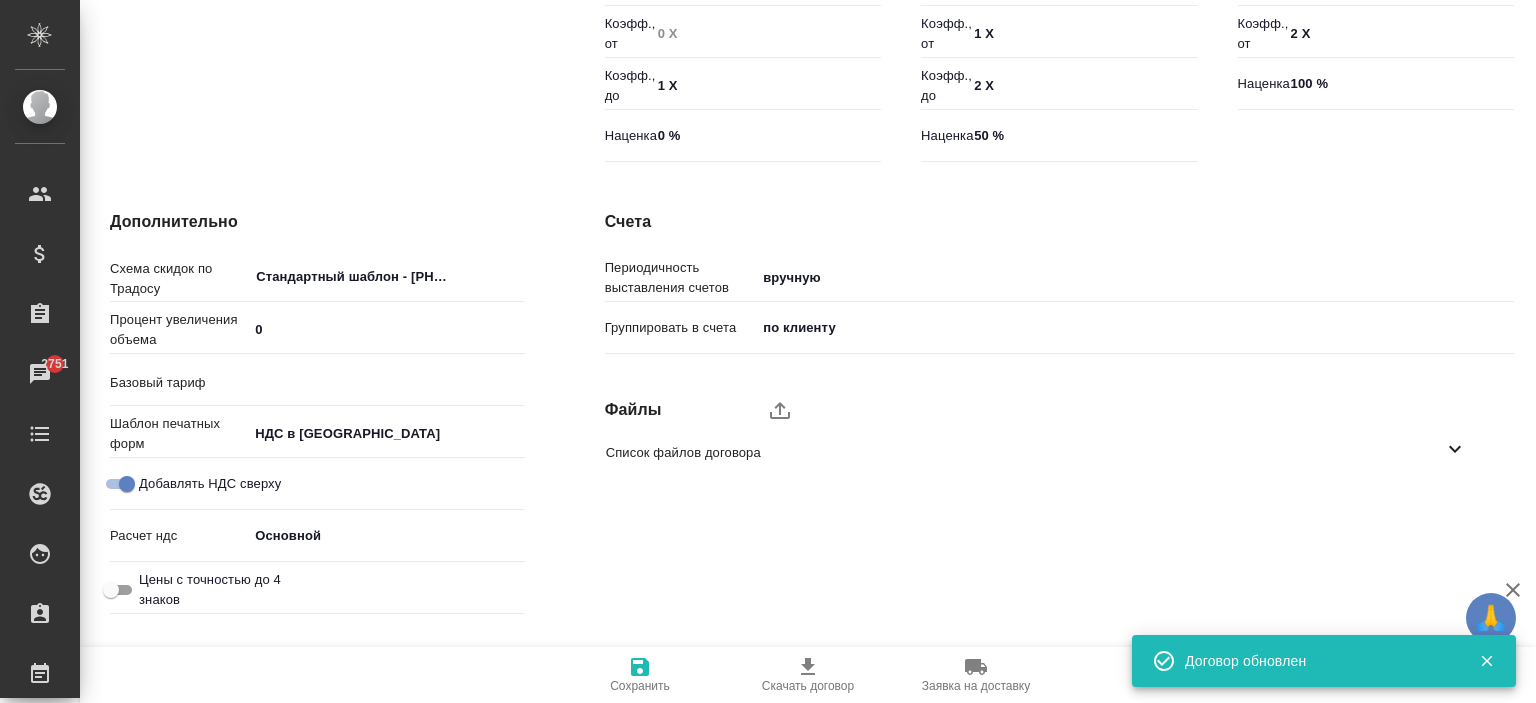 type on "Базовый ТП 2025" 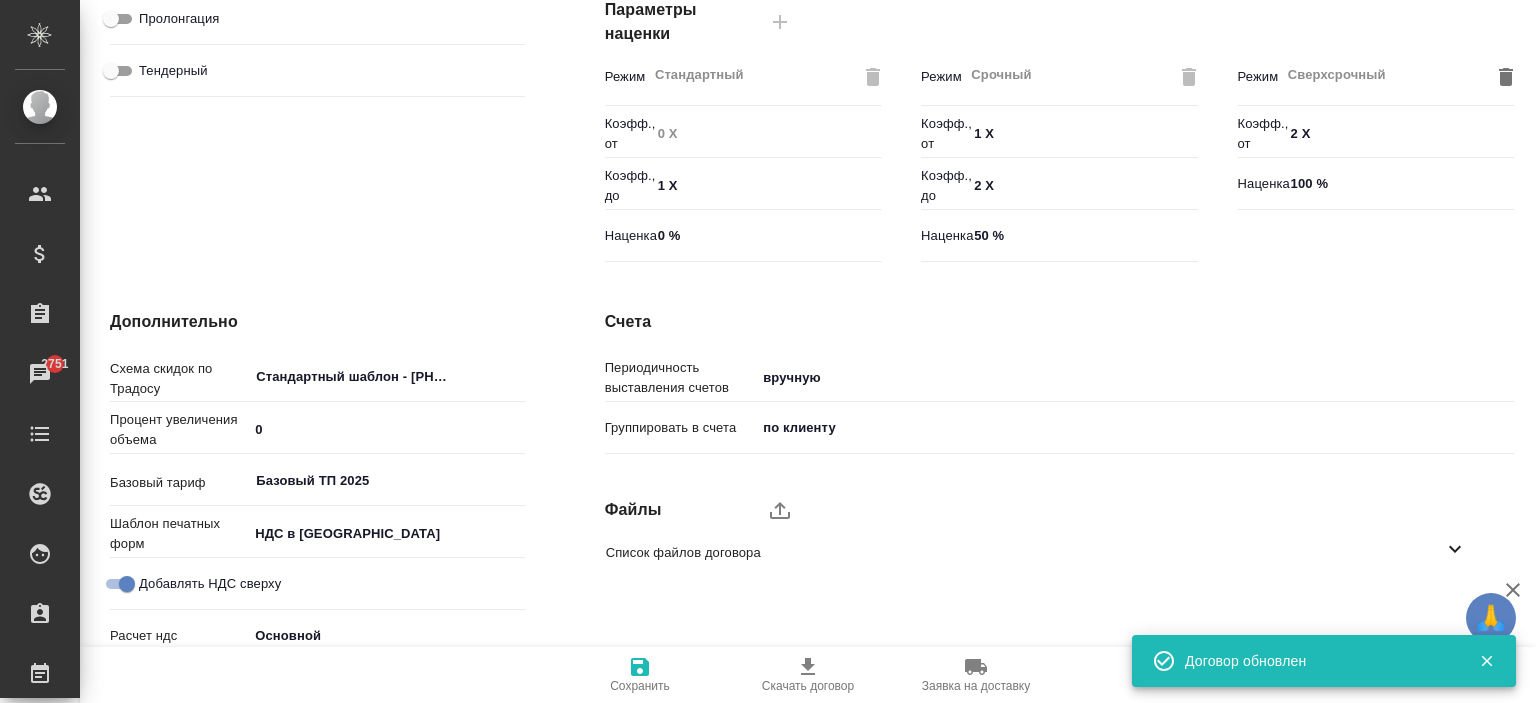 scroll, scrollTop: 0, scrollLeft: 0, axis: both 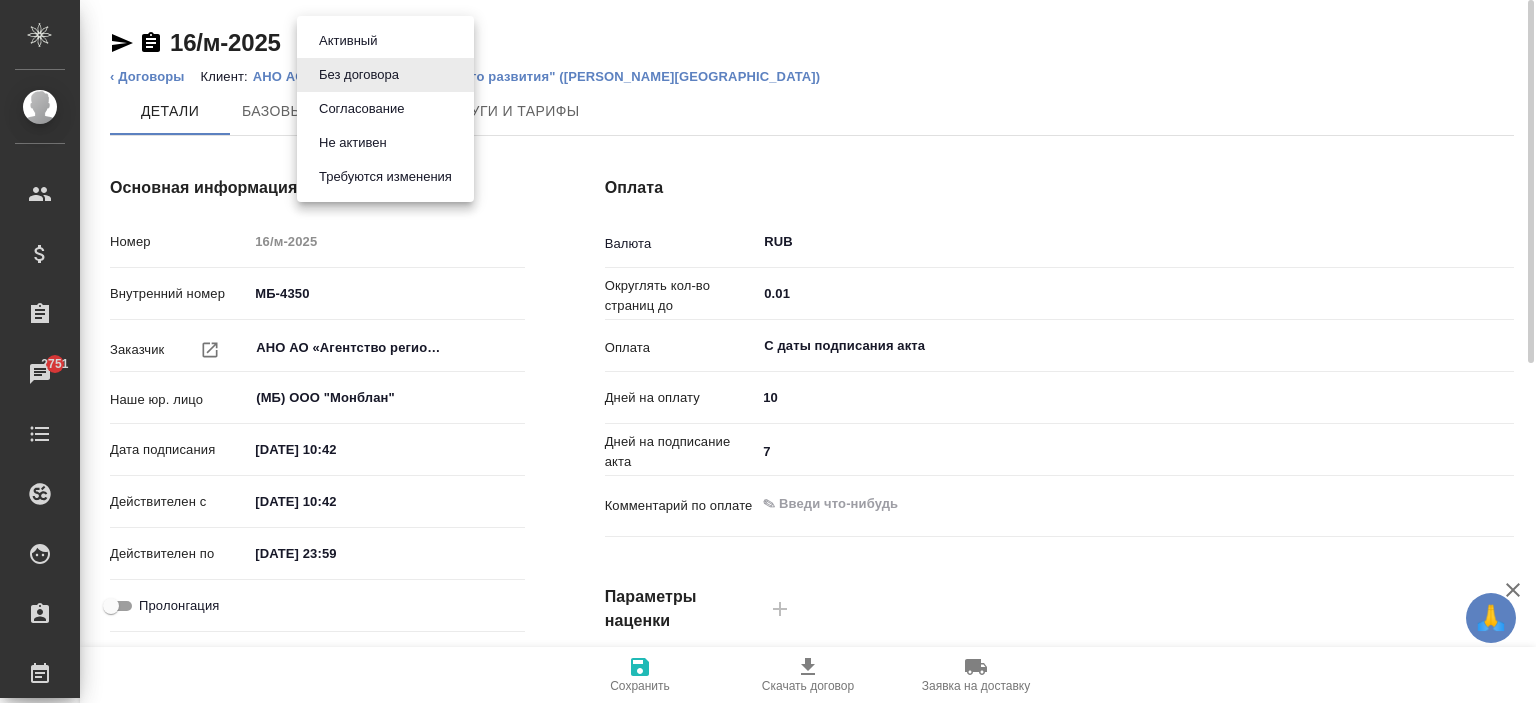 click on "🙏 .cls-1
fill:#fff;
AWATERA Ishkova Yuliya Клиенты Спецификации Заказы 2751 Чаты Todo Проекты SC Исполнители Кандидаты Работы Входящие заявки Заявки на доставку Рекламации Проекты процессинга Конференции Выйти 16/м-2025 Без договора draft ‹ Договоры Клиент: АНО АО "Агентство регионального развития" (Архангельская область) Детали Базовый тариф Спец. услуги и тарифы Основная информация Номер 16/м-2025 Внутренний номер МБ-4350 Заказчик АНО АО «Агентство регионального развития» ​ Наше юр. лицо (МБ) ООО "Монблан" ​ Дата подписания 22.07.2025 10:42 Действителен с 22.07.2025 10:42 25.07.2025 23:59 RUB" at bounding box center [768, 351] 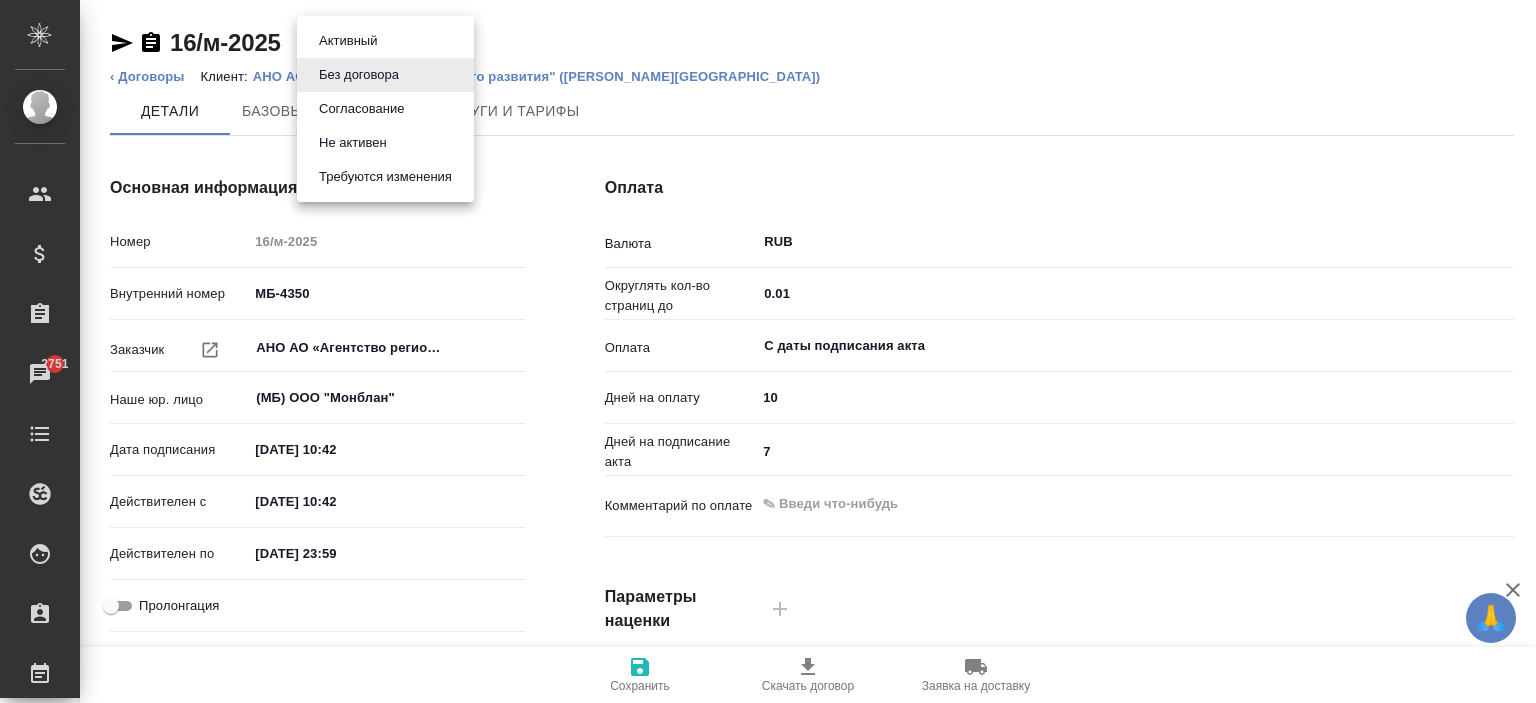 click on "Активный" at bounding box center (348, 41) 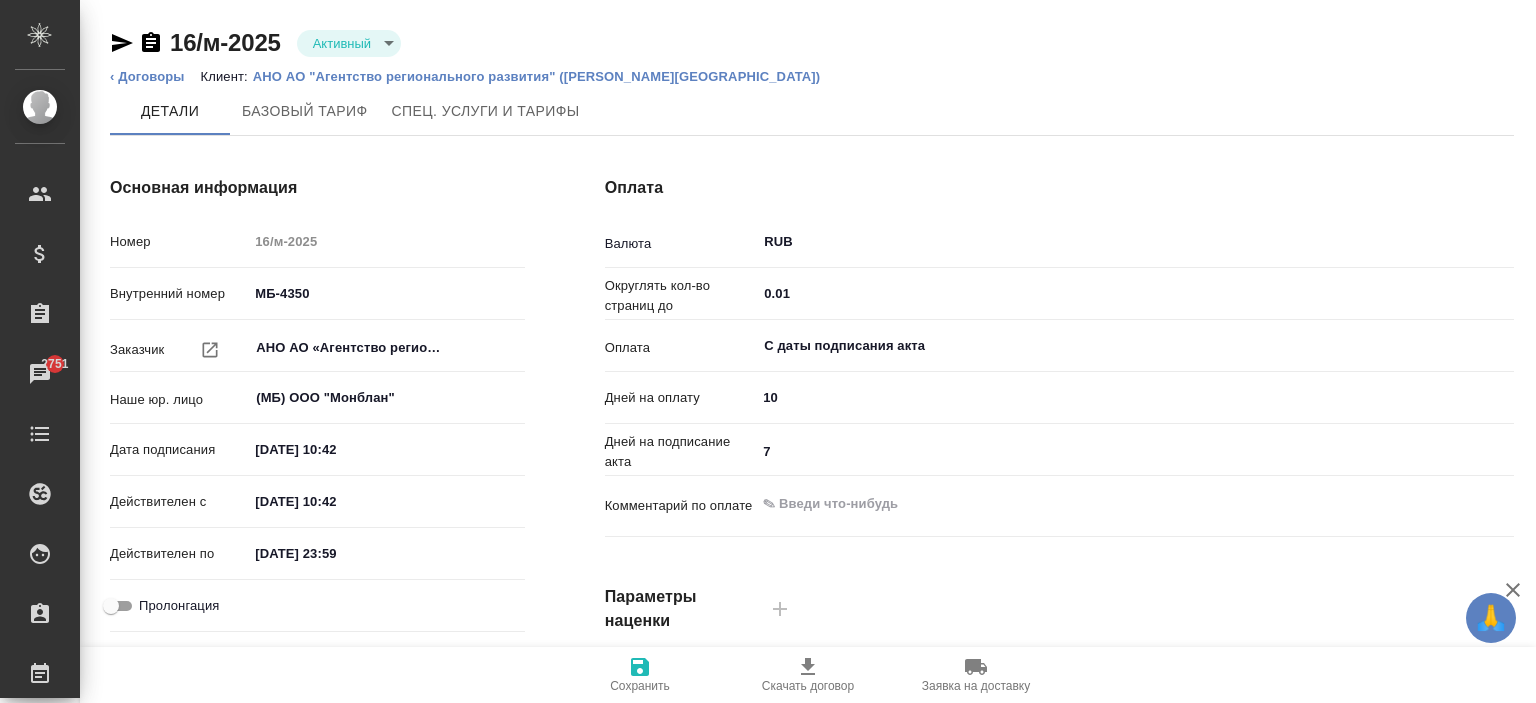 type on "Базовый ТП 2025" 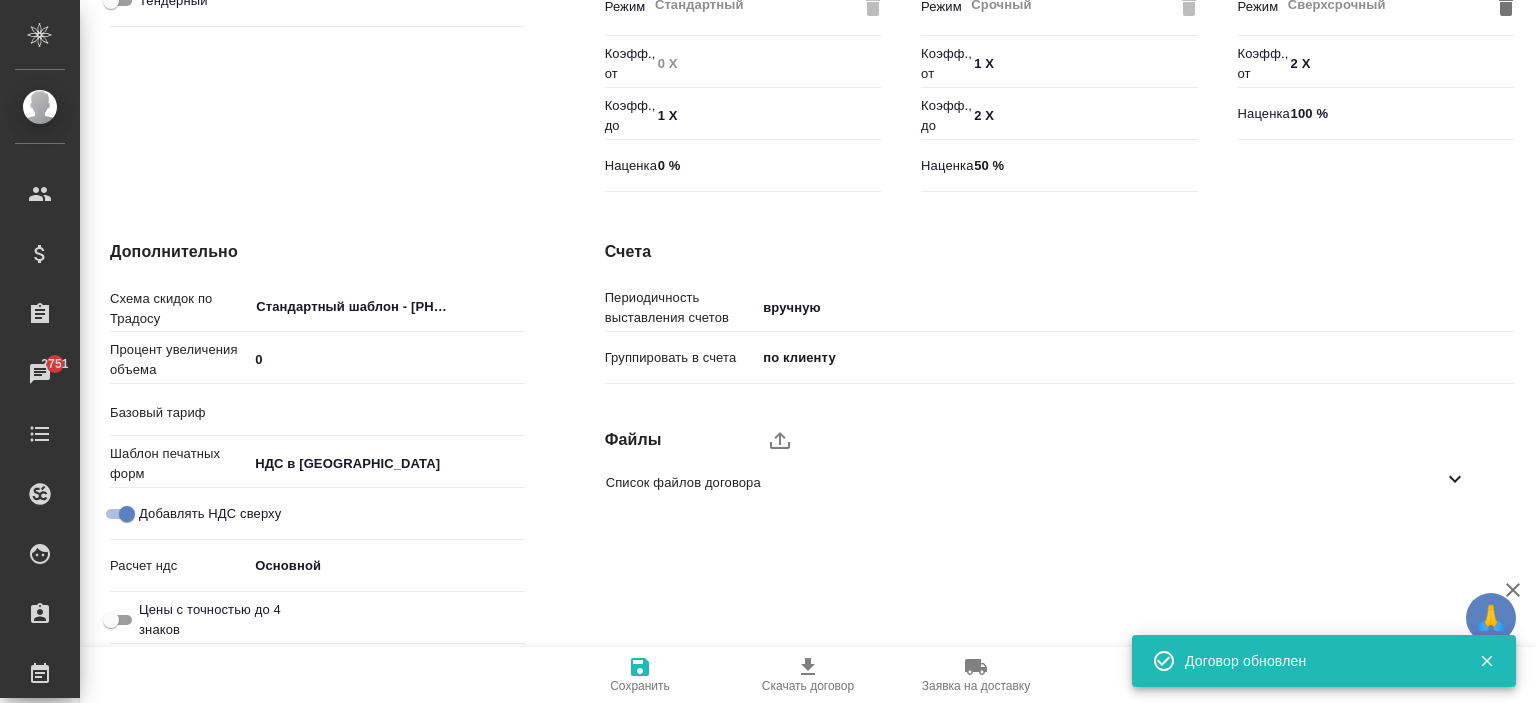 type on "Базовый ТП 2025" 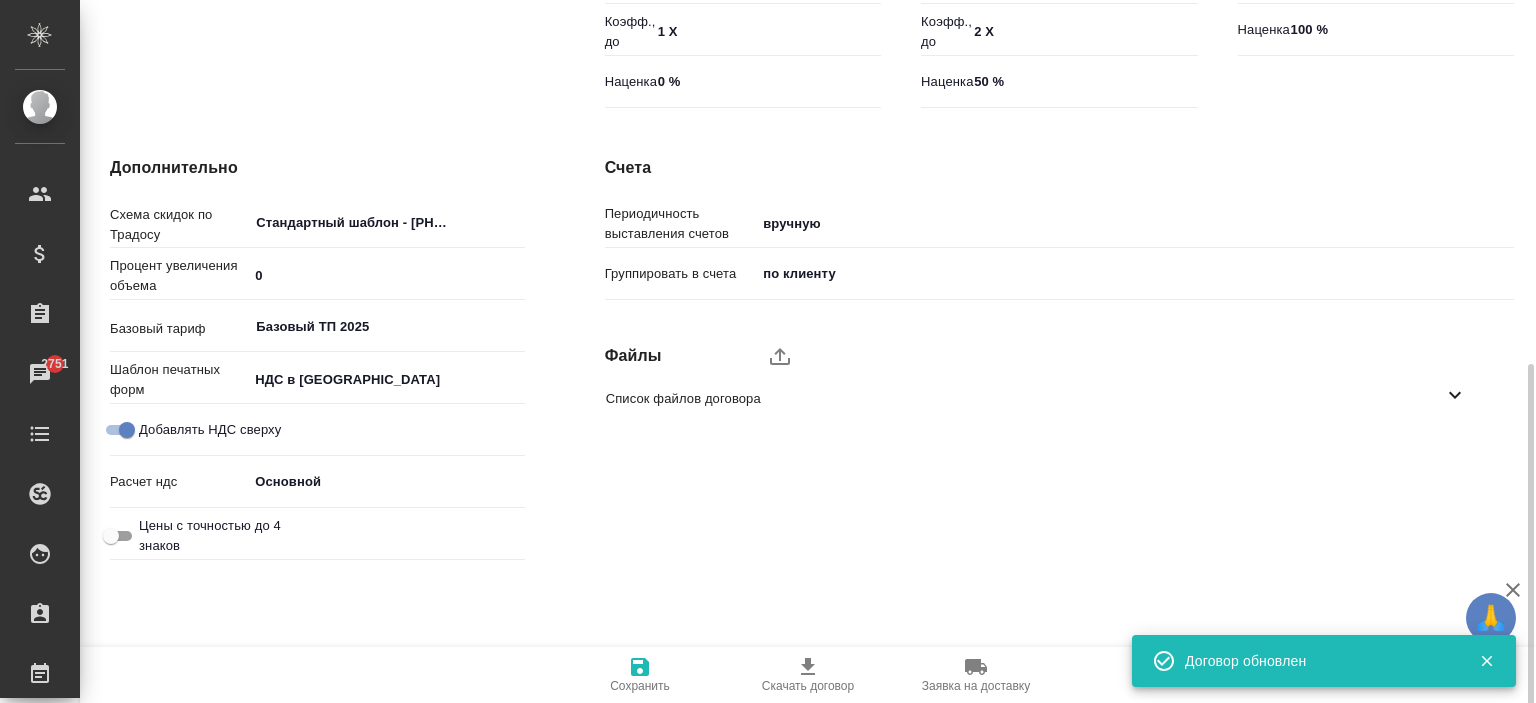 scroll, scrollTop: 746, scrollLeft: 0, axis: vertical 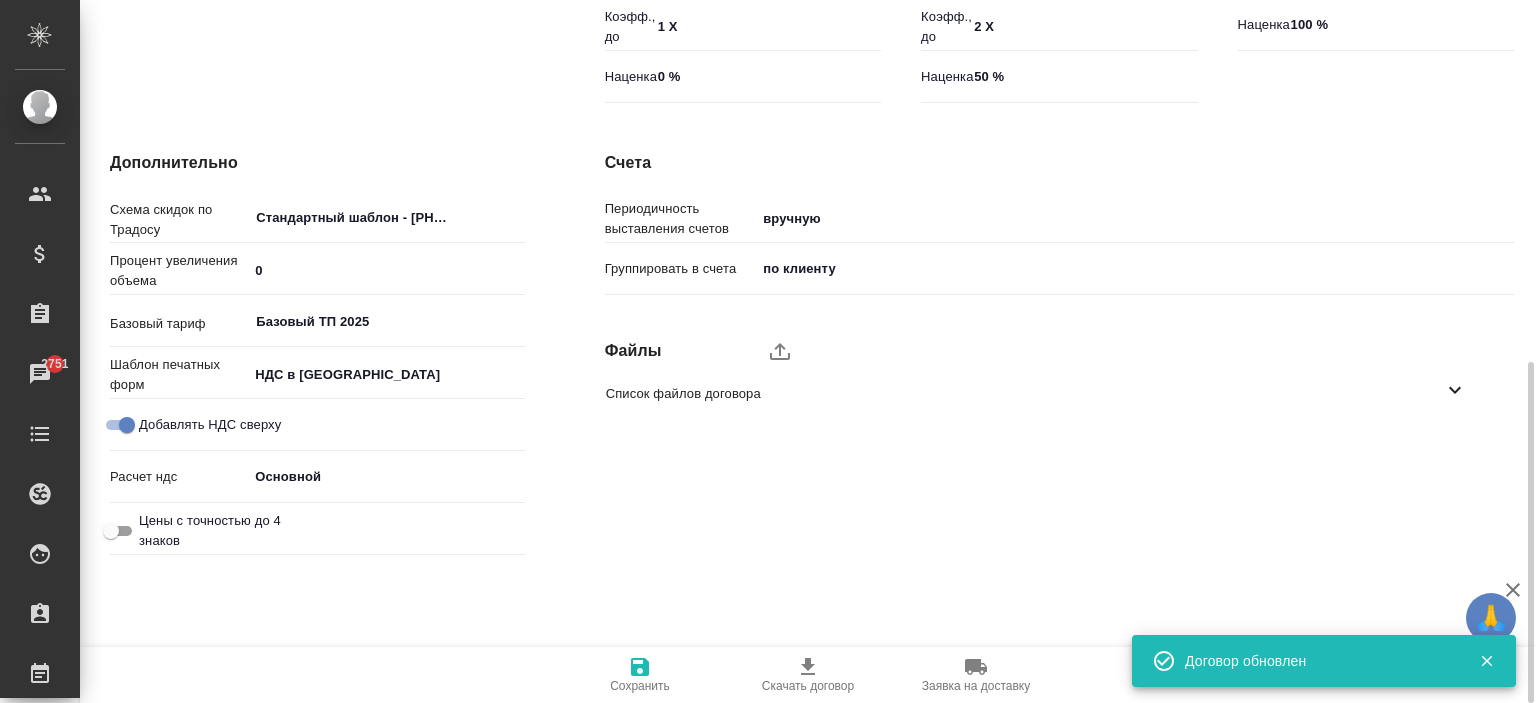 click on "Файлы" at bounding box center [681, 351] 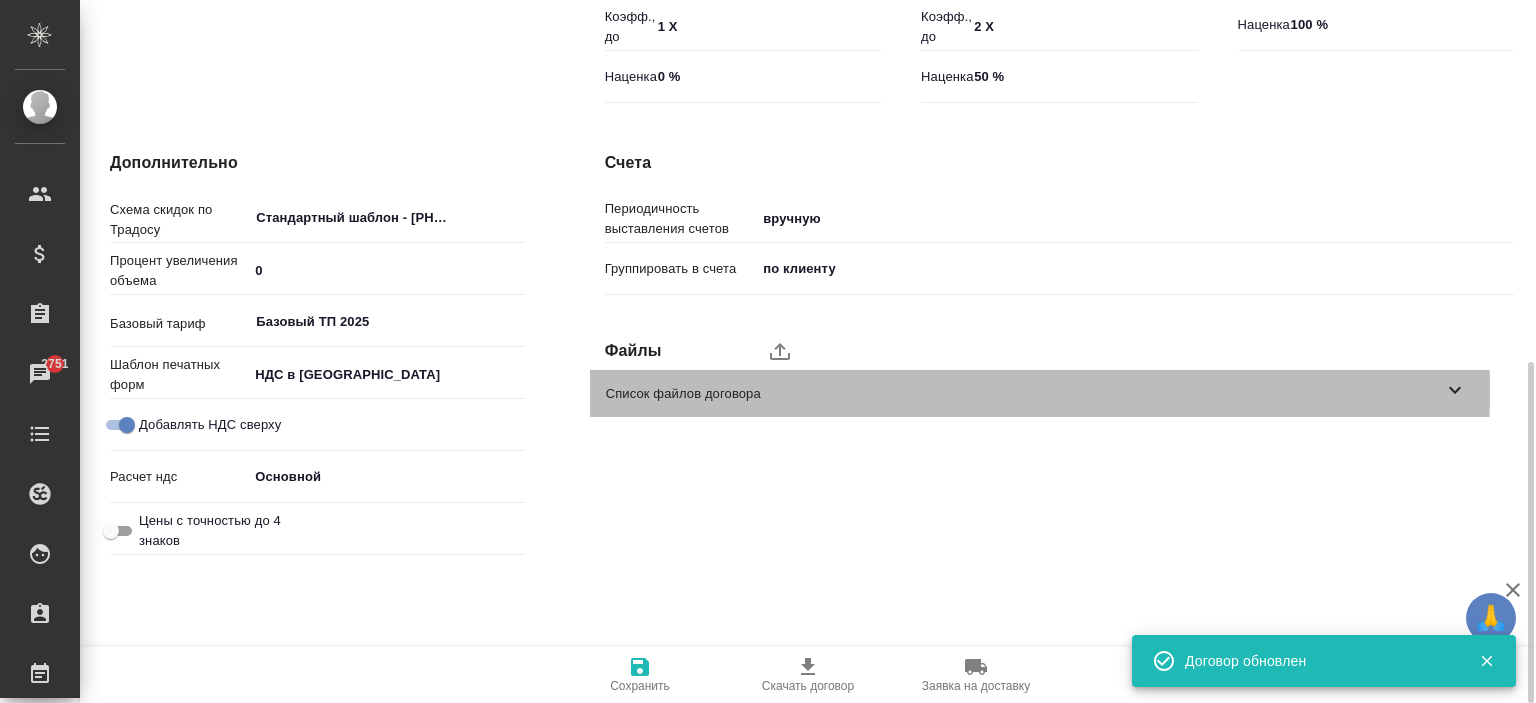 click on "Список файлов договора" at bounding box center [1024, 394] 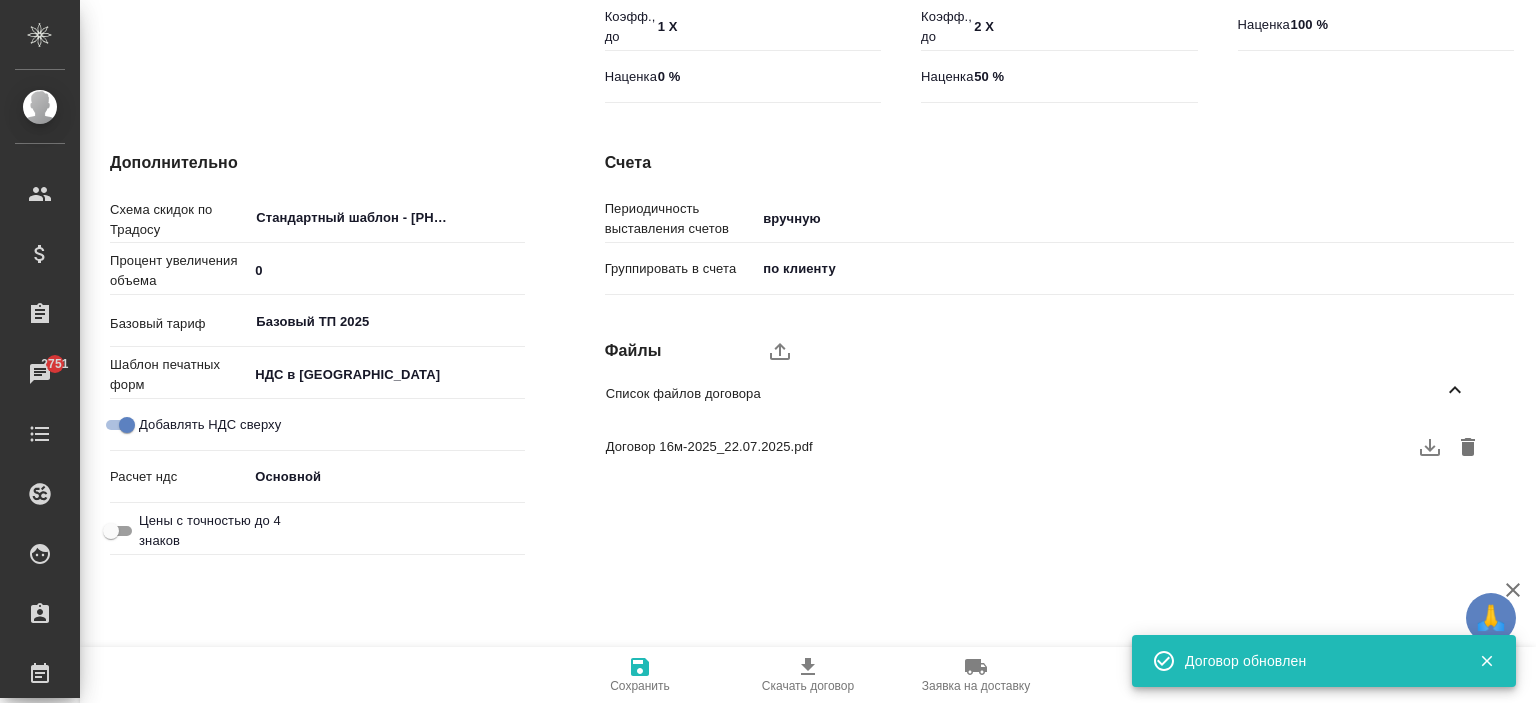 scroll, scrollTop: 46, scrollLeft: 0, axis: vertical 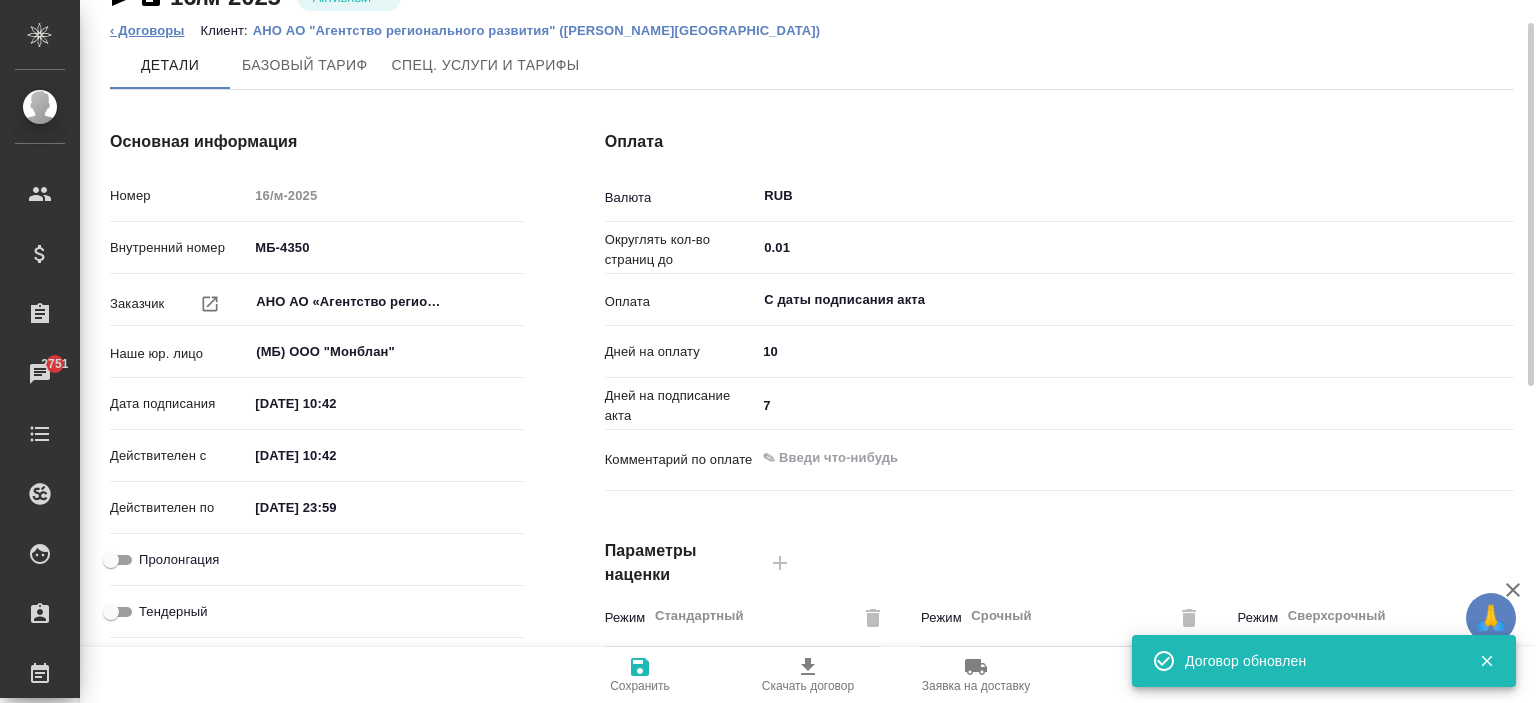 click on "‹ Договоры" at bounding box center [147, 30] 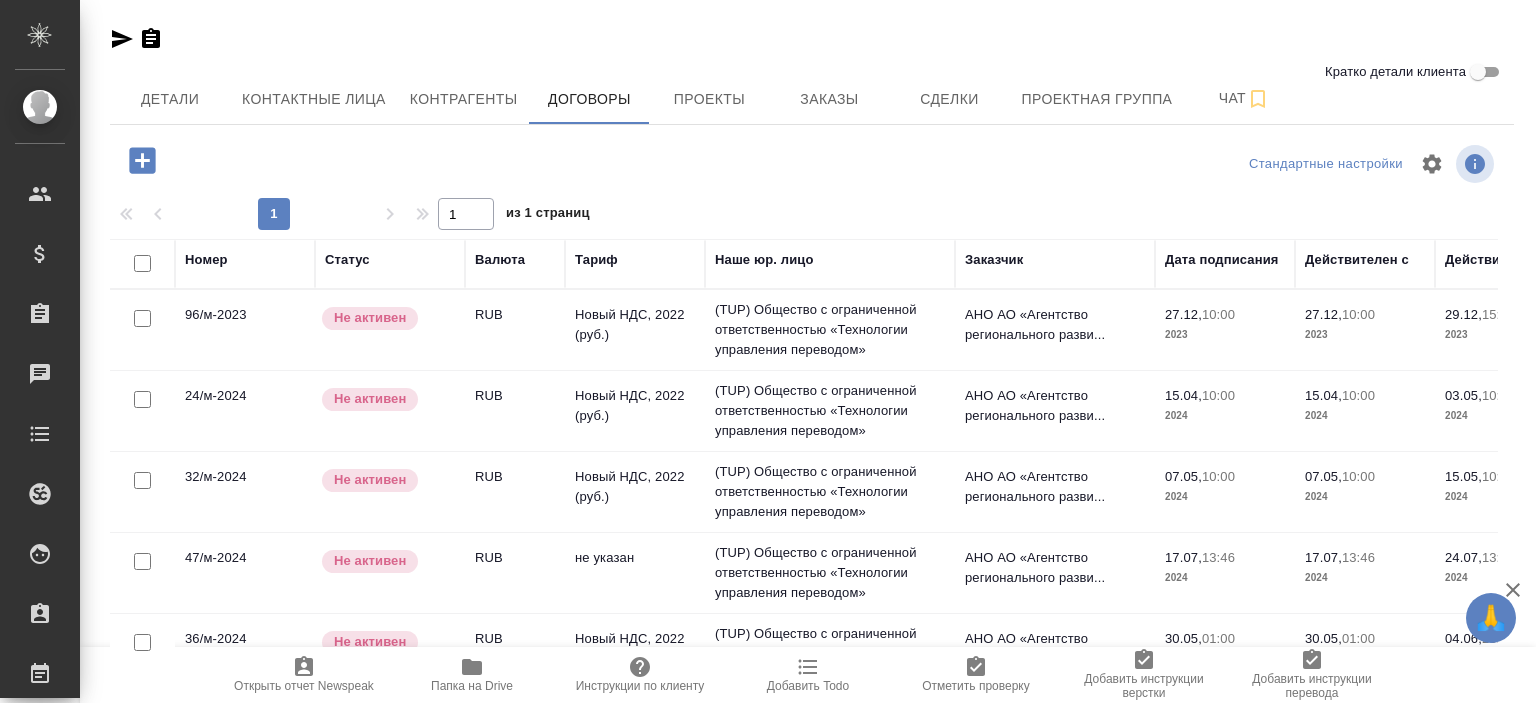 scroll, scrollTop: 0, scrollLeft: 0, axis: both 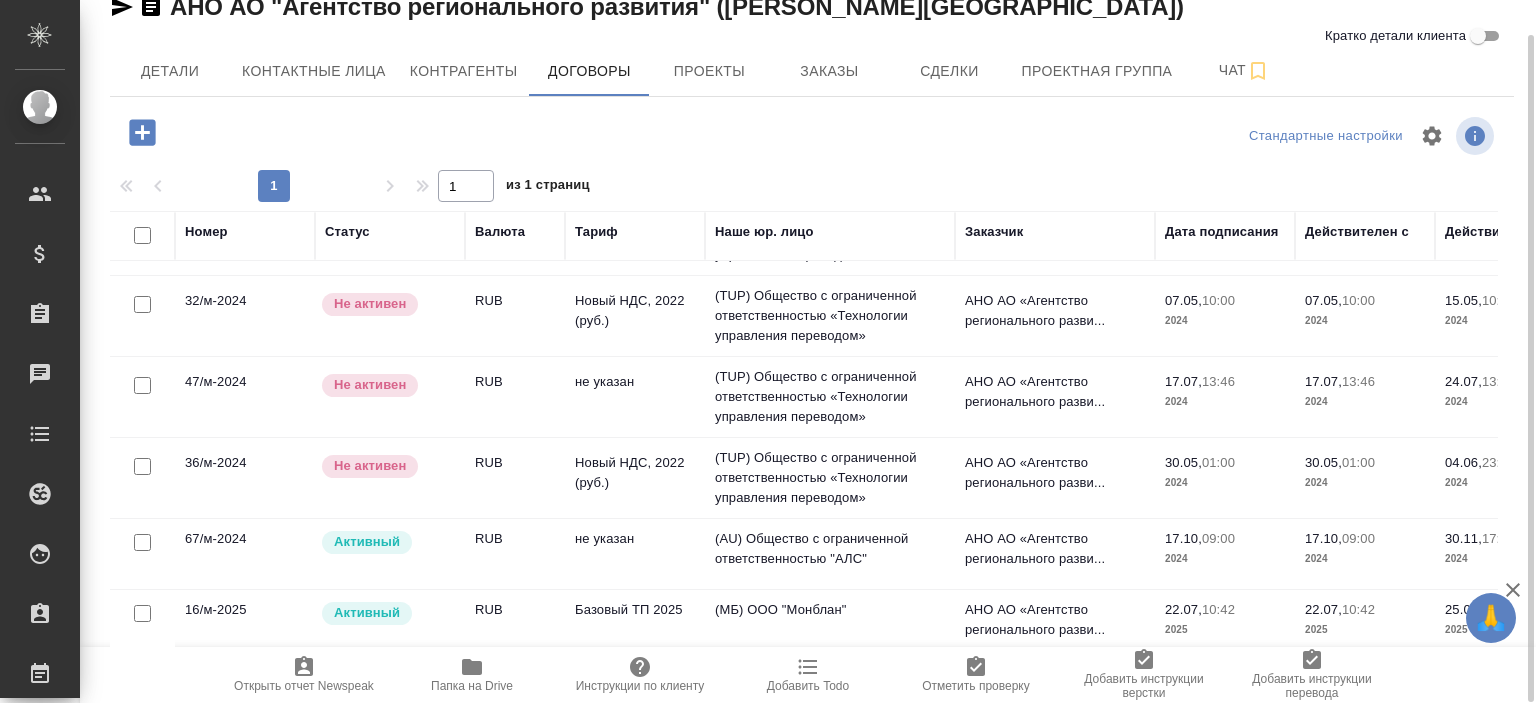 click on "Базовый ТП 2025" at bounding box center [635, 154] 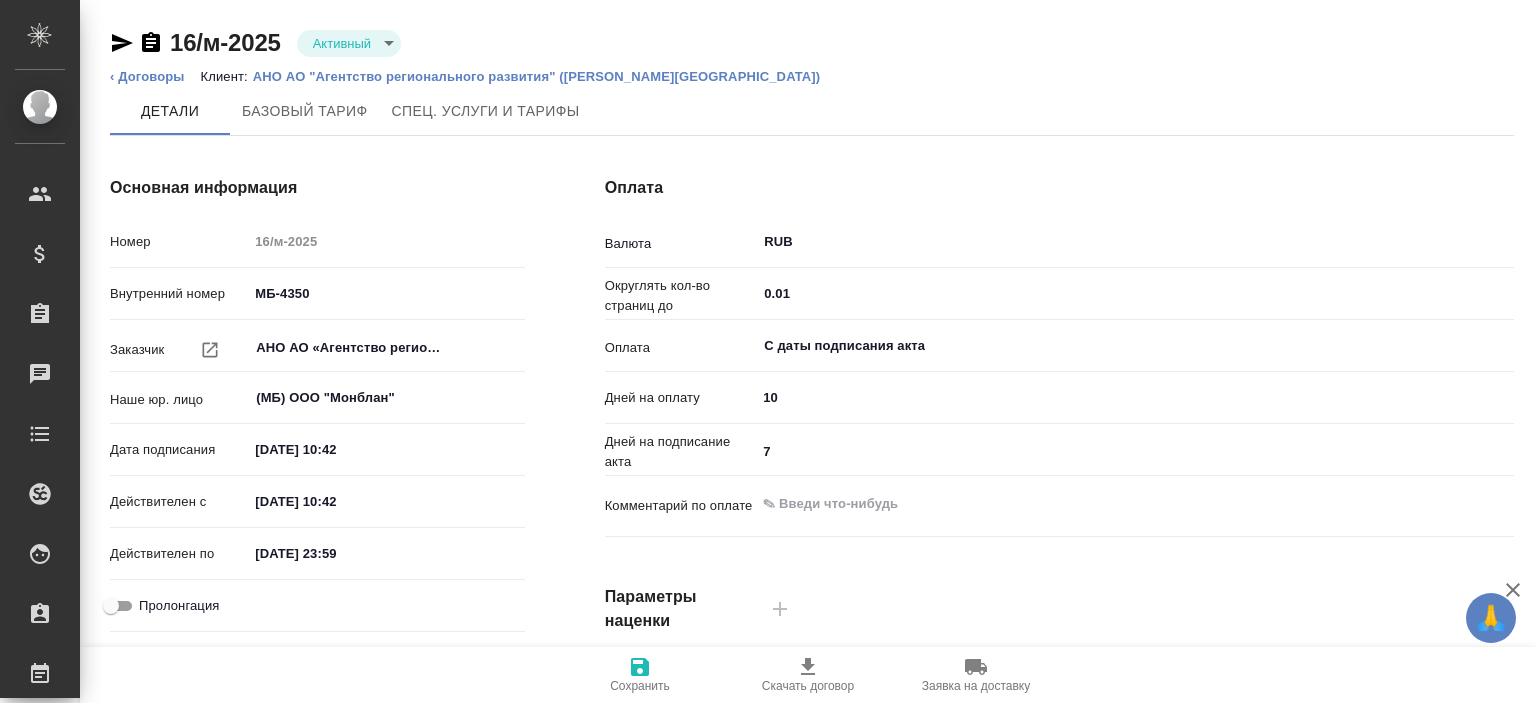 scroll, scrollTop: 0, scrollLeft: 0, axis: both 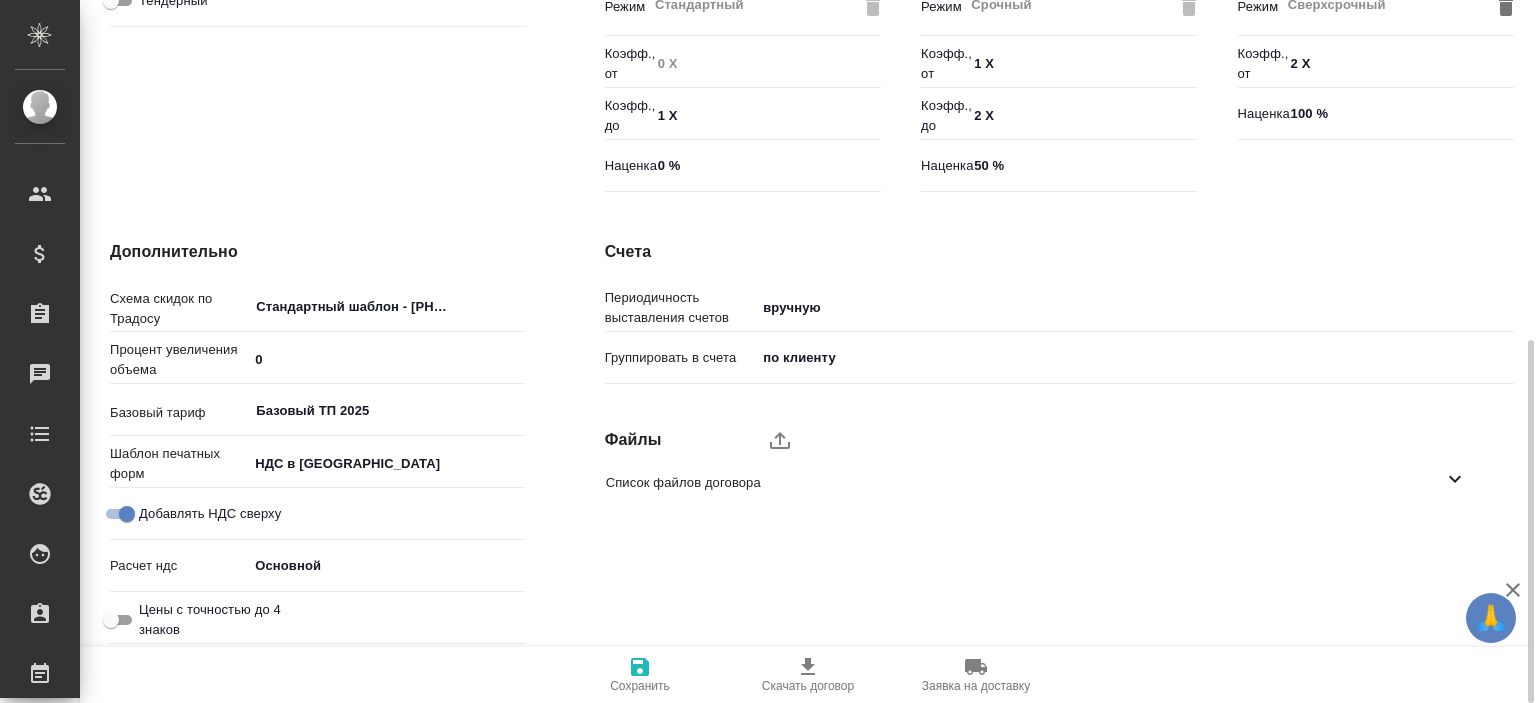 click on "Список файлов договора" at bounding box center (1024, 483) 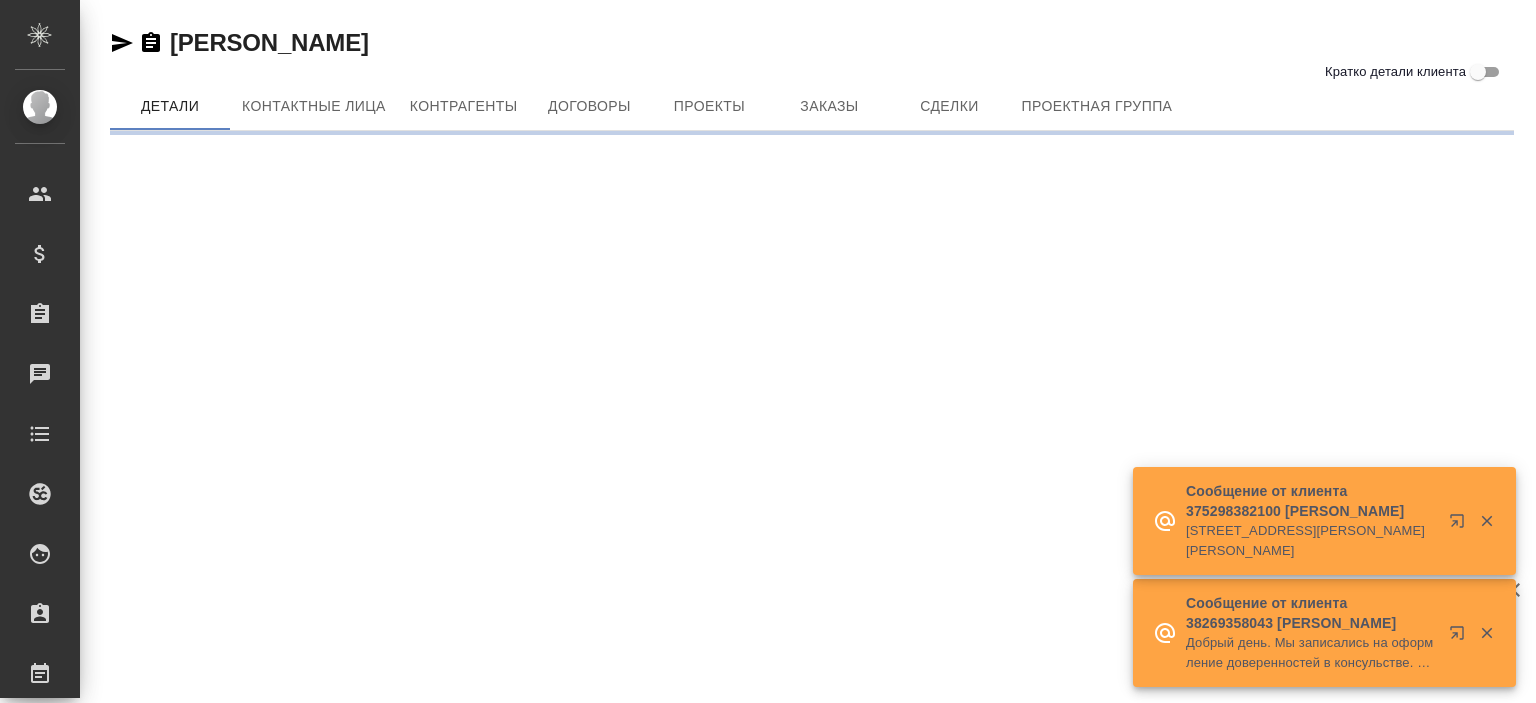 scroll, scrollTop: 0, scrollLeft: 0, axis: both 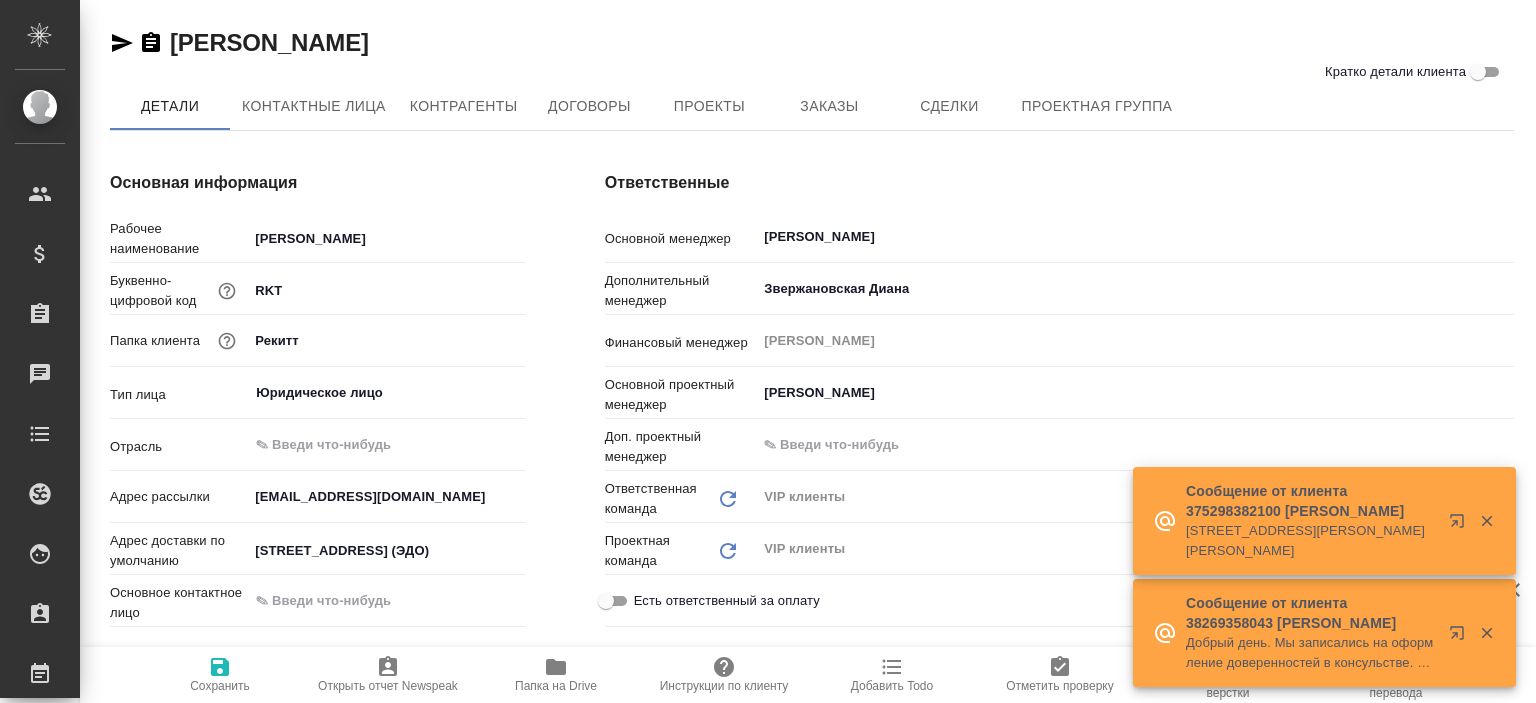 type on "x" 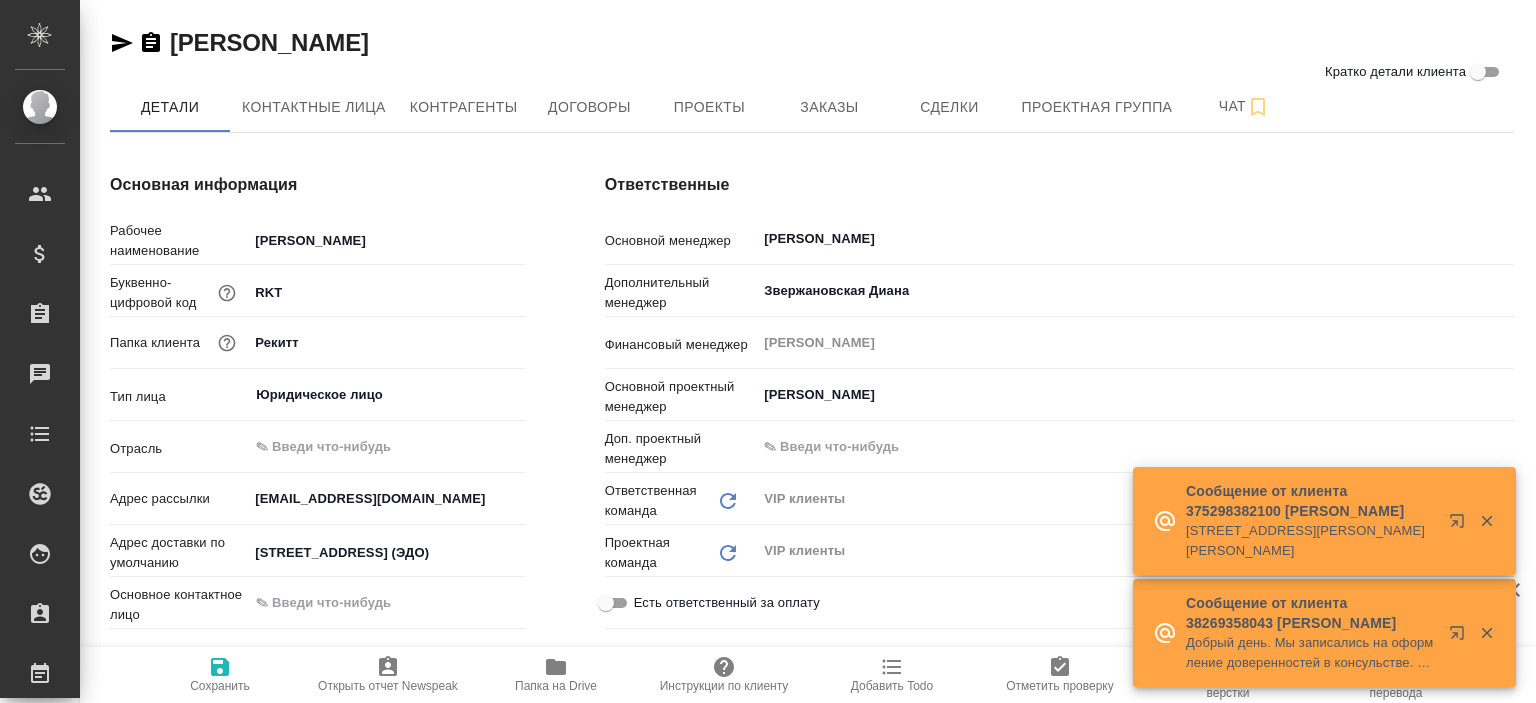 type on "x" 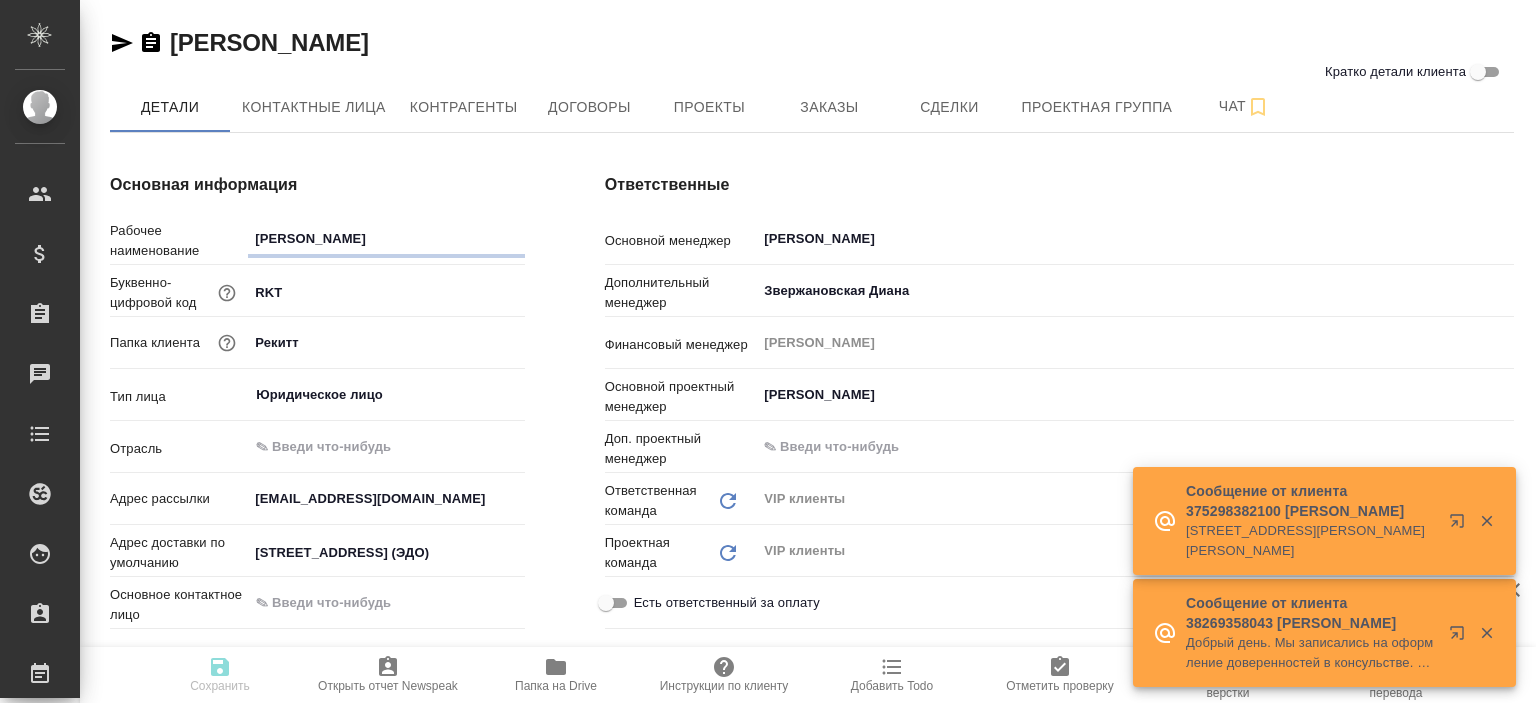 type on "x" 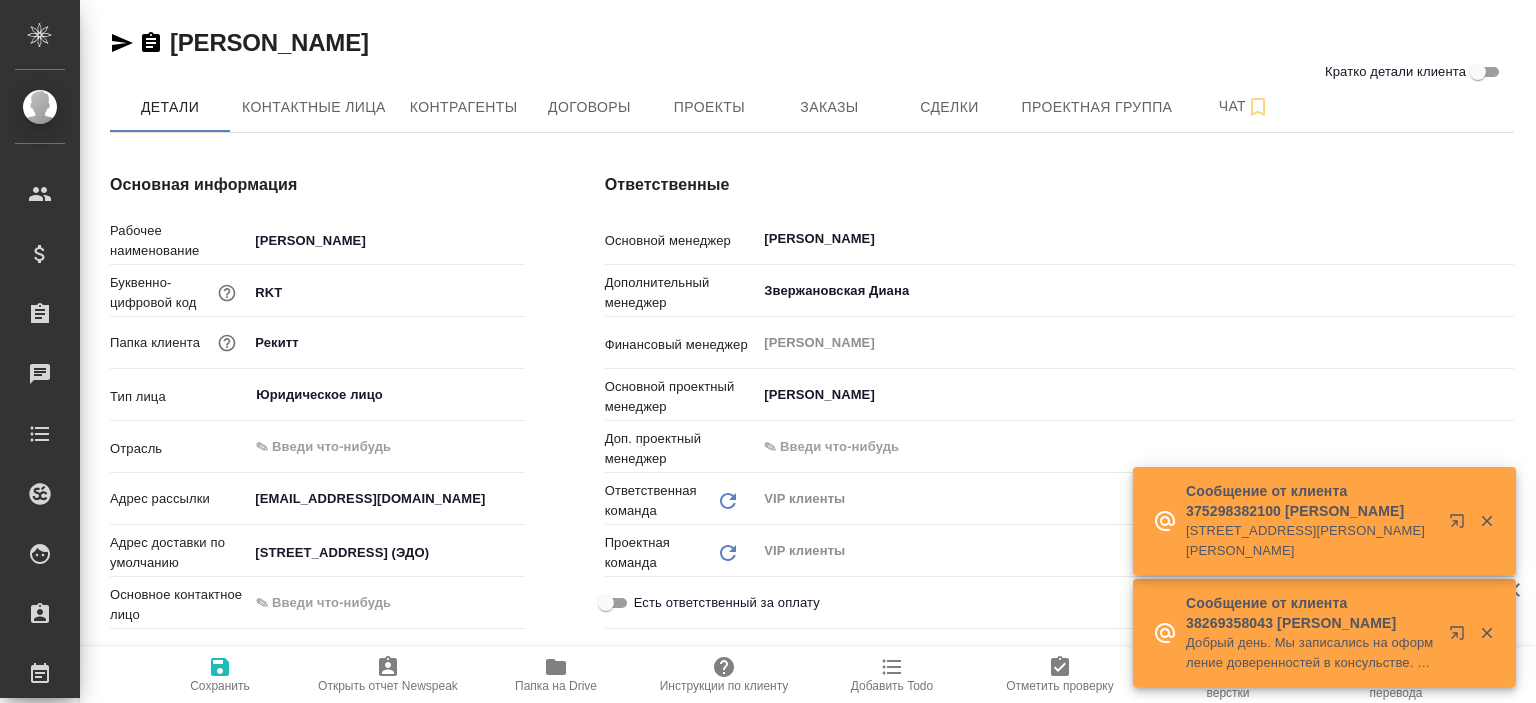 type on "x" 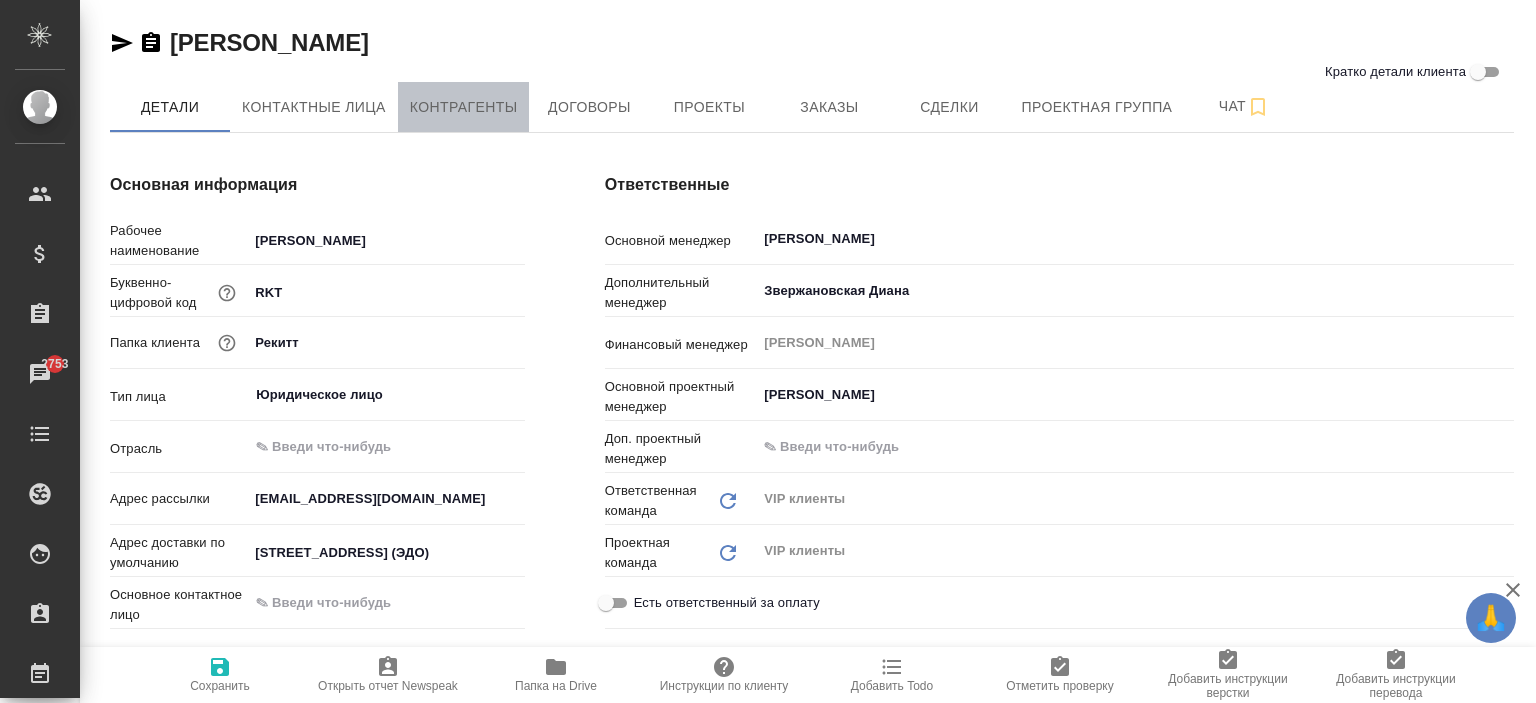 click on "Контрагенты" at bounding box center (464, 107) 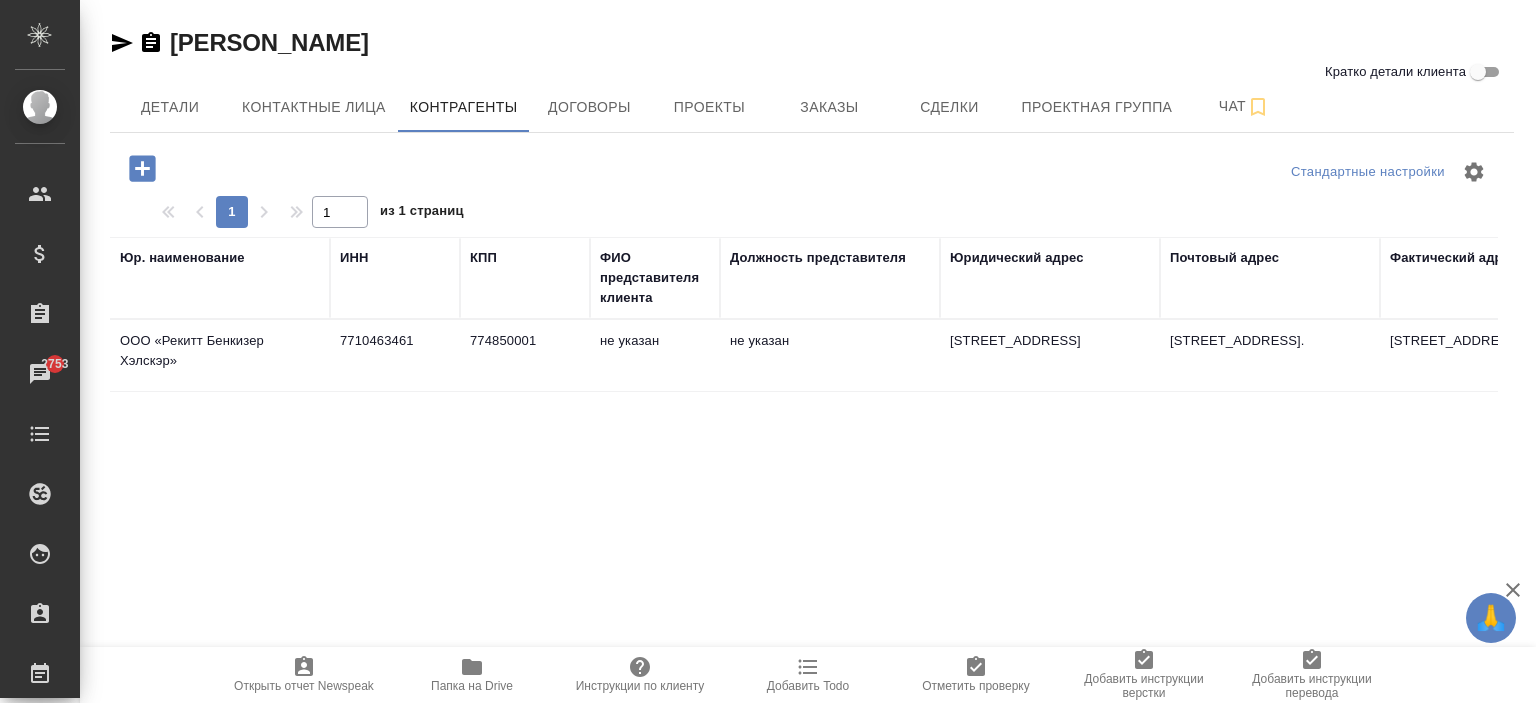 click on "ООО «Рекитт Бенкизер Хэлскэр»" at bounding box center (220, 356) 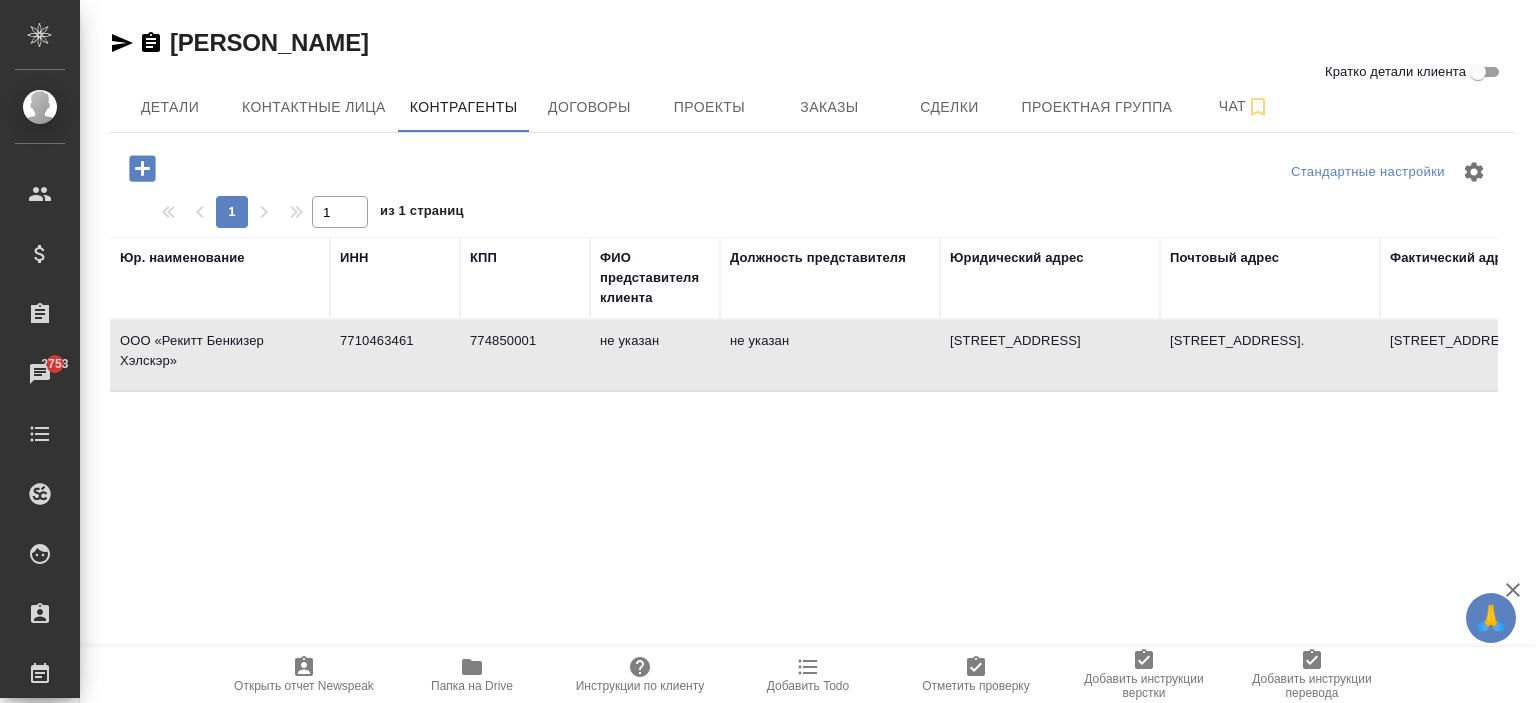 click on "ООО «Рекитт Бенкизер Хэлскэр»" at bounding box center (220, 356) 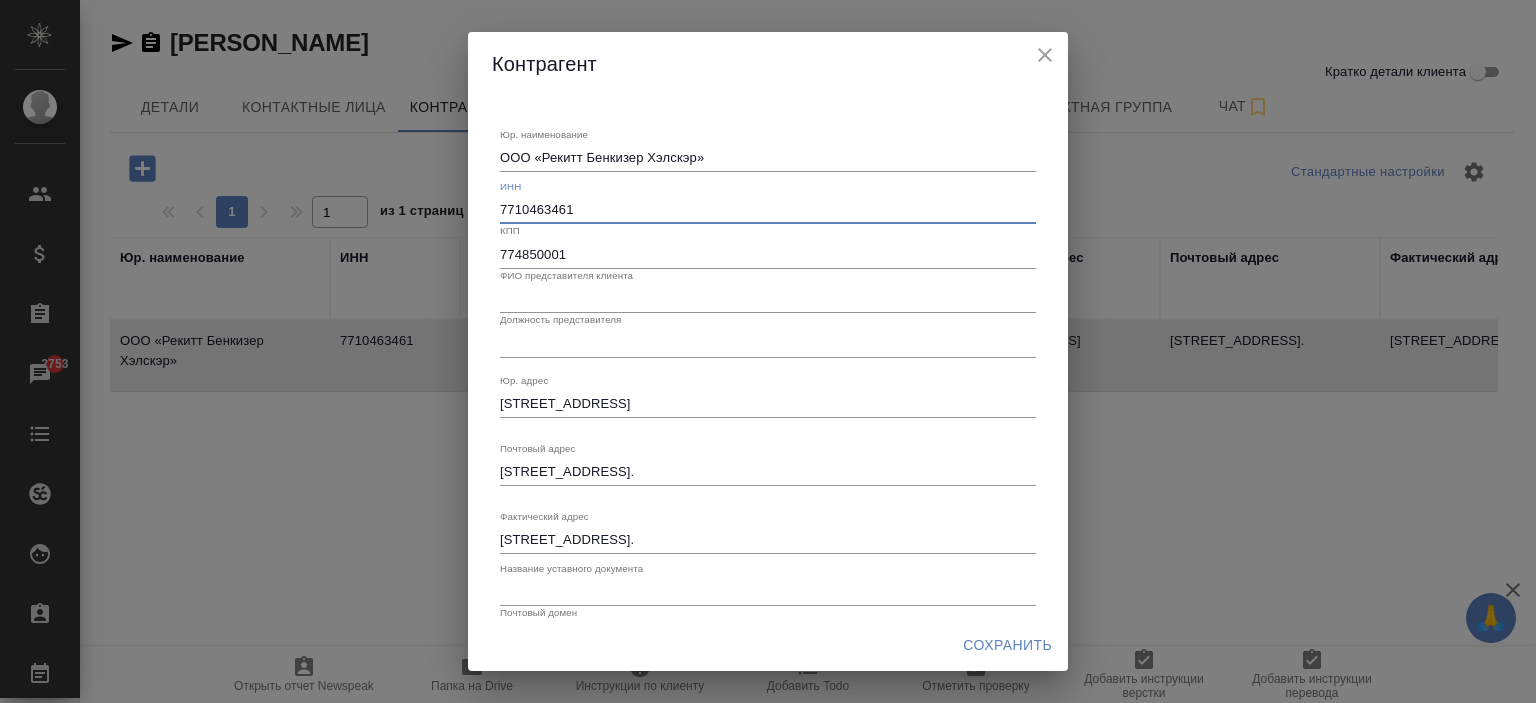 drag, startPoint x: 608, startPoint y: 210, endPoint x: 456, endPoint y: 209, distance: 152.0033 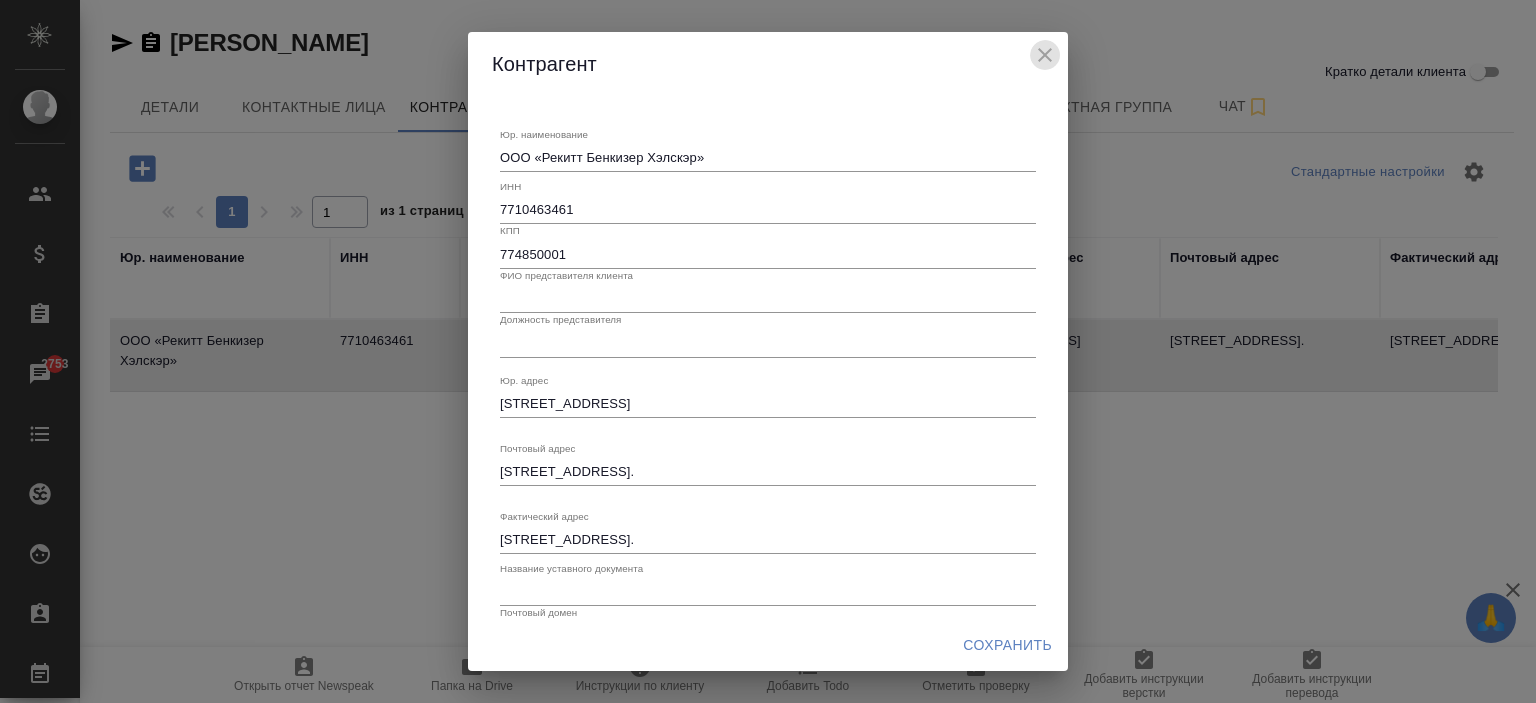click 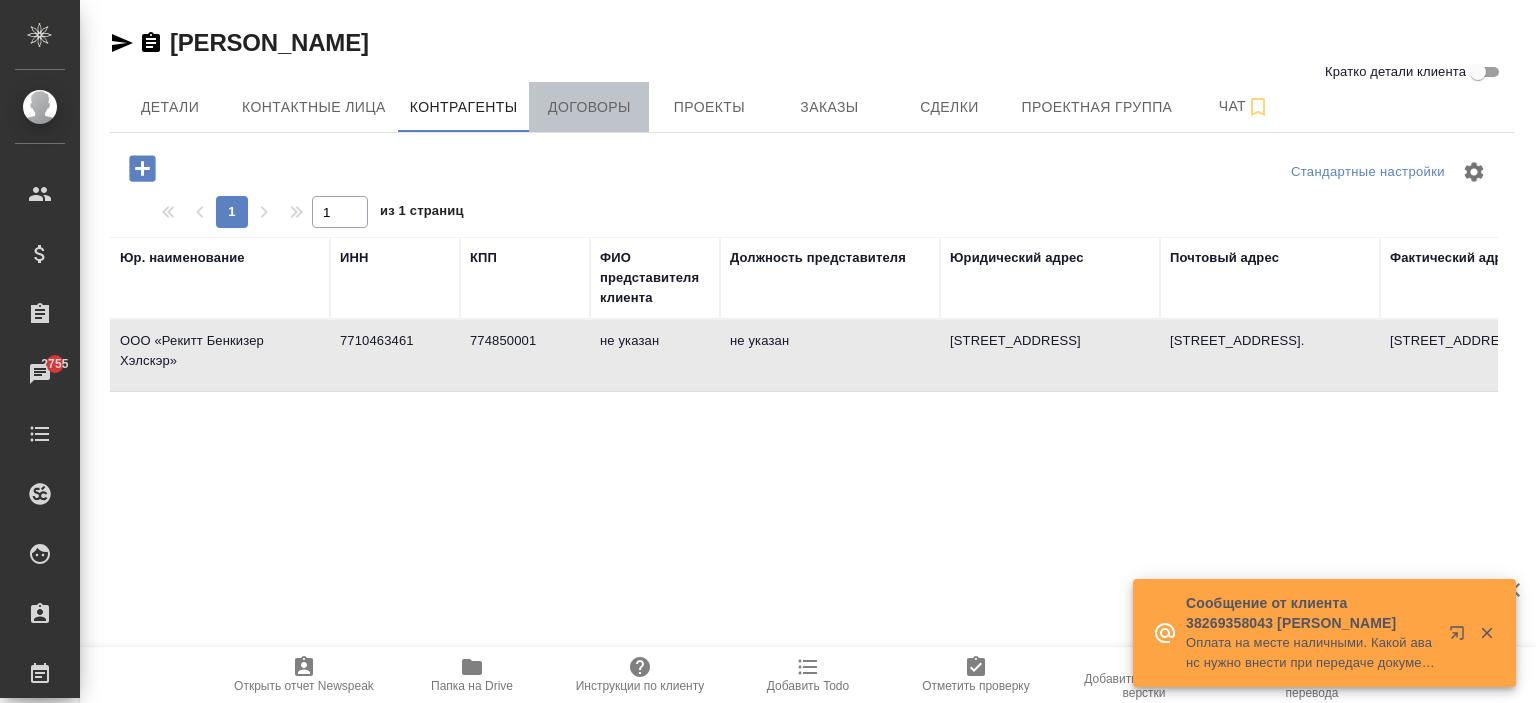 click on "Договоры" at bounding box center [589, 107] 